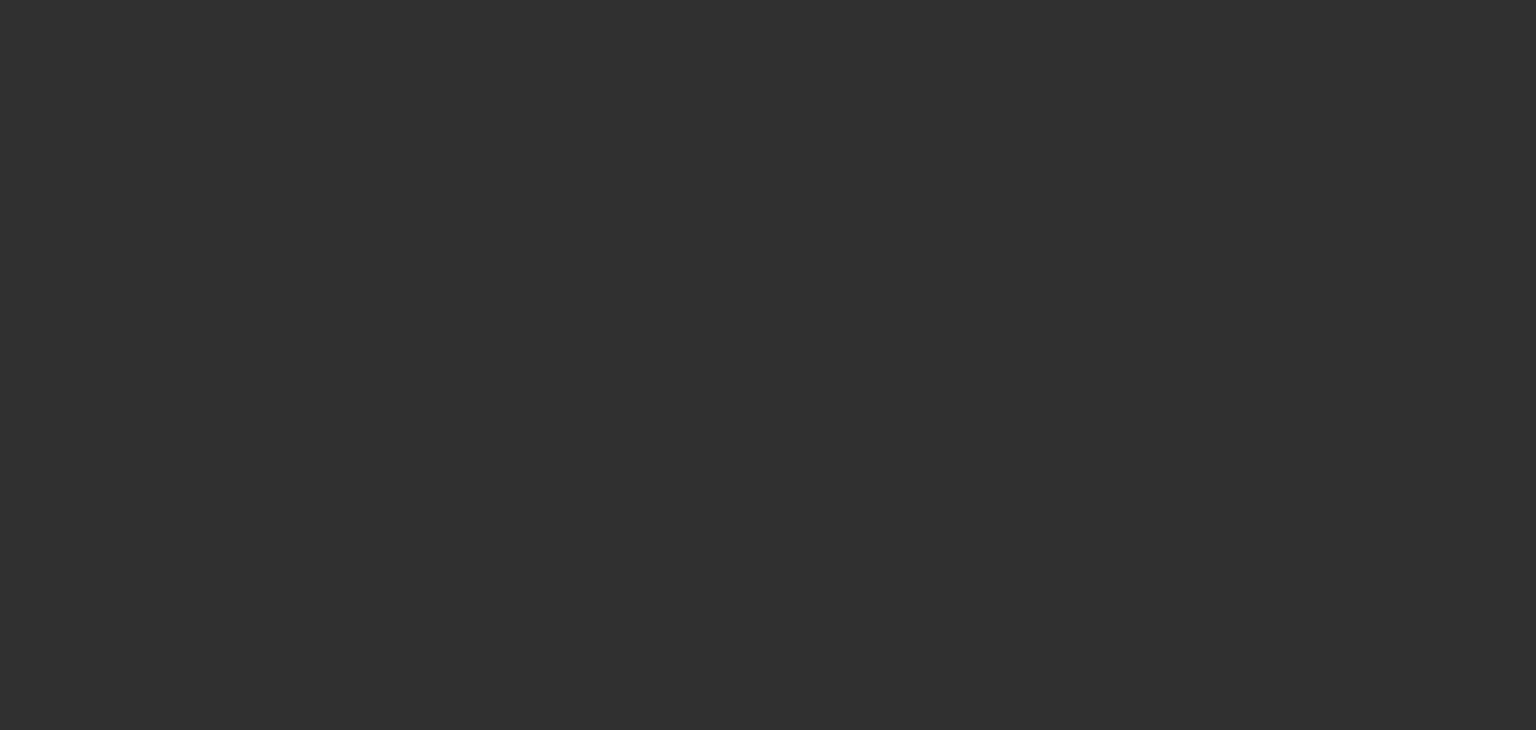 scroll, scrollTop: 0, scrollLeft: 0, axis: both 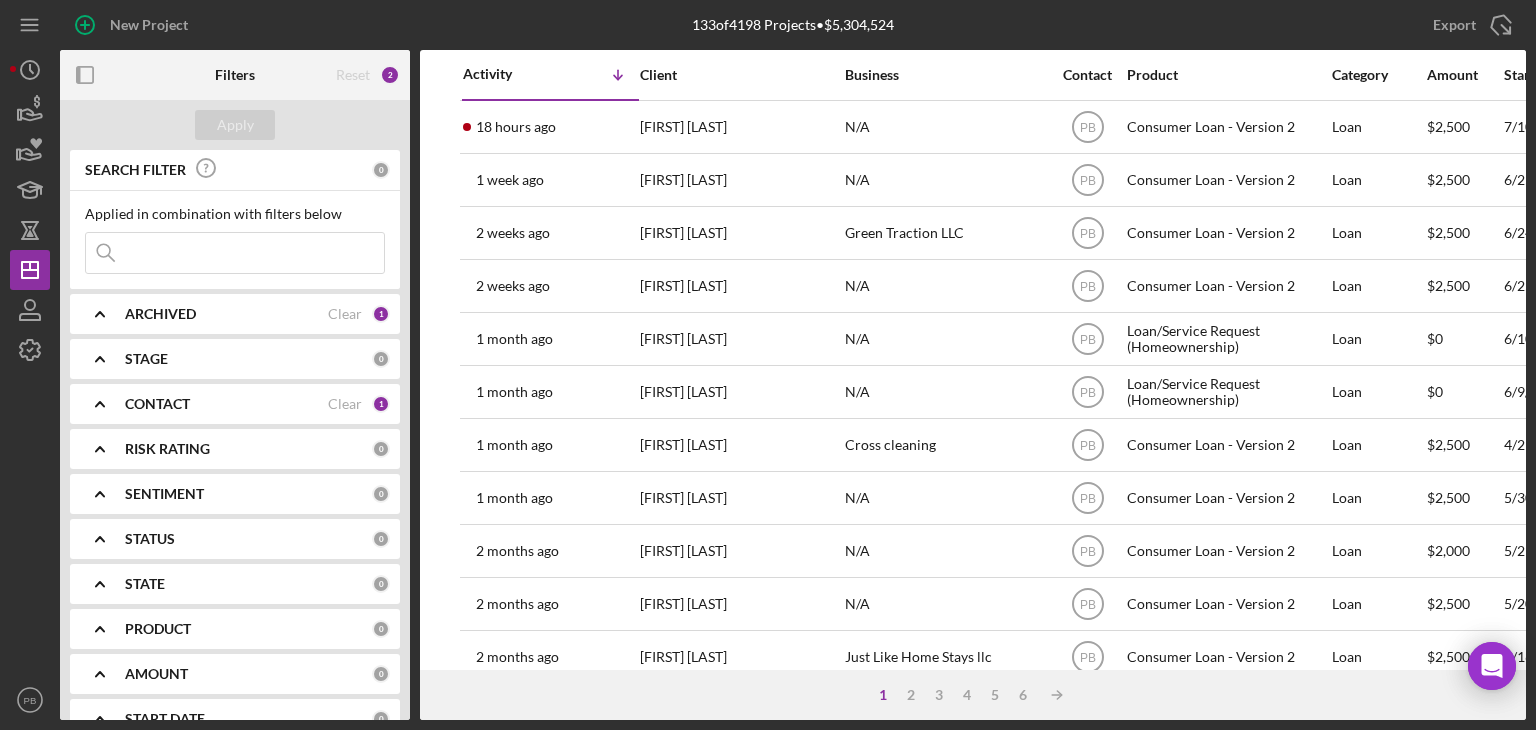 click at bounding box center (235, 253) 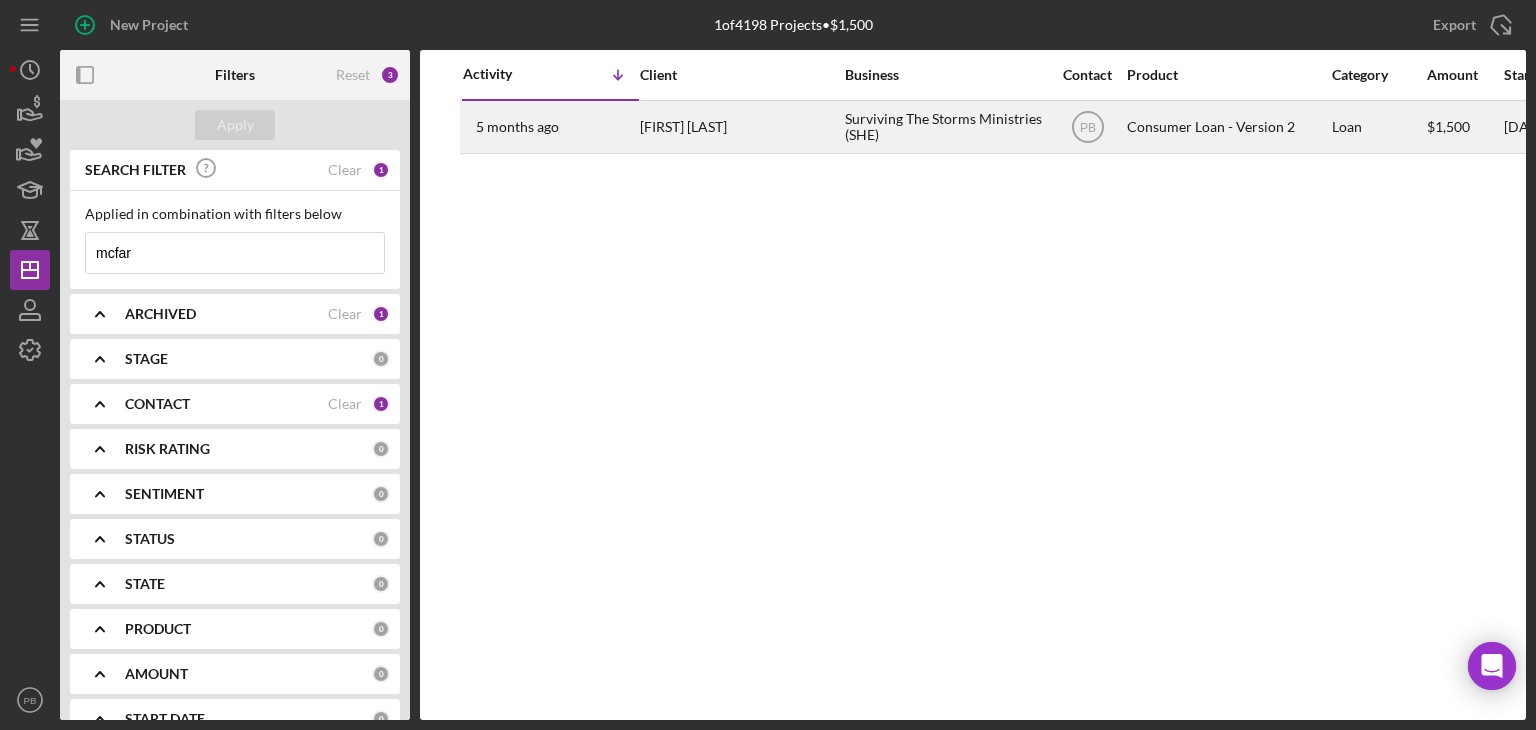 type on "mcfar" 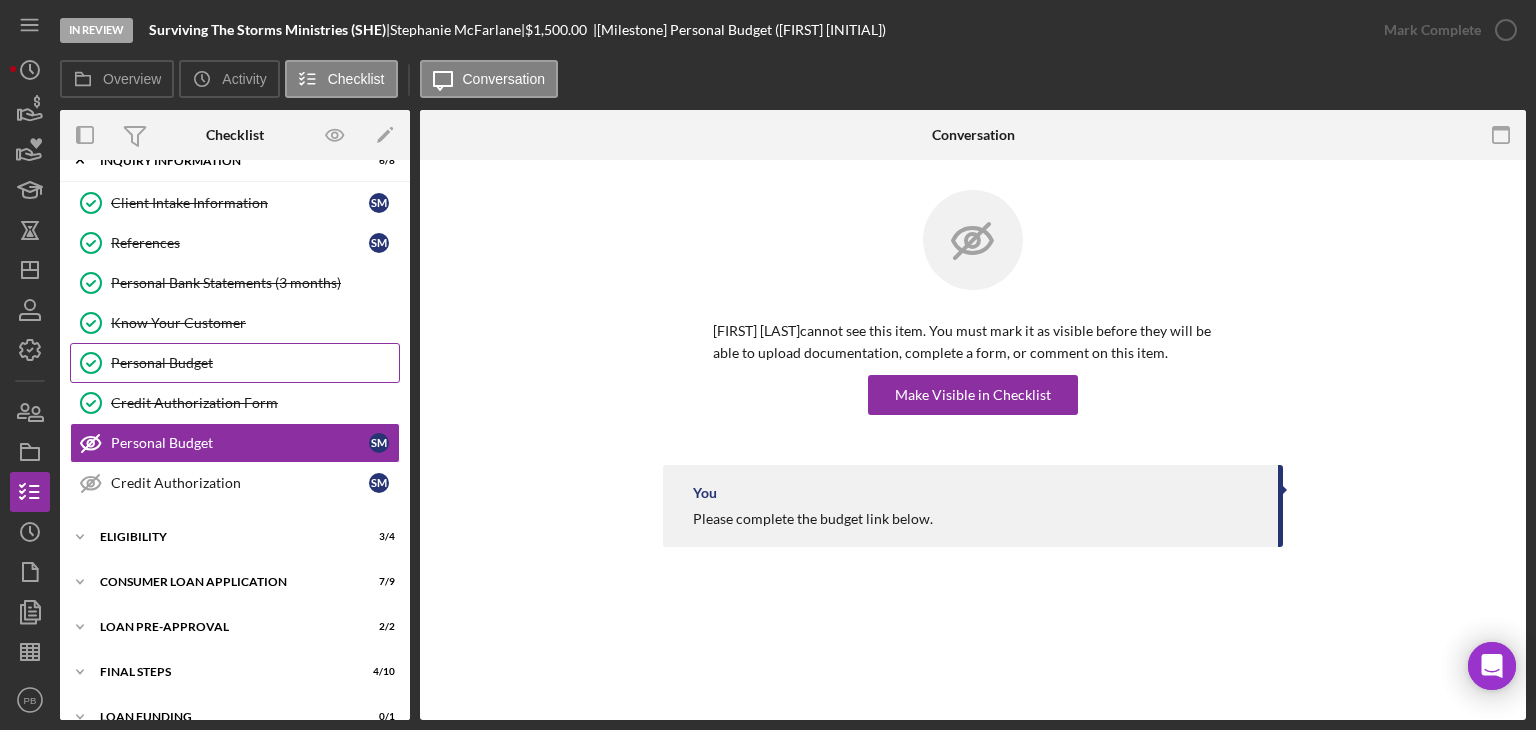 scroll, scrollTop: 52, scrollLeft: 0, axis: vertical 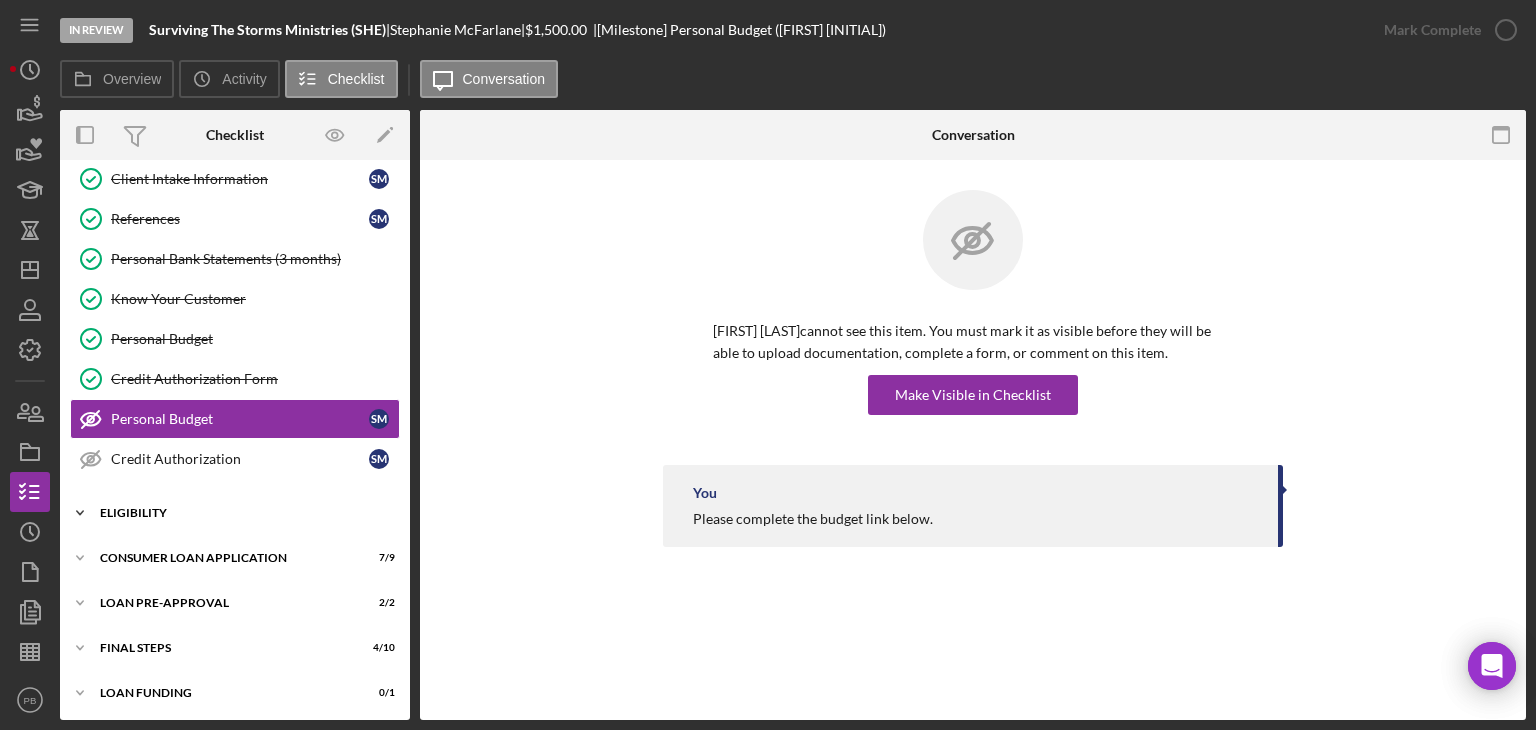 click on "Eligibility" at bounding box center [242, 513] 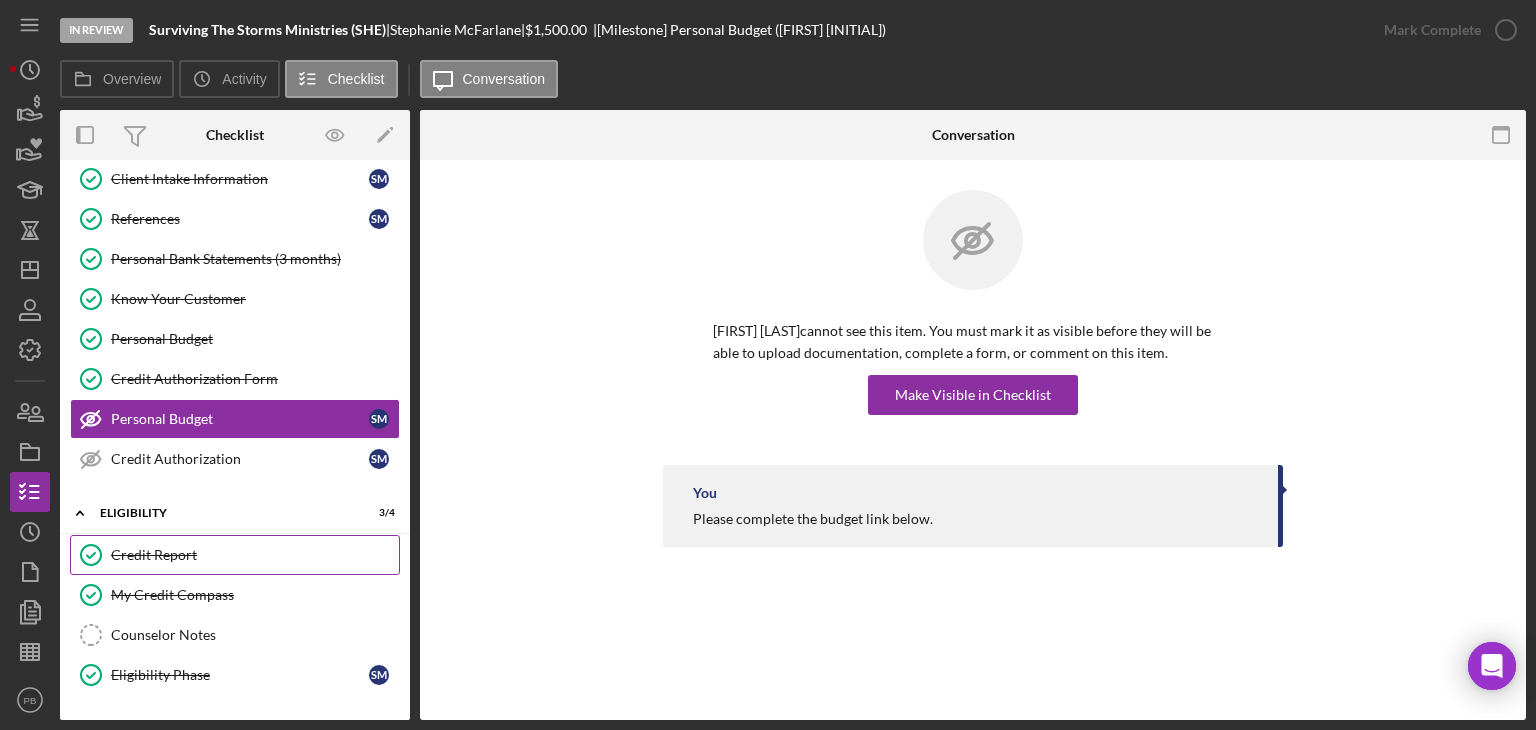 scroll, scrollTop: 221, scrollLeft: 0, axis: vertical 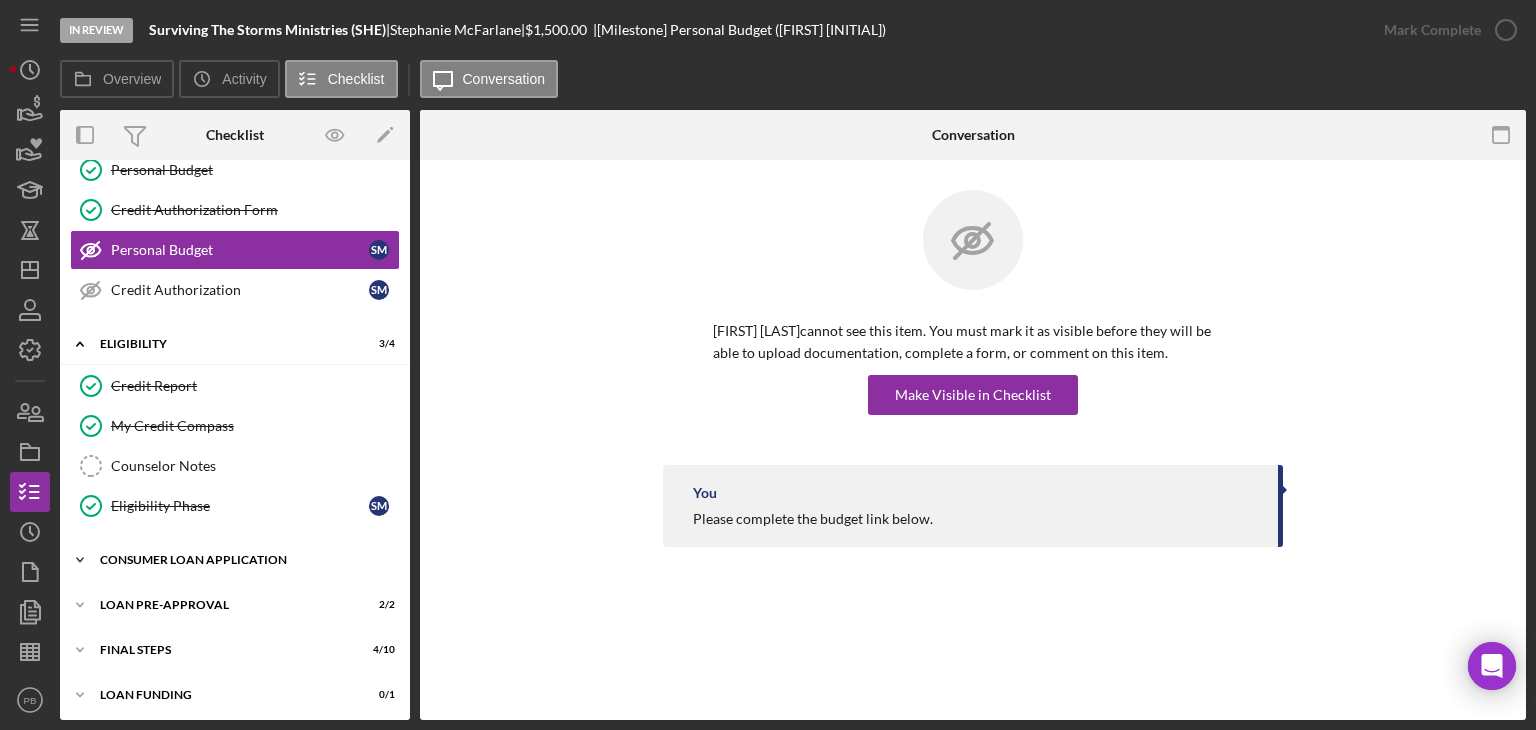 click on "Consumer Loan Application" at bounding box center [242, 560] 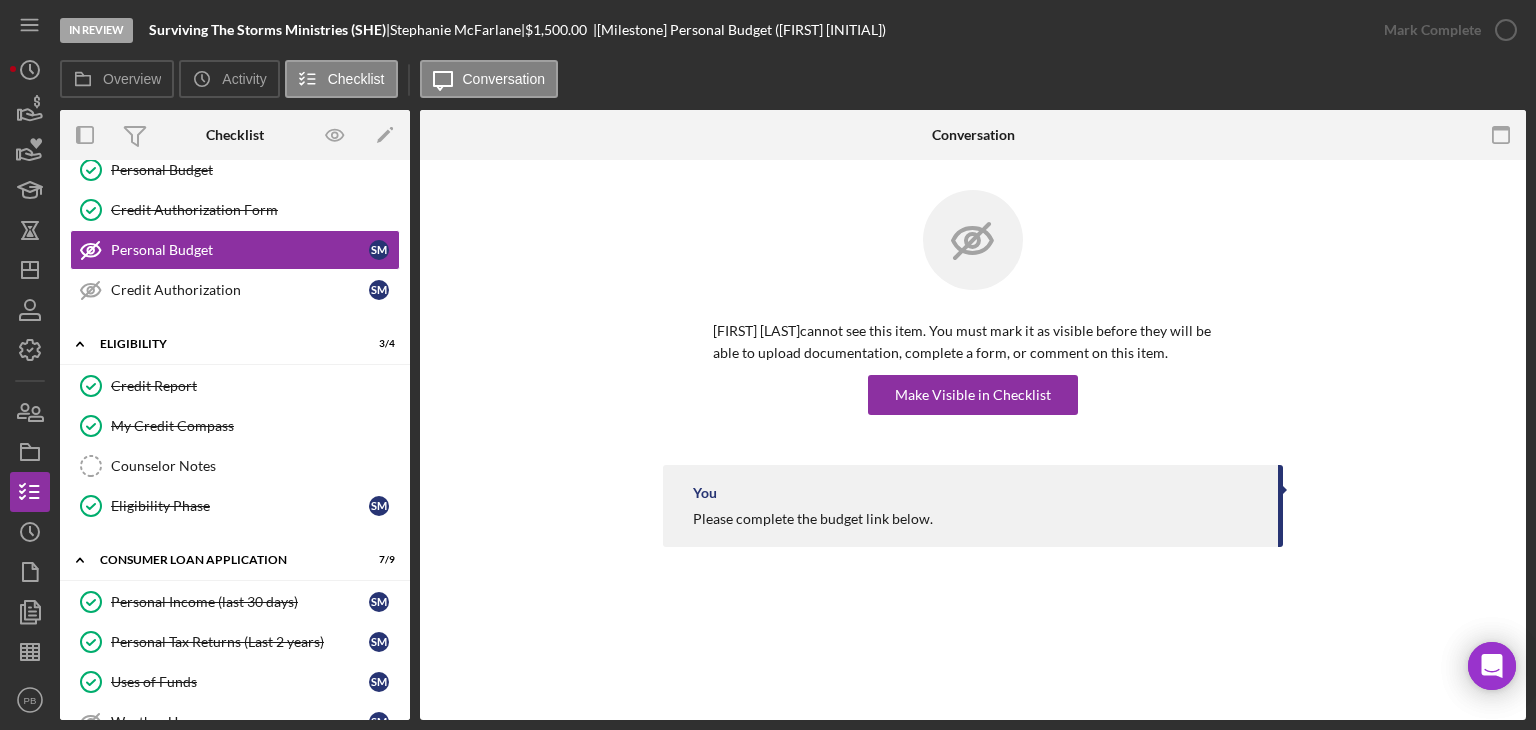 scroll, scrollTop: 588, scrollLeft: 0, axis: vertical 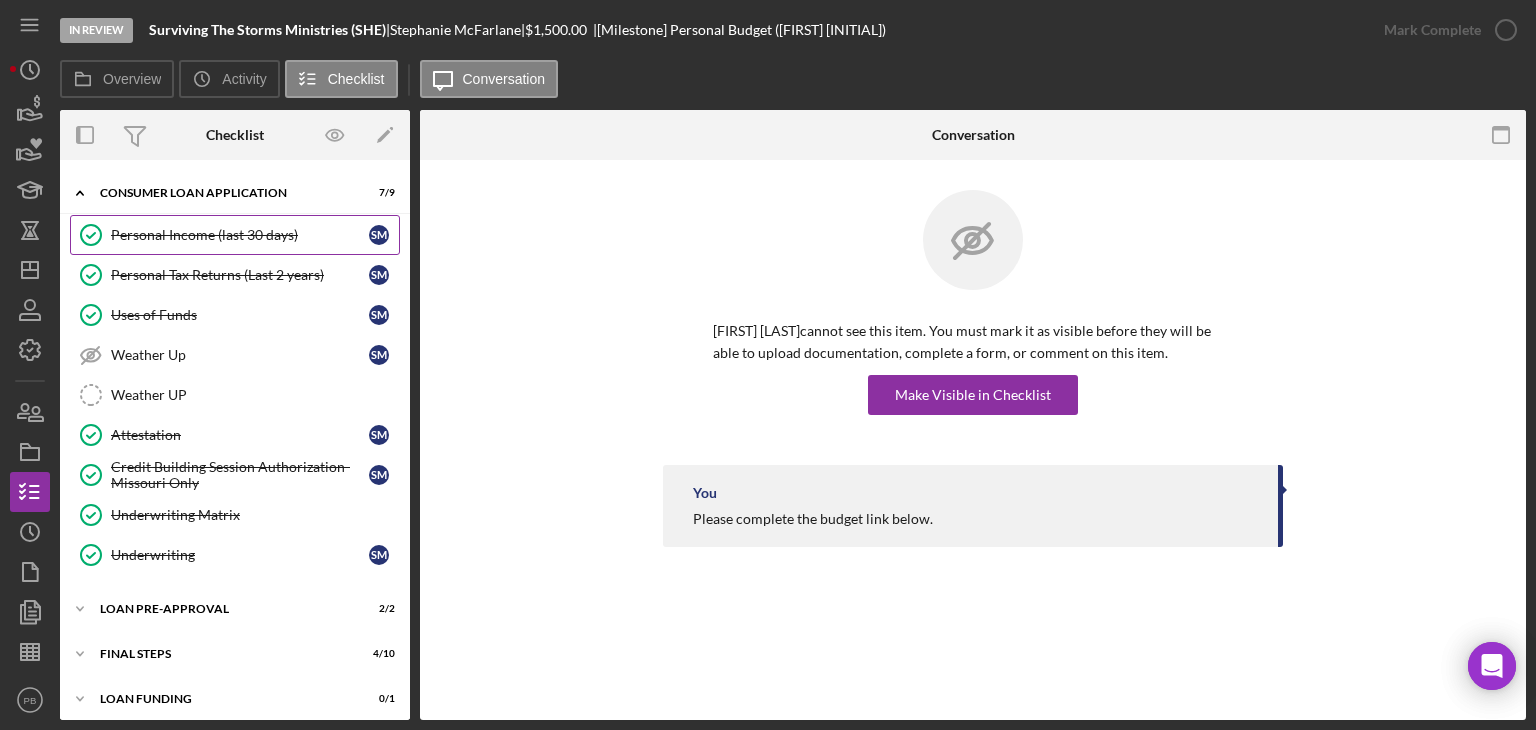 click on "Personal Income (last 30 days) Personal Income (last 30 days) S M" at bounding box center (235, 235) 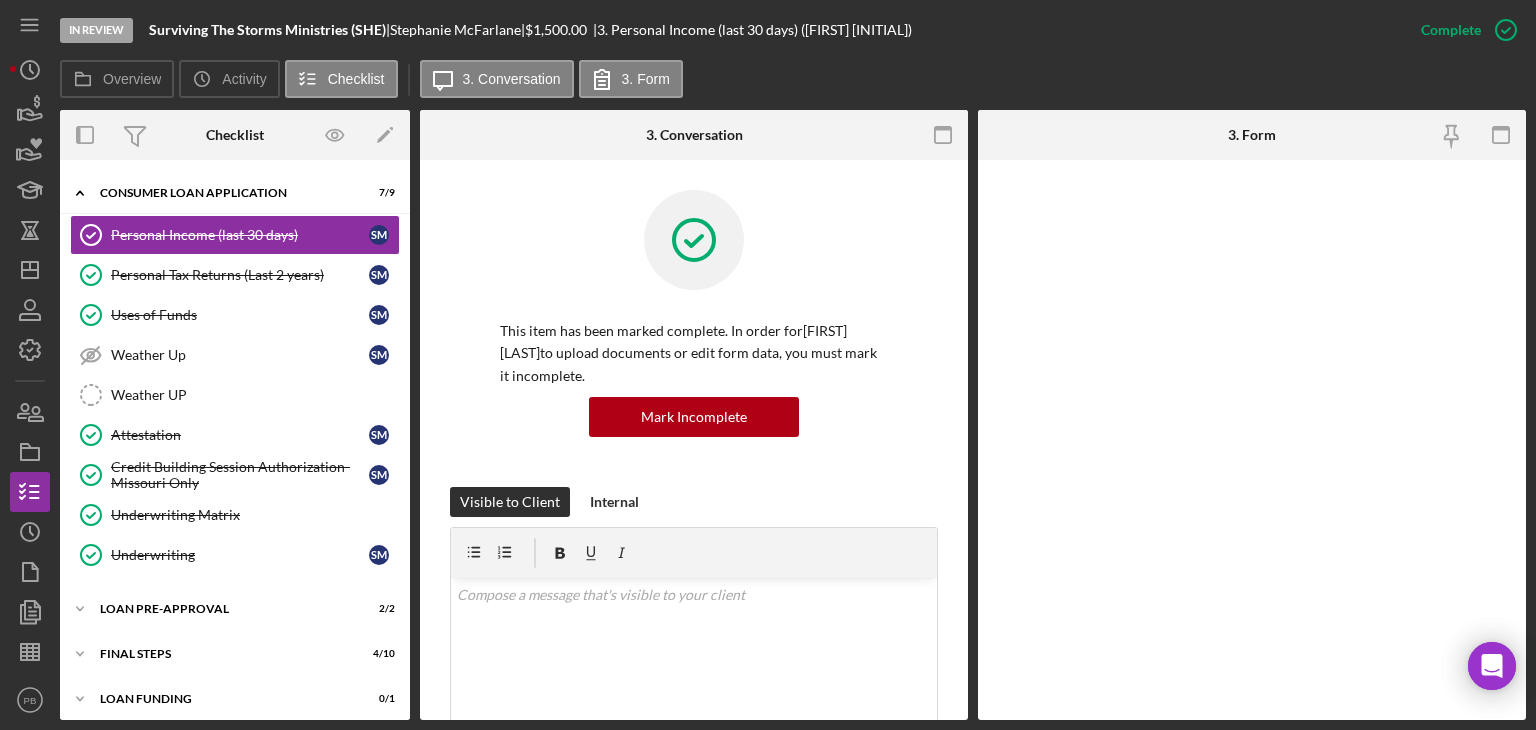 scroll, scrollTop: 588, scrollLeft: 0, axis: vertical 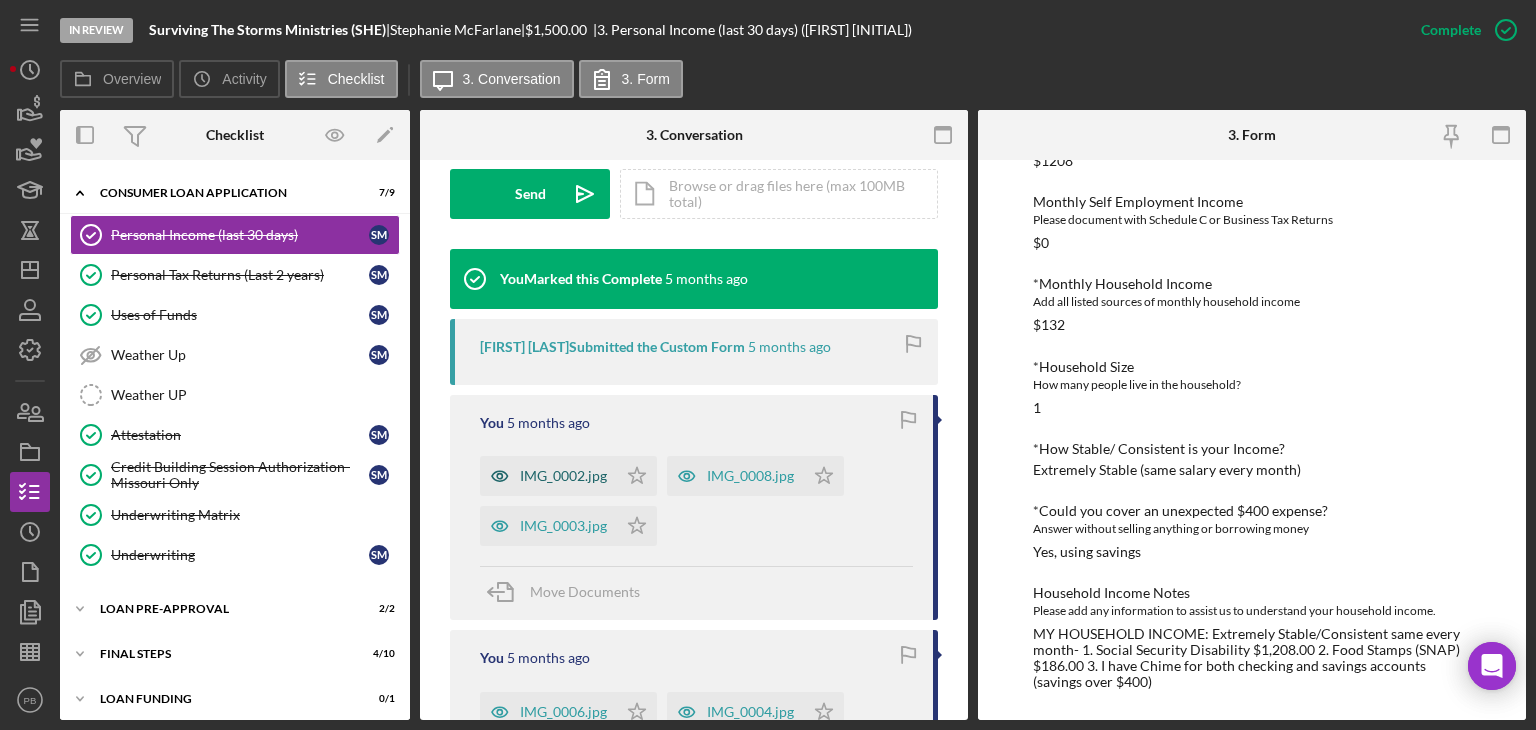 click on "IMG_0002.jpg" at bounding box center [563, 476] 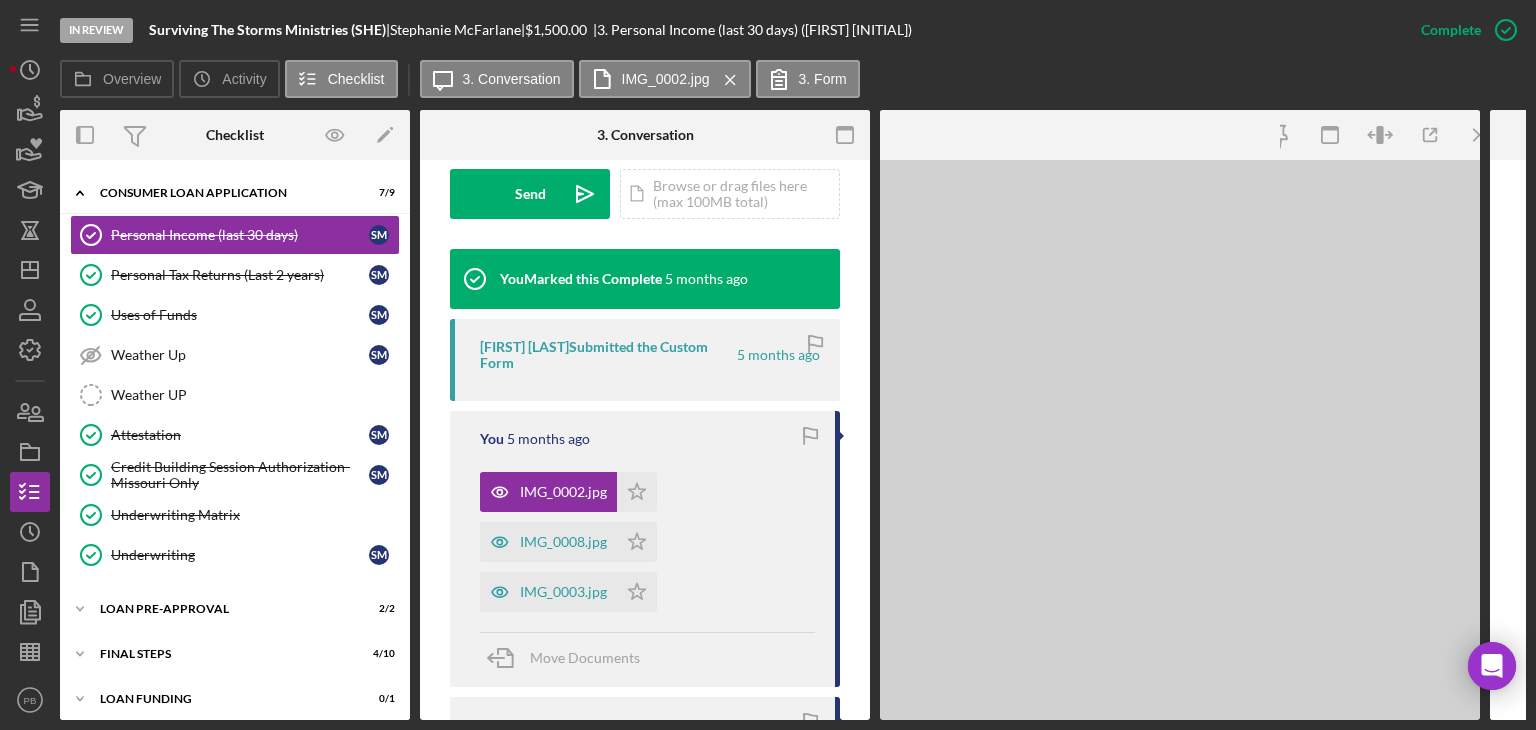 scroll, scrollTop: 634, scrollLeft: 0, axis: vertical 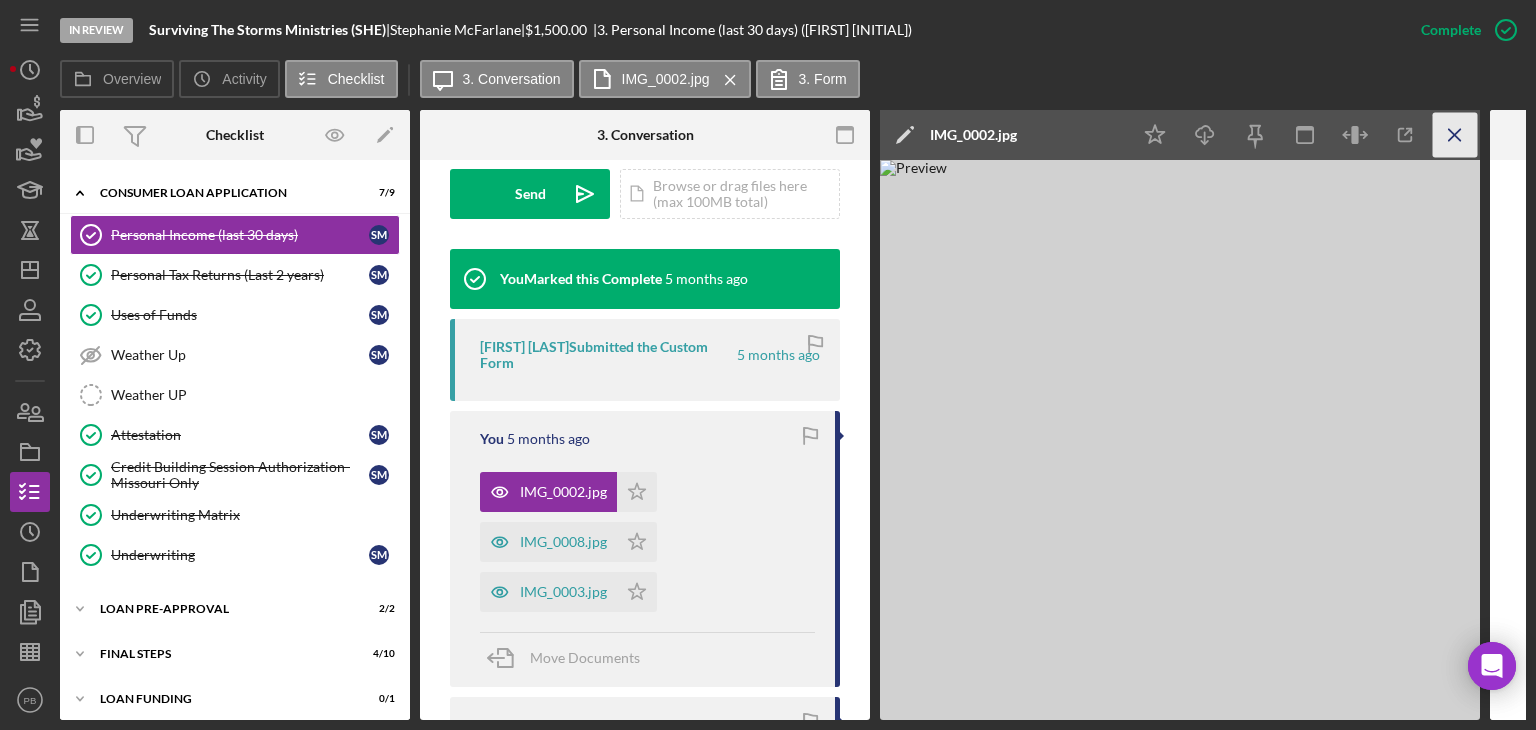 click on "Icon/Menu Close" 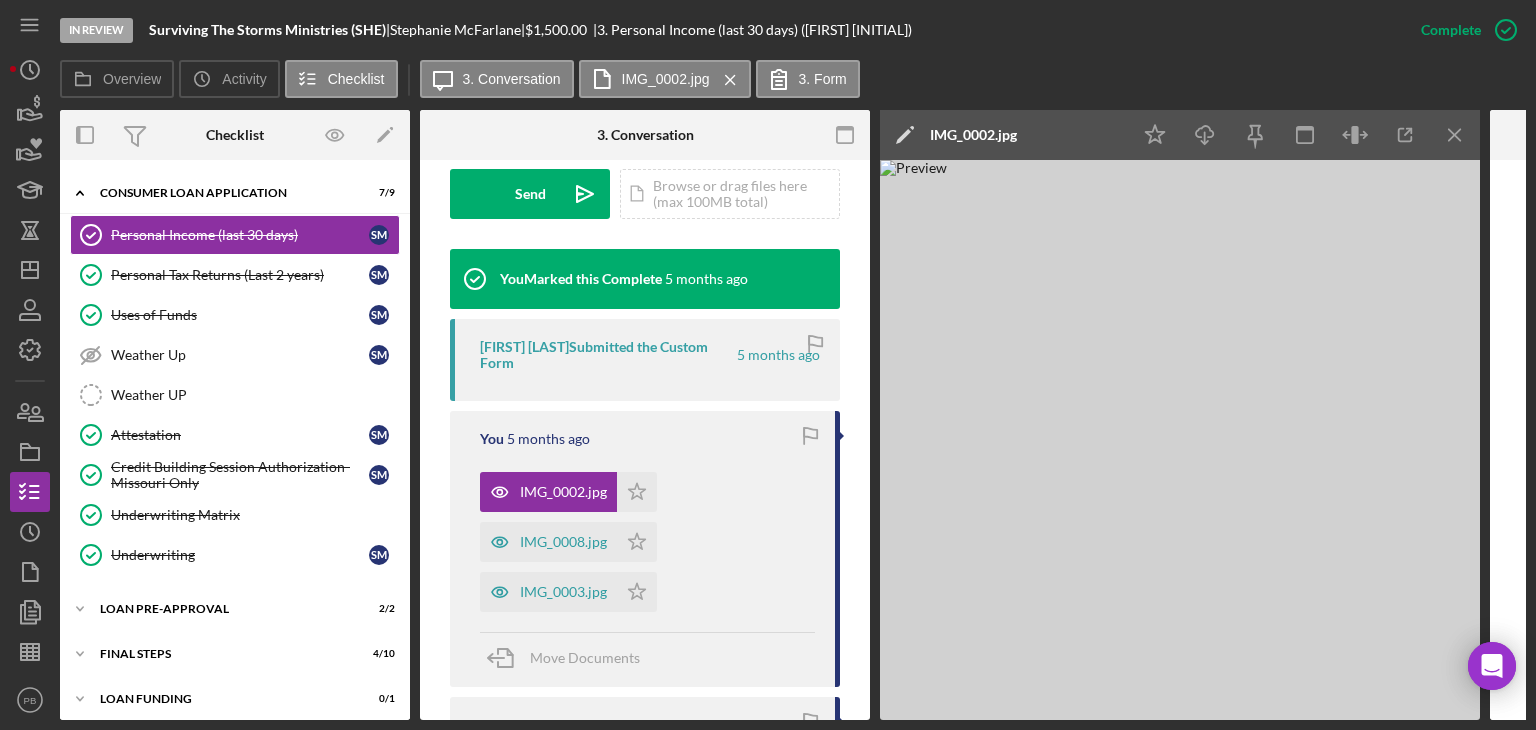 scroll, scrollTop: 614, scrollLeft: 0, axis: vertical 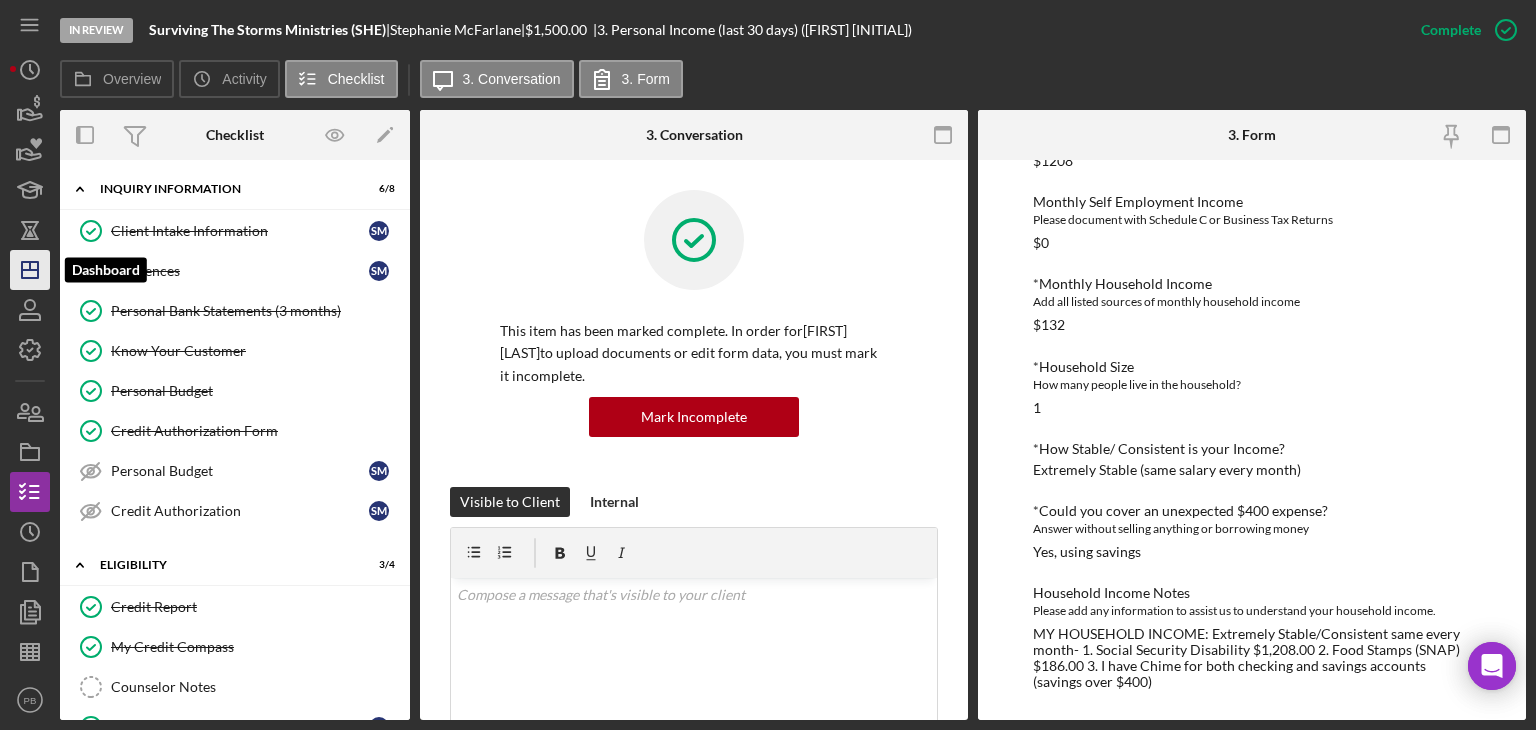 click 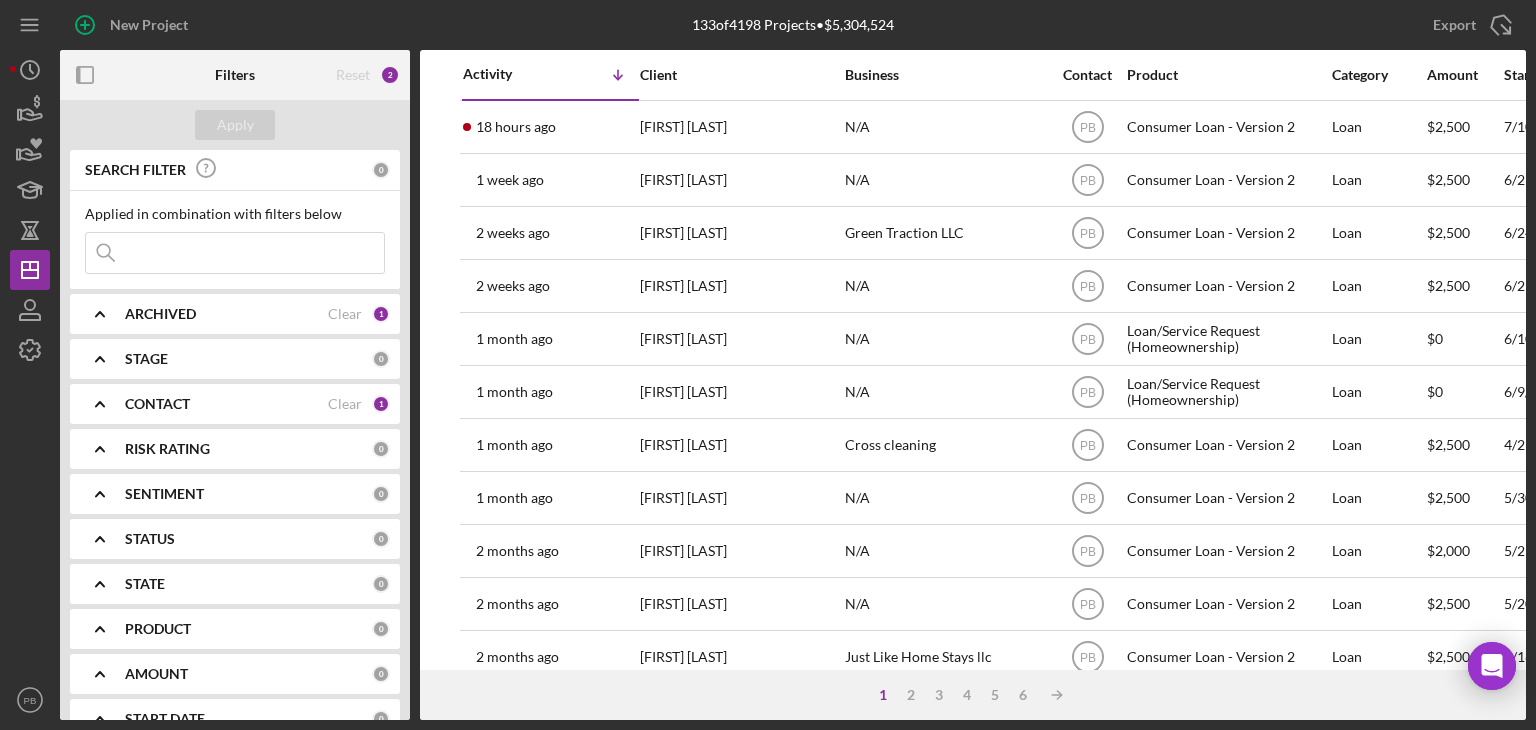 click at bounding box center [235, 253] 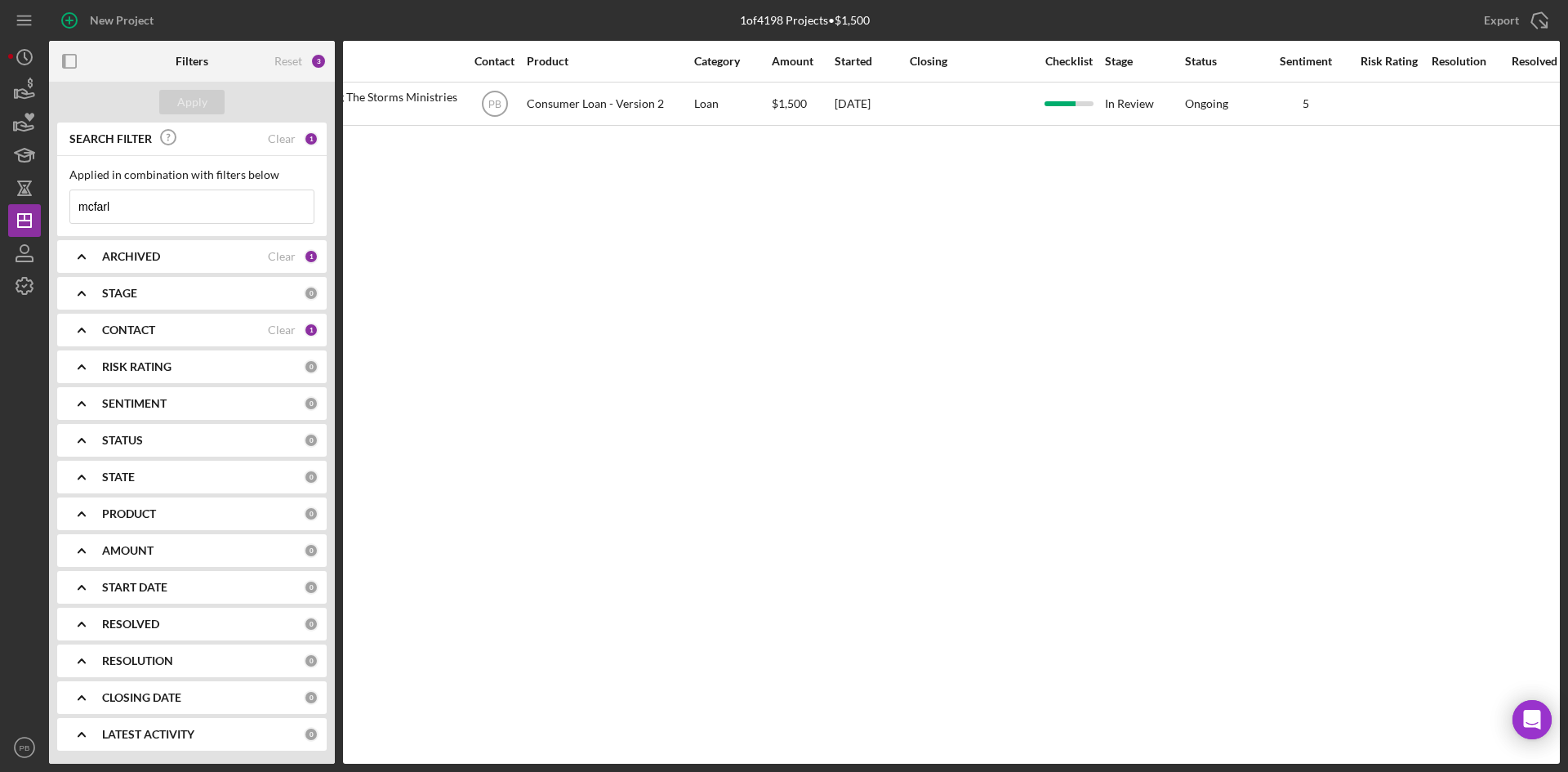 scroll, scrollTop: 0, scrollLeft: 564, axis: horizontal 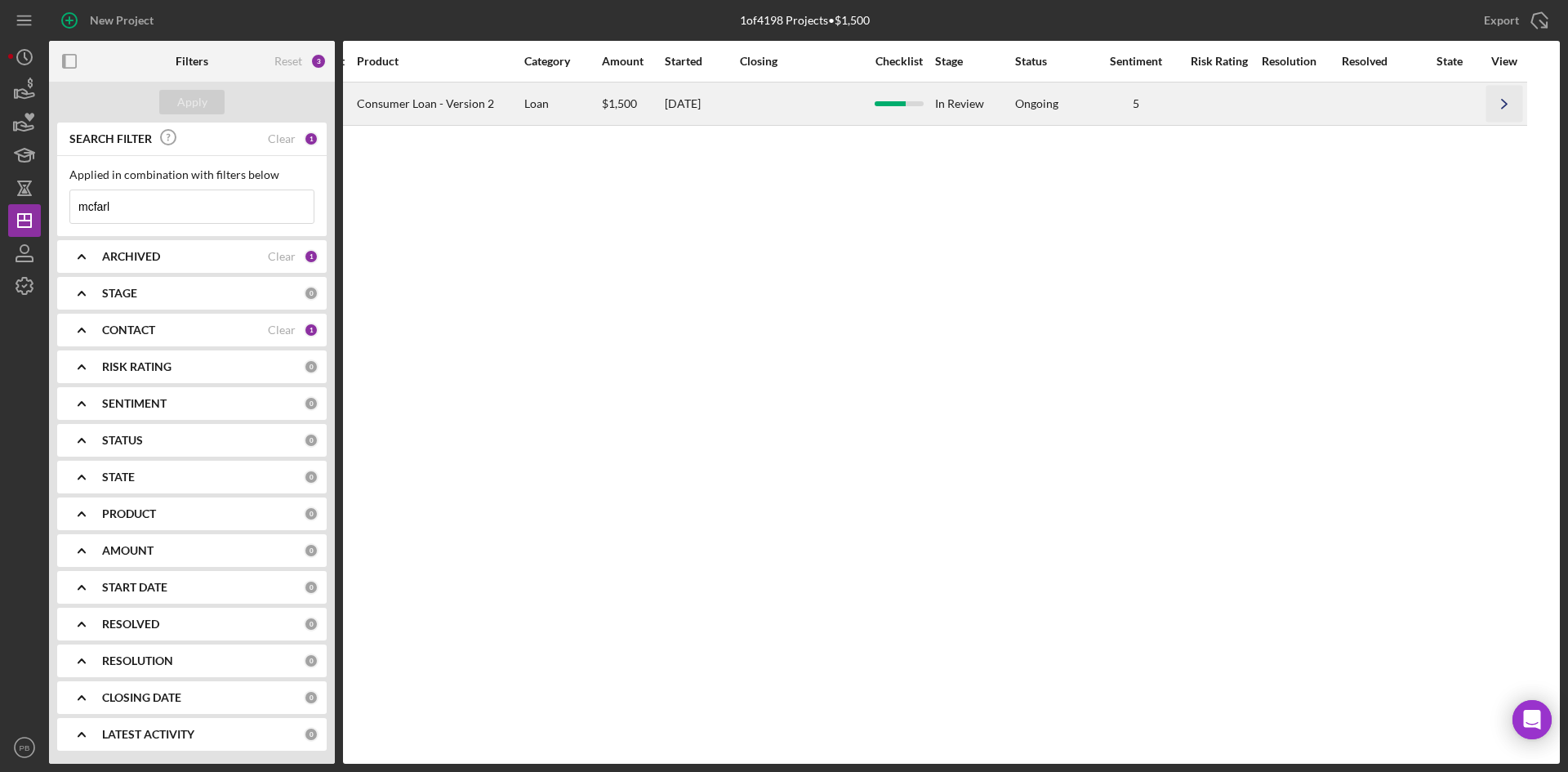 type on "mcfarl" 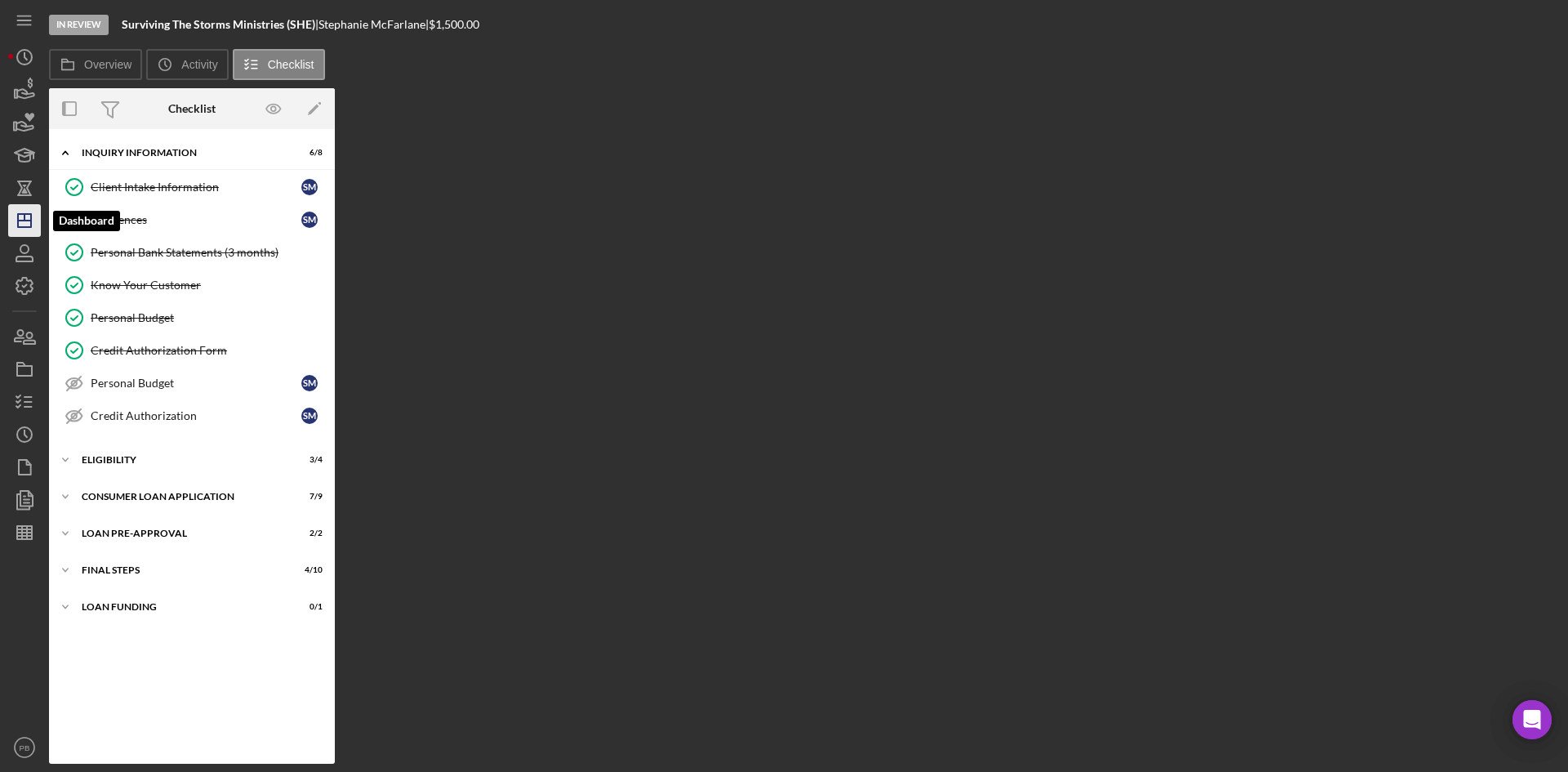 click on "Icon/Dashboard" 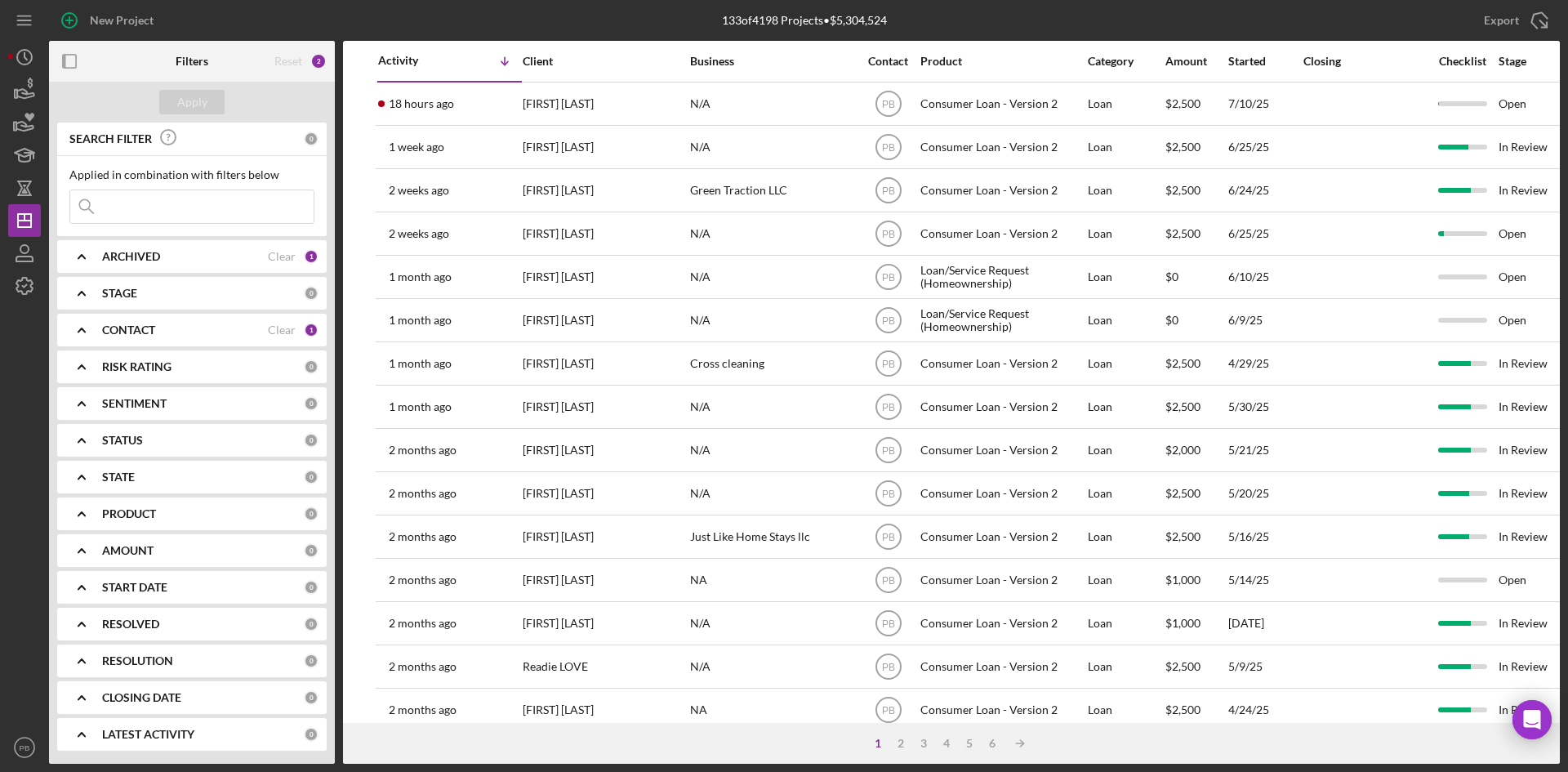 click at bounding box center (192, 207) 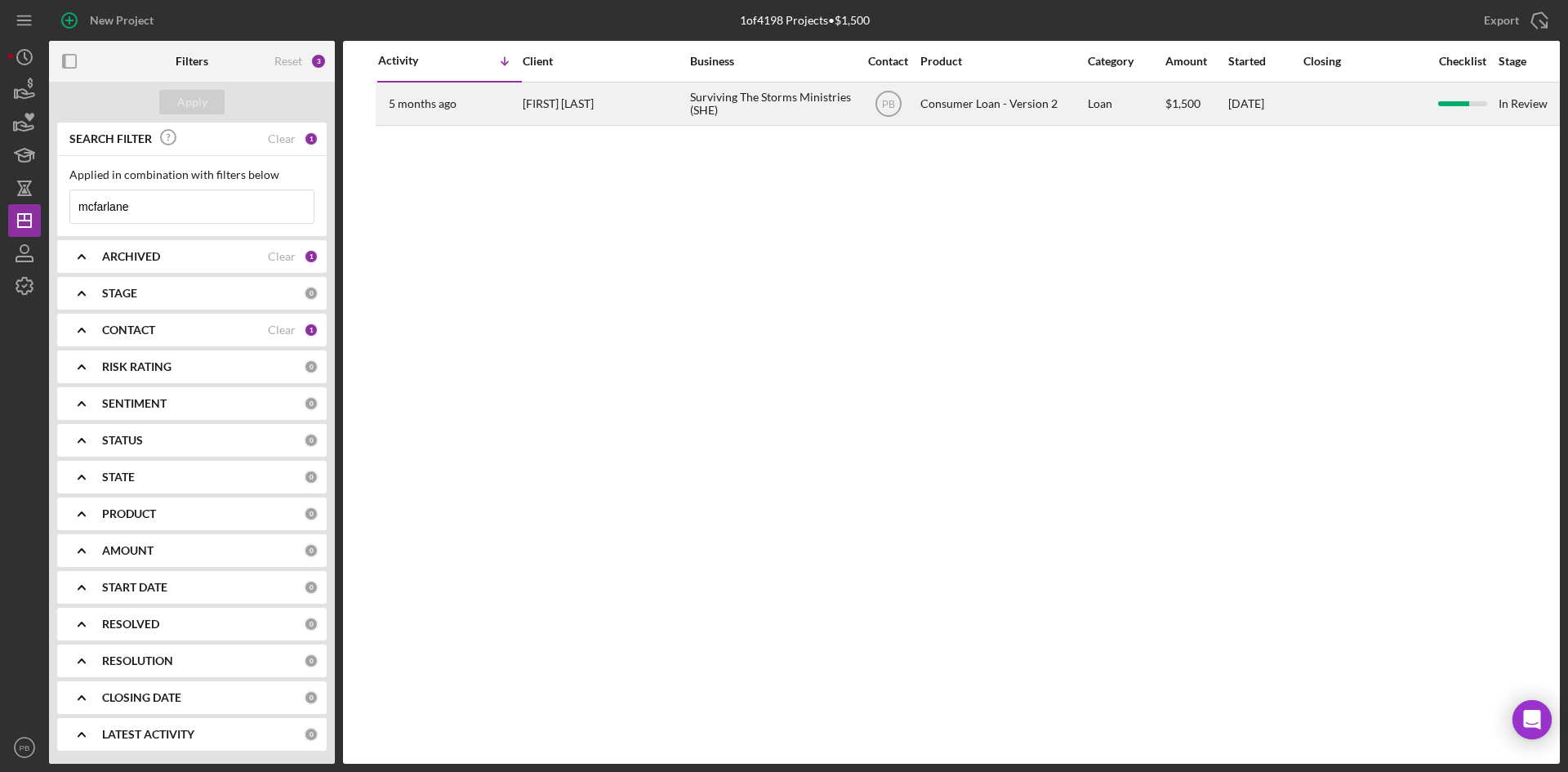 type on "mcfarlane" 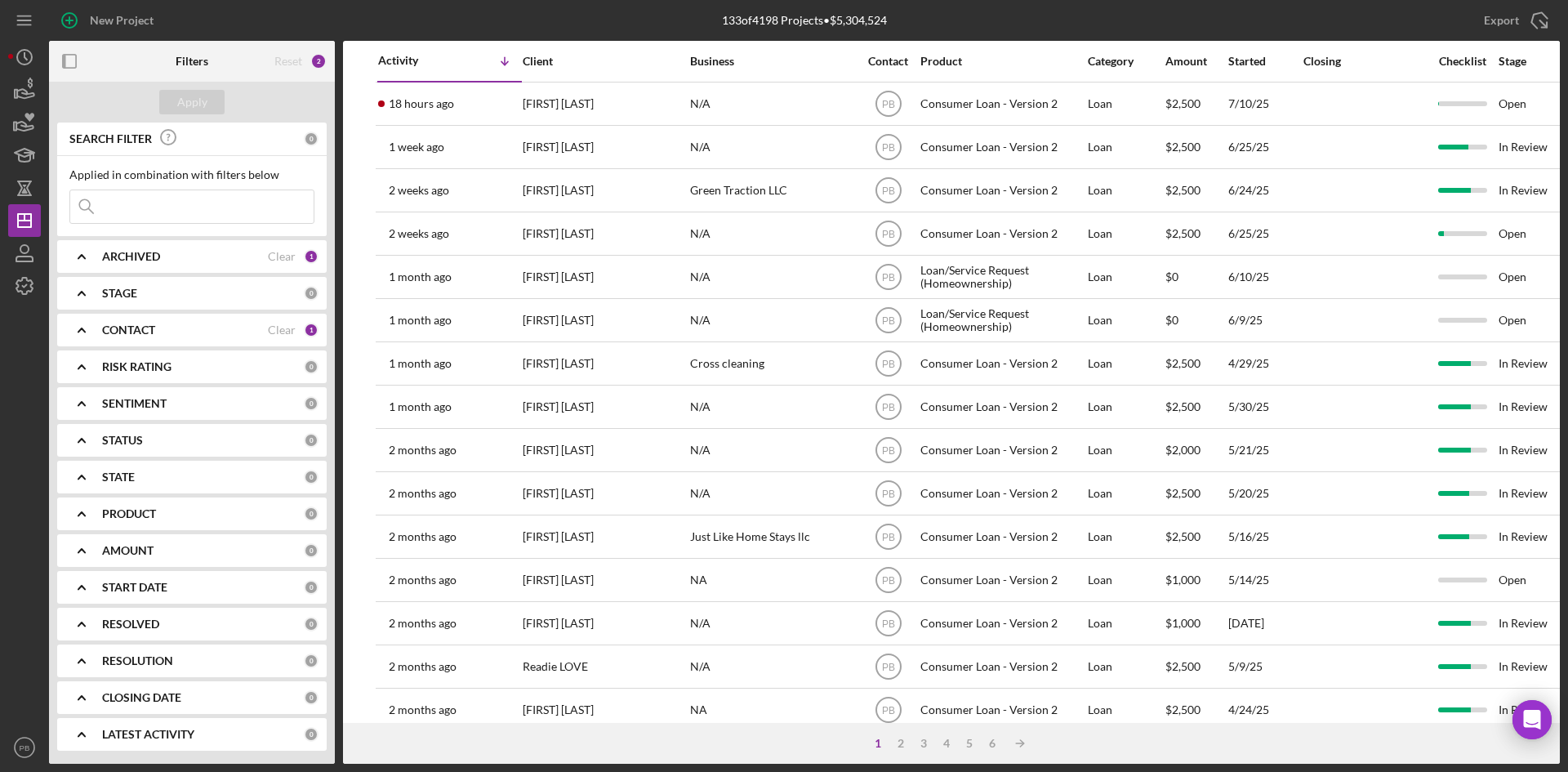 click at bounding box center [192, 207] 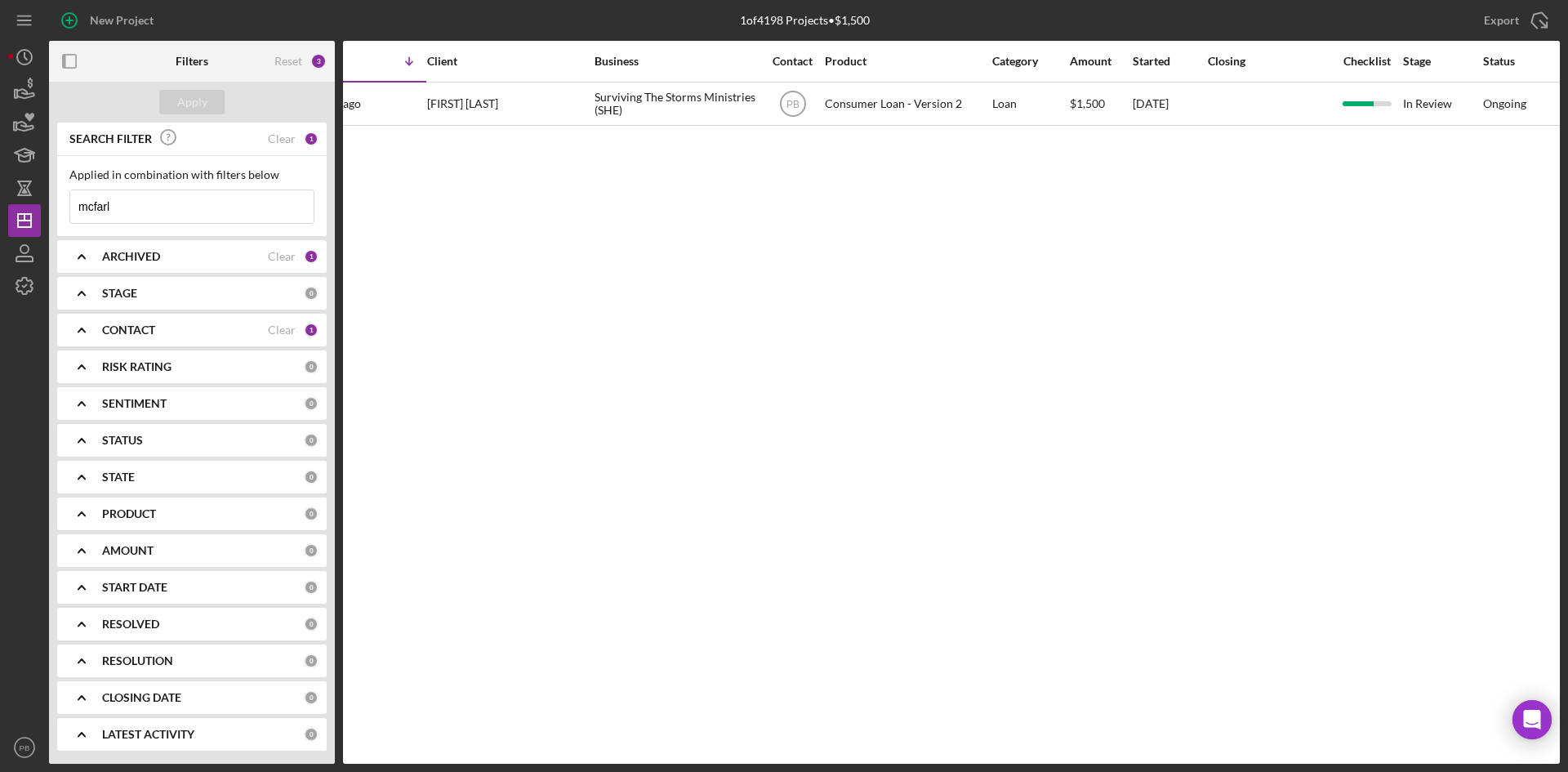 scroll, scrollTop: 0, scrollLeft: 0, axis: both 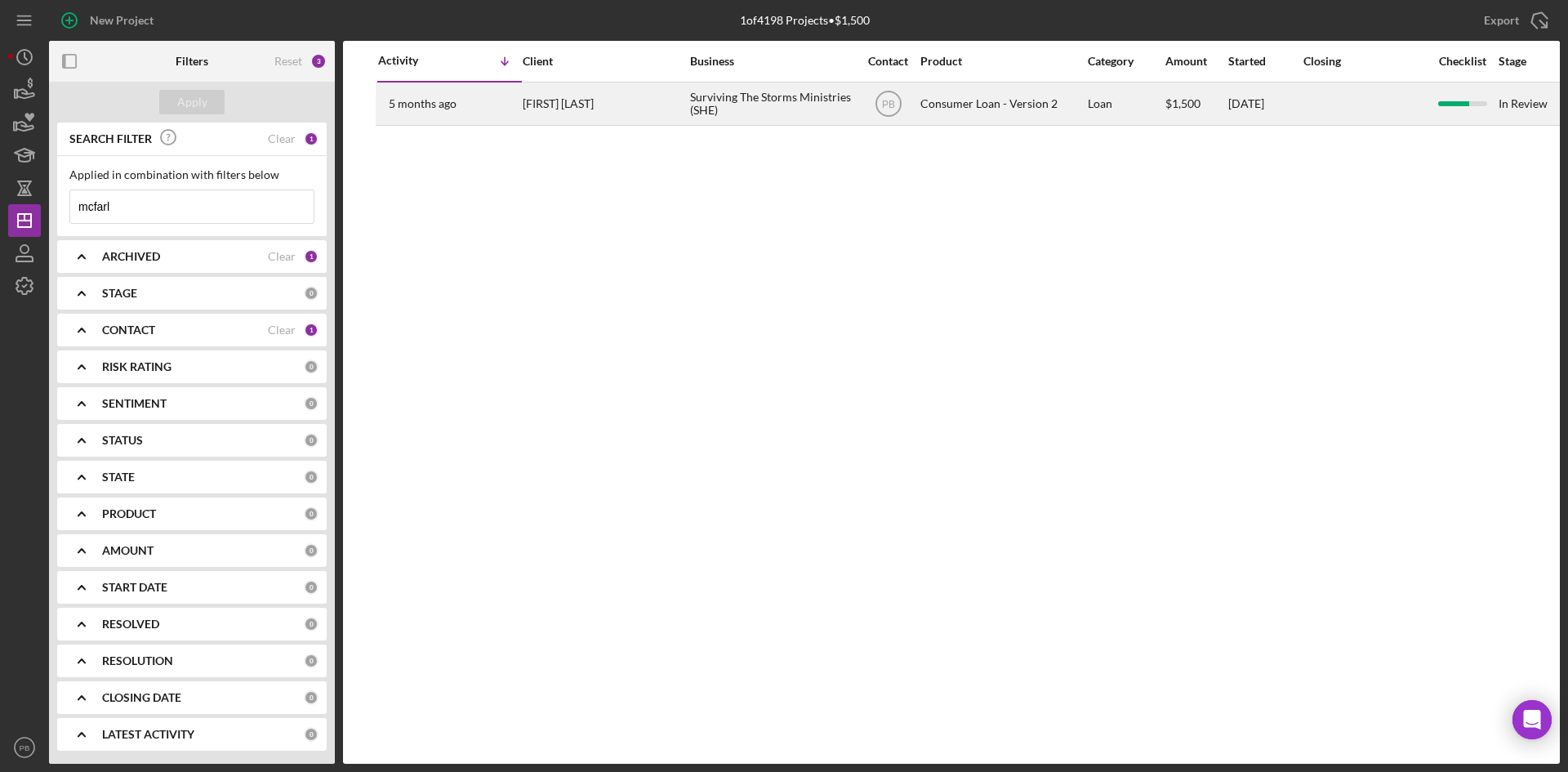 type on "mcfarl" 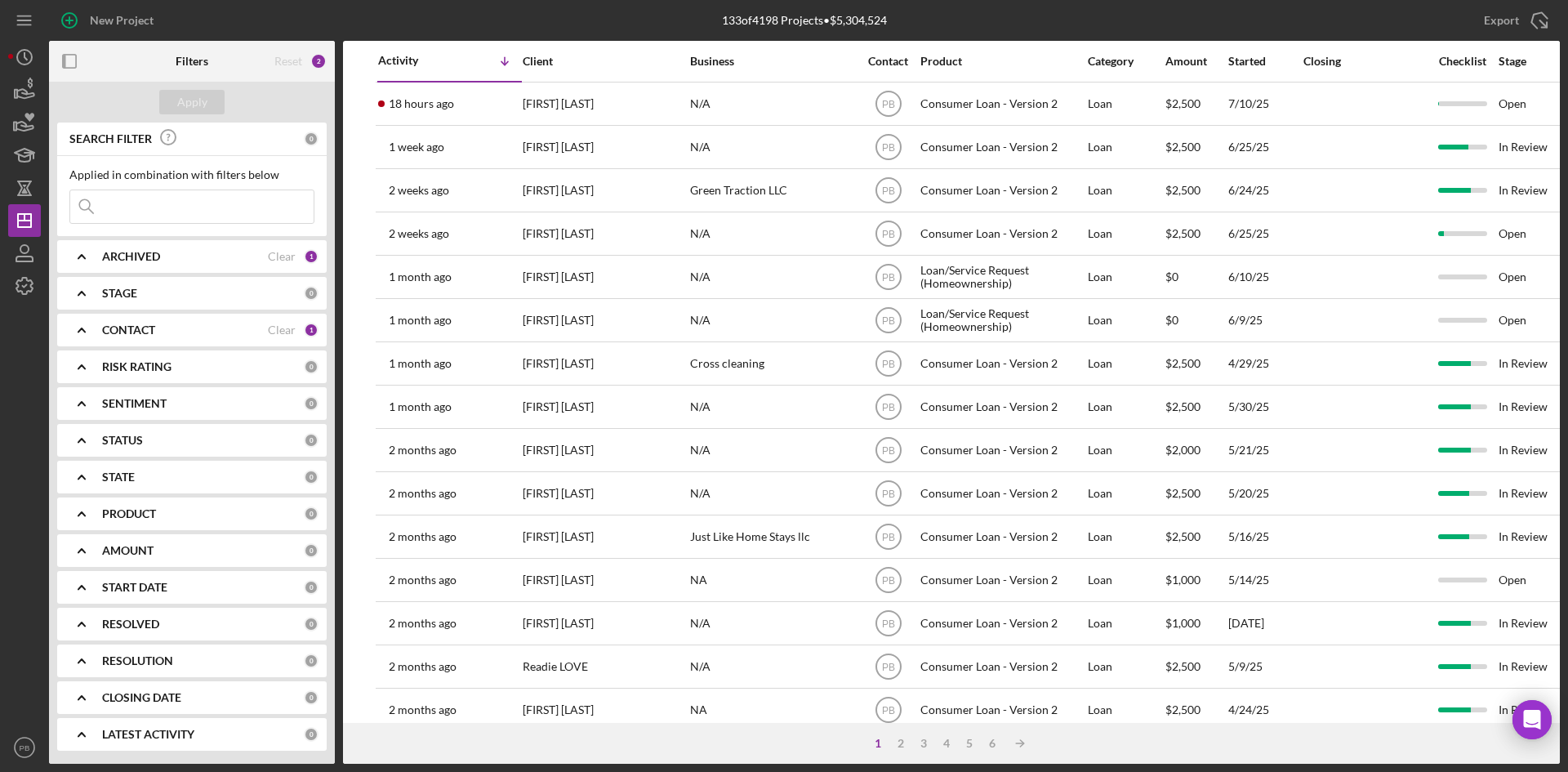 click at bounding box center [192, 207] 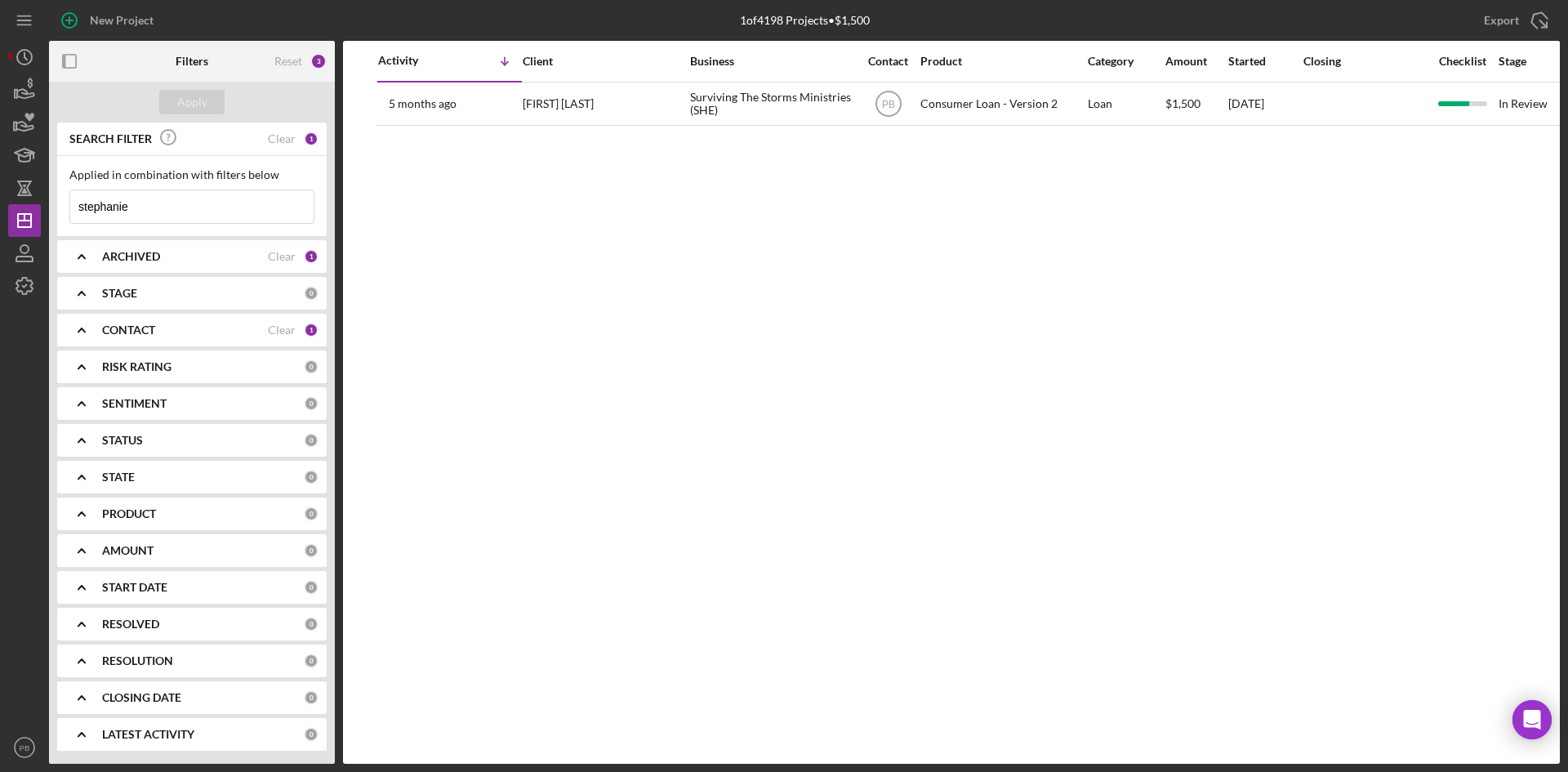type on "stephanie" 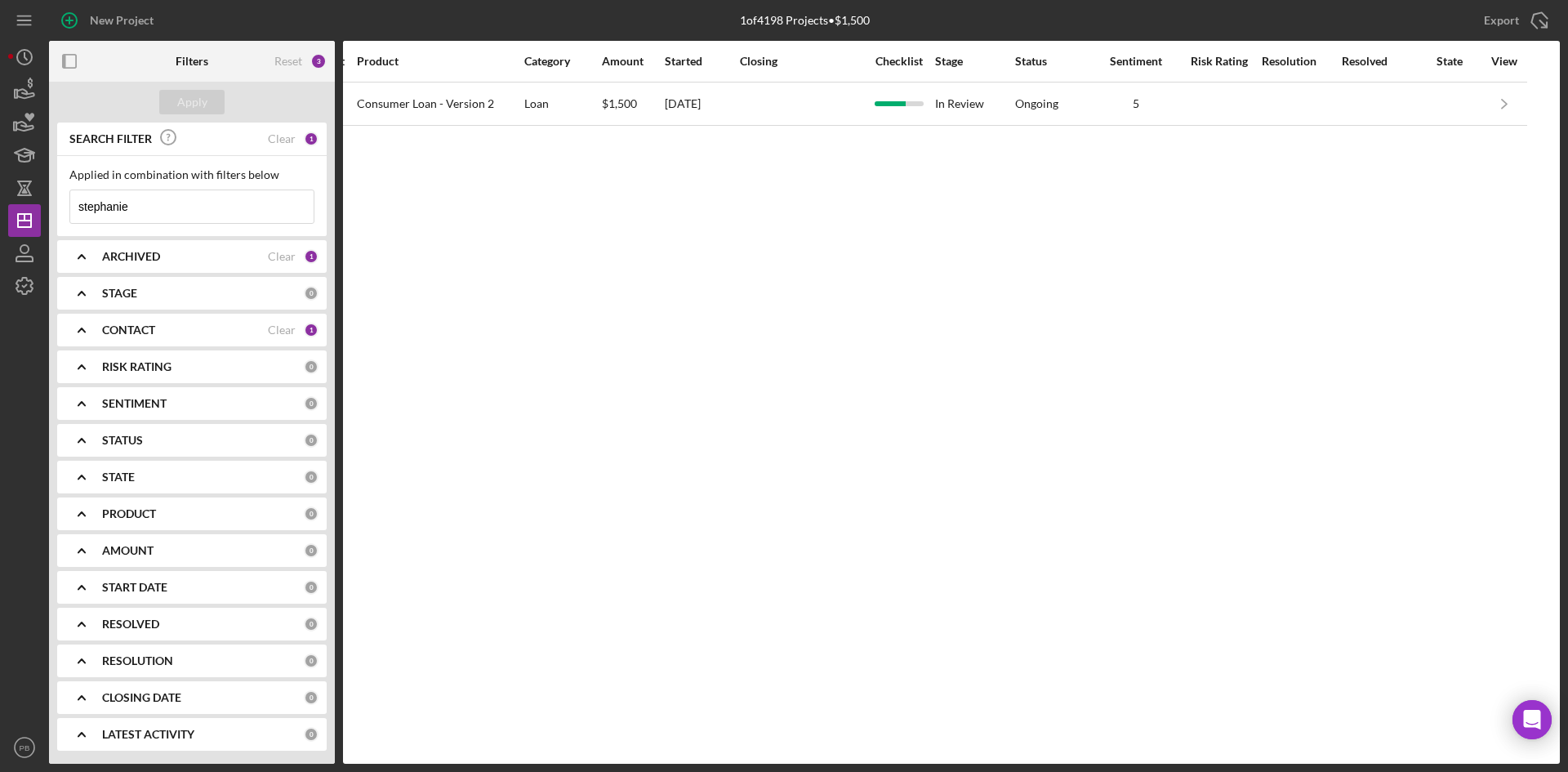 scroll, scrollTop: 0, scrollLeft: 0, axis: both 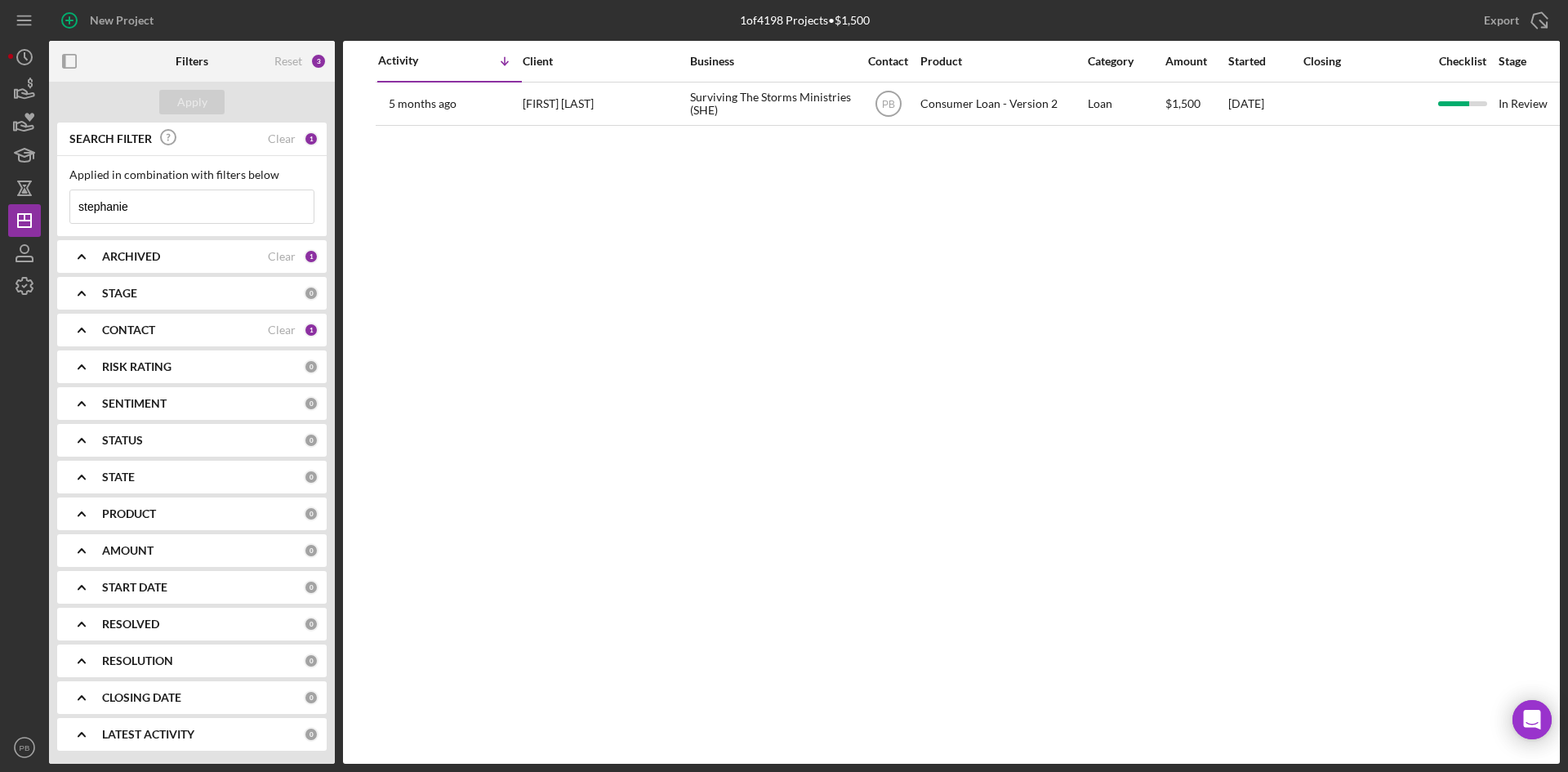 click on "Activity Icon/Table Sort Arrow Client Business Contact Product Category Amount Started Closing Checklist Stage Status Sentiment Risk Rating Resolution Resolved State View 5 months ago [FIRST] [LAST] [FIRST] [LAST] Surviving The Storms Ministries (SHE) Icon/User Photo PB Consumer Loan - Version 2 Loan $1,500 [DATE] In Review Ongoing 5 Icon/Navigate" at bounding box center [951, 402] 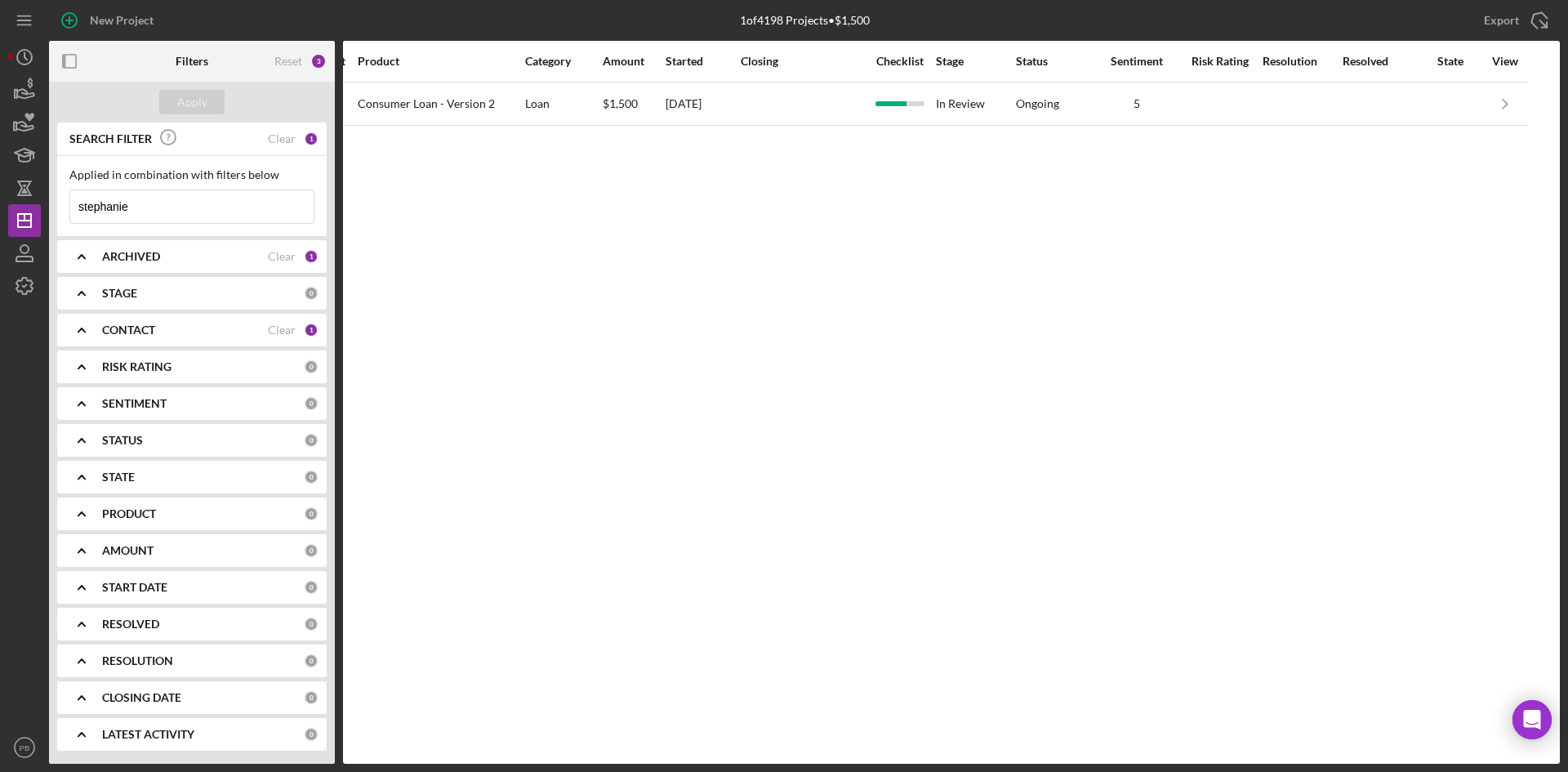 scroll, scrollTop: 0, scrollLeft: 564, axis: horizontal 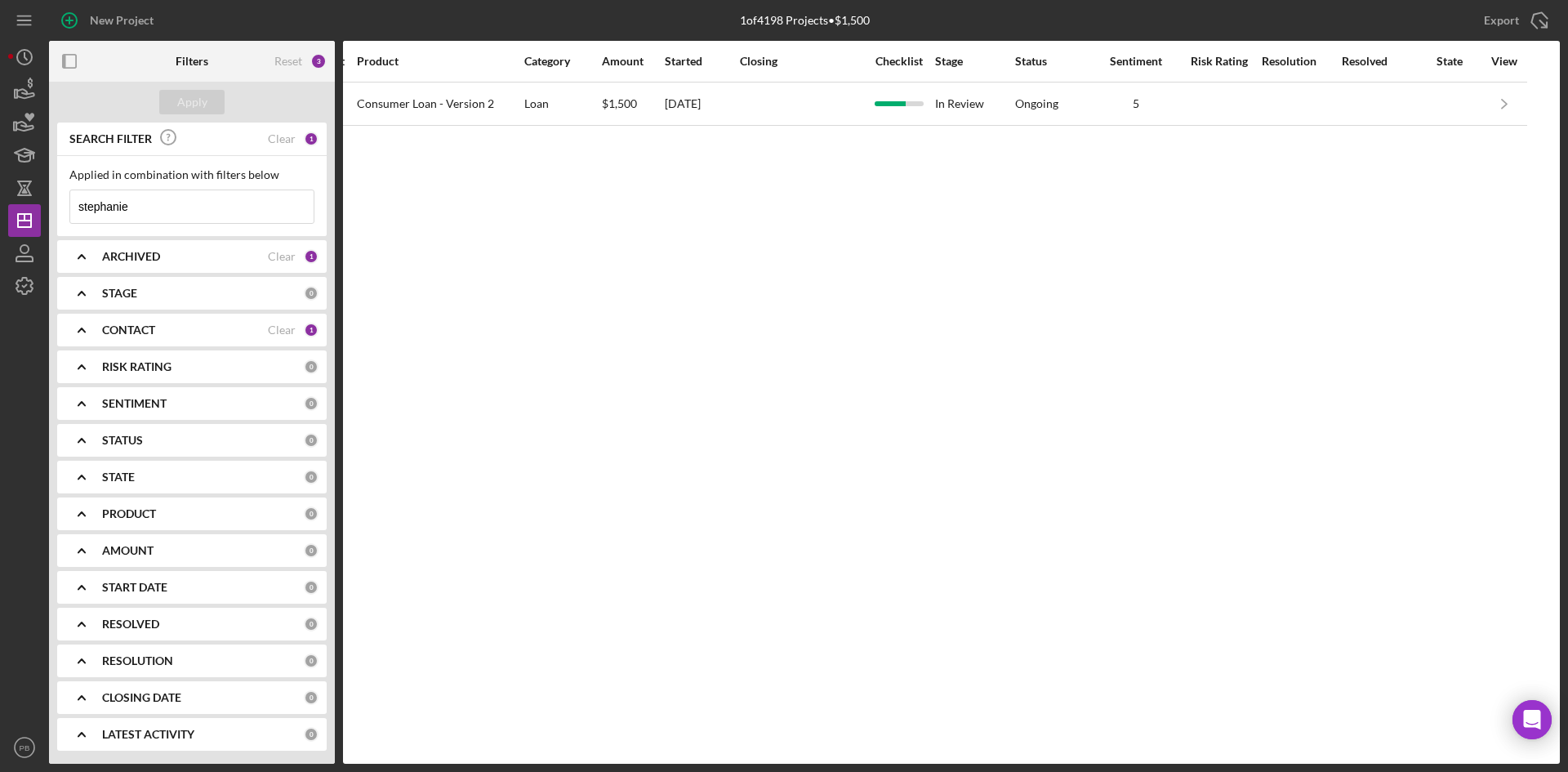 click on "Activity Icon/Table Sort Arrow Client Business Contact Product Category Amount Started Closing Checklist Stage Status Sentiment Risk Rating Resolution Resolved State View 5 months ago [FIRST] [LAST] [FIRST] [LAST] Surviving The Storms Ministries (SHE) Icon/User Photo PB Consumer Loan - Version 2 Loan $1,500 [DATE] In Review Ongoing 5 Icon/Navigate" at bounding box center (951, 402) 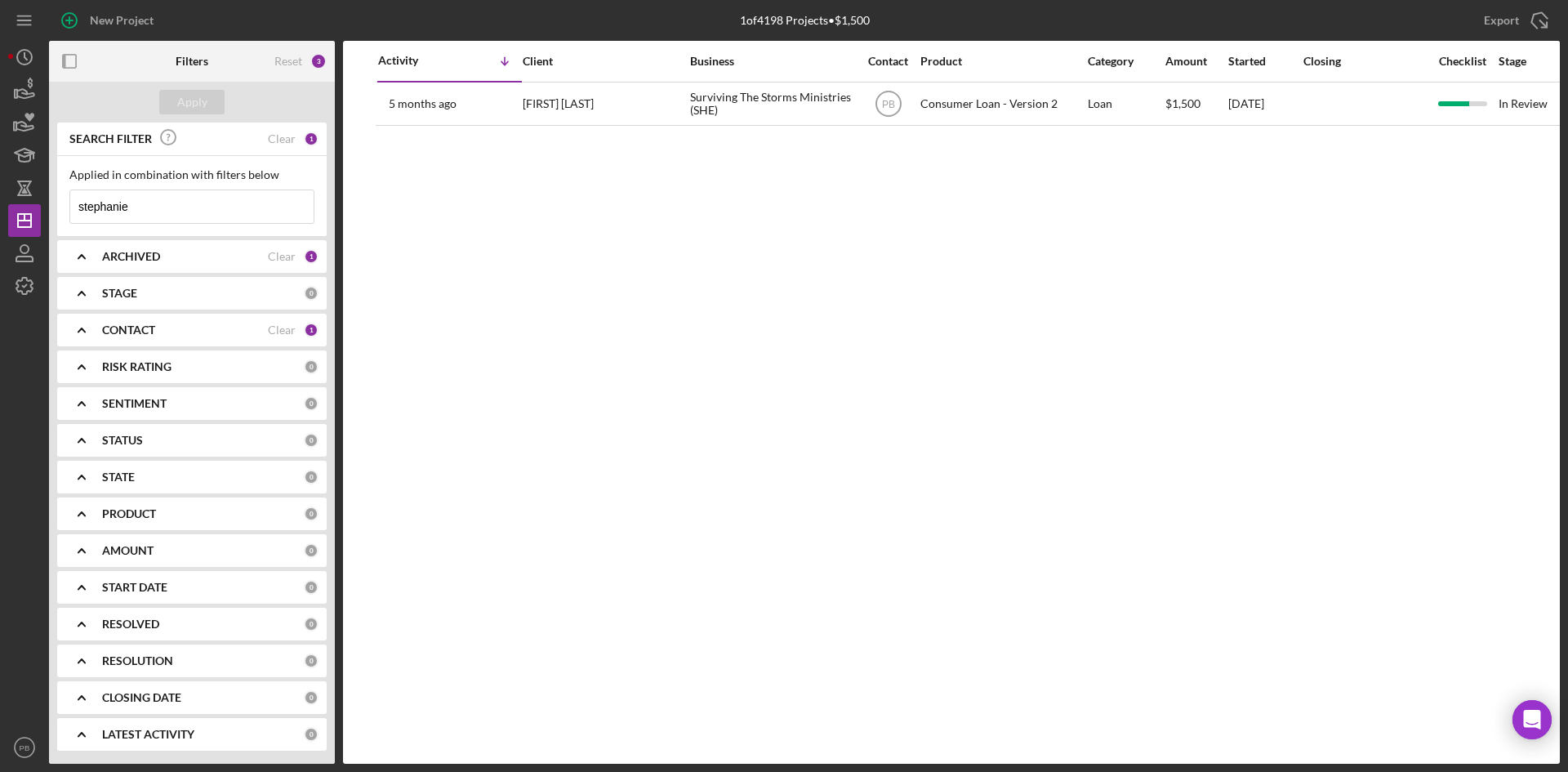 scroll, scrollTop: 0, scrollLeft: 564, axis: horizontal 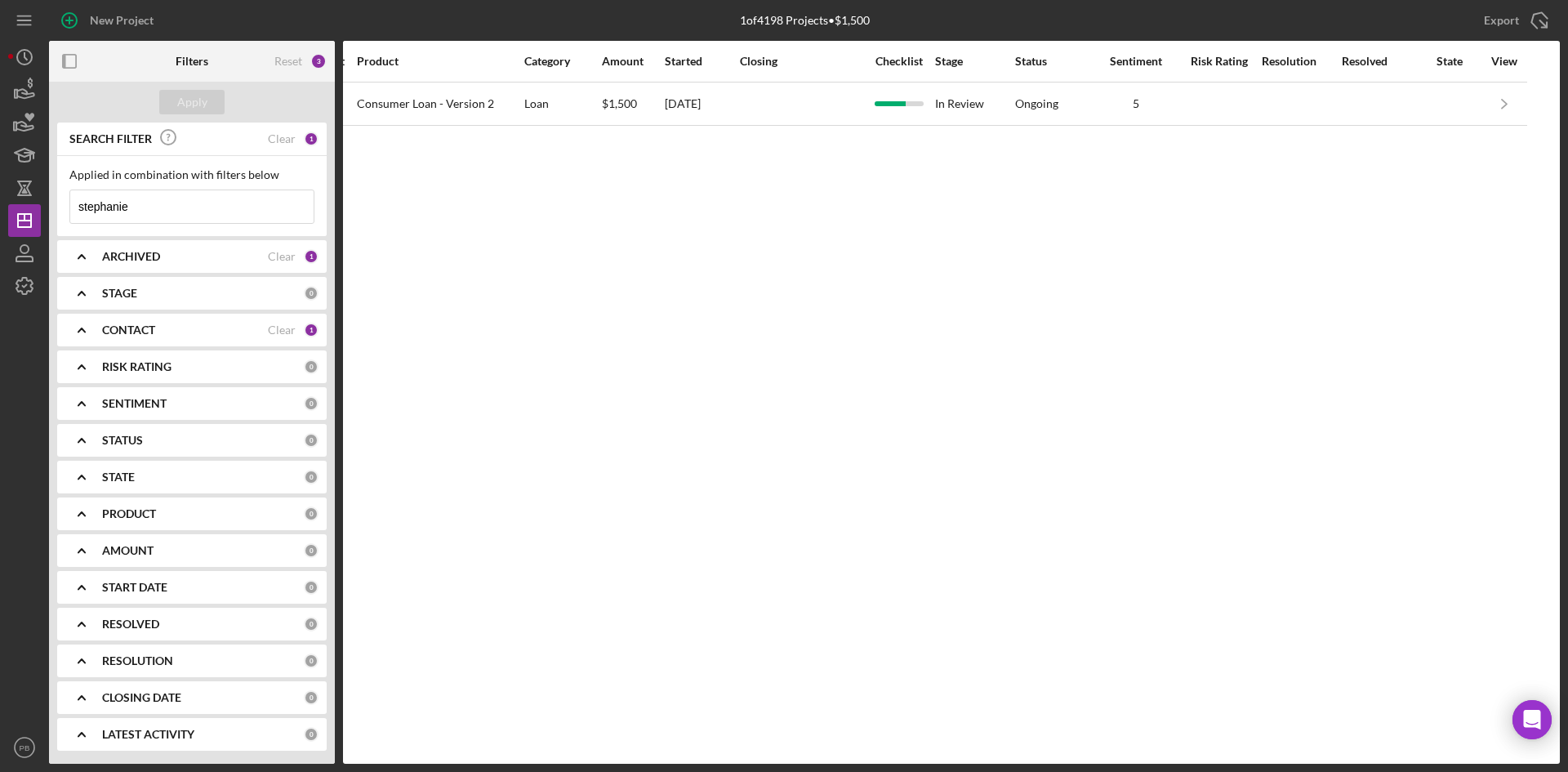 click on "Activity Icon/Table Sort Arrow Client Business Contact Product Category Amount Started Closing Checklist Stage Status Sentiment Risk Rating Resolution Resolved State View 5 months ago [FIRST] [LAST] [FIRST] [LAST] Surviving The Storms Ministries (SHE) Icon/User Photo PB Consumer Loan - Version 2 Loan $1,500 [DATE] In Review Ongoing 5 Icon/Navigate" at bounding box center [951, 402] 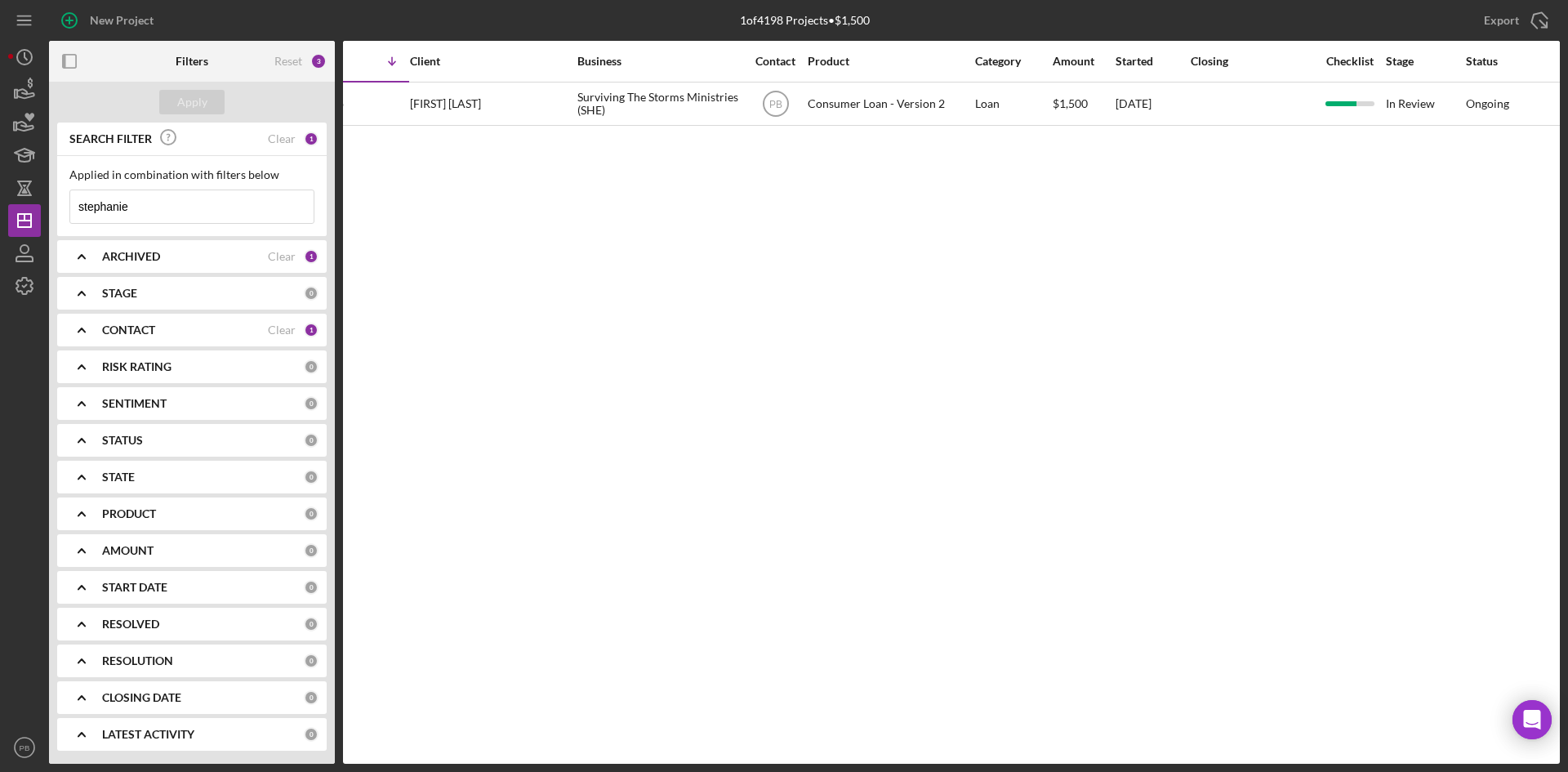 scroll, scrollTop: 0, scrollLeft: 0, axis: both 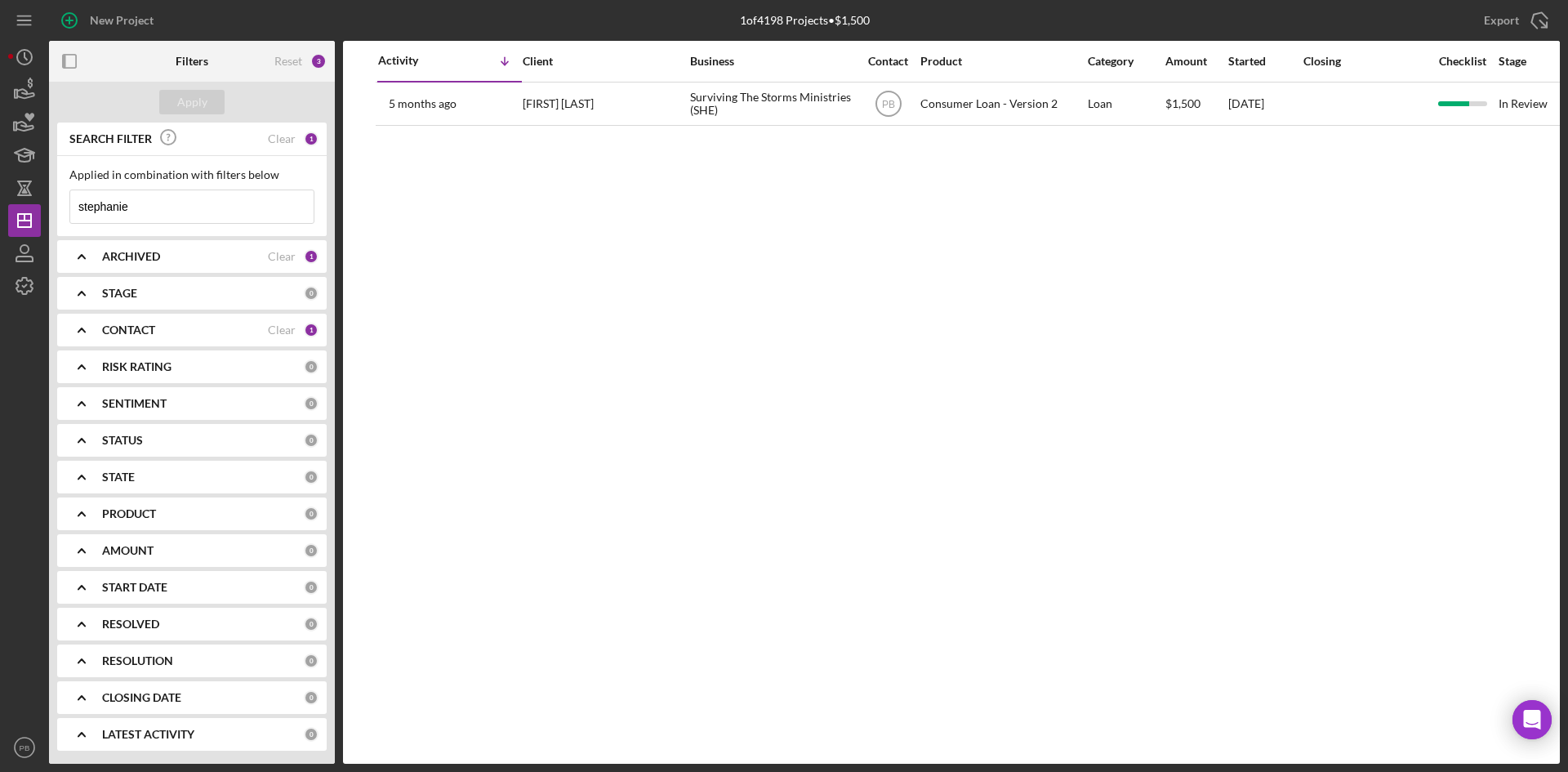 click on "Activity Icon/Table Sort Arrow Client Business Contact Product Category Amount Started Closing Checklist Stage Status Sentiment Risk Rating Resolution Resolved State View 5 months ago [FIRST] [LAST] [FIRST] [LAST] Surviving The Storms Ministries (SHE) Icon/User Photo PB Consumer Loan - Version 2 Loan $1,500 [DATE] In Review Ongoing 5 Icon/Navigate" at bounding box center [951, 402] 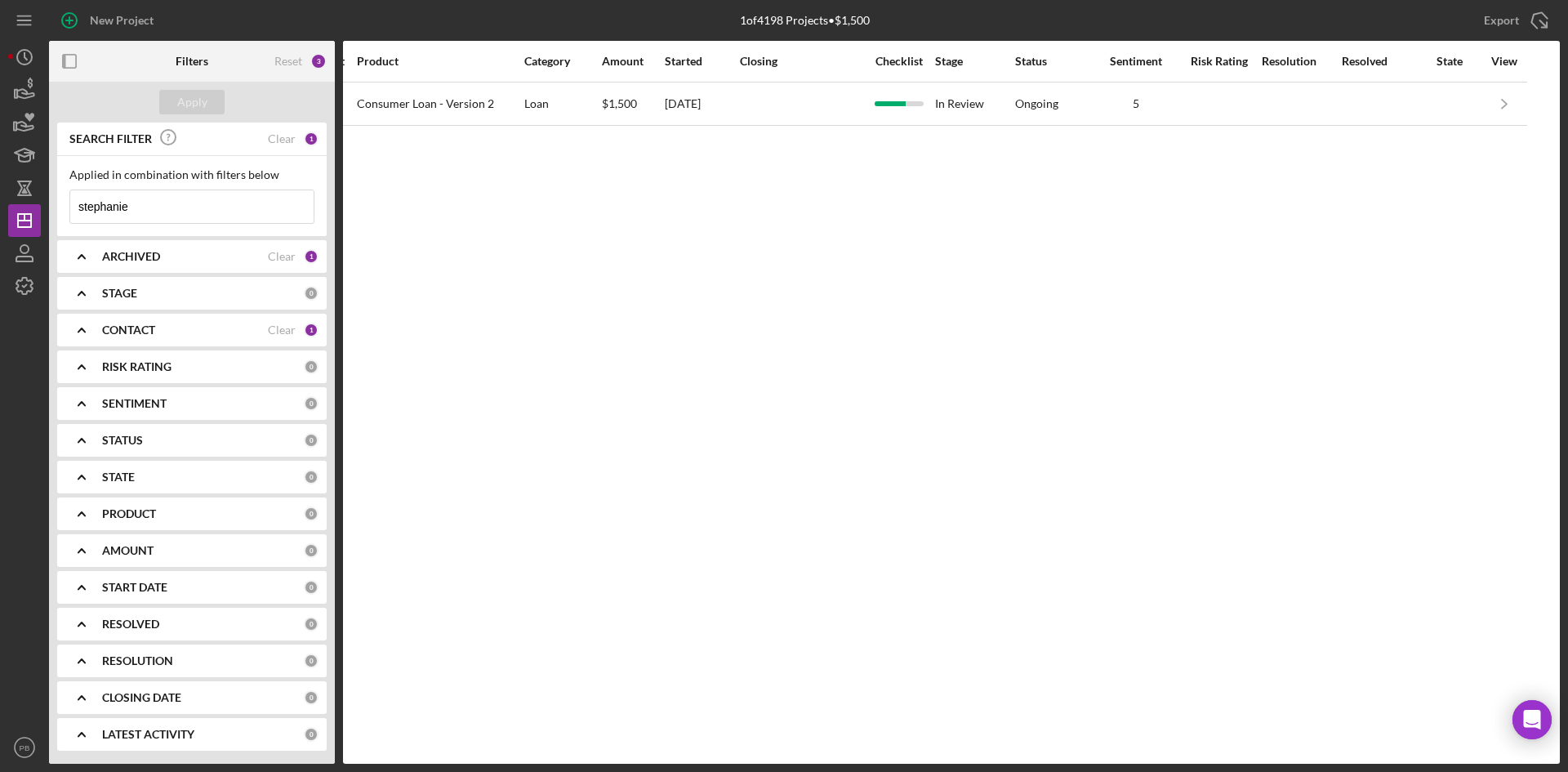 scroll, scrollTop: 0, scrollLeft: 0, axis: both 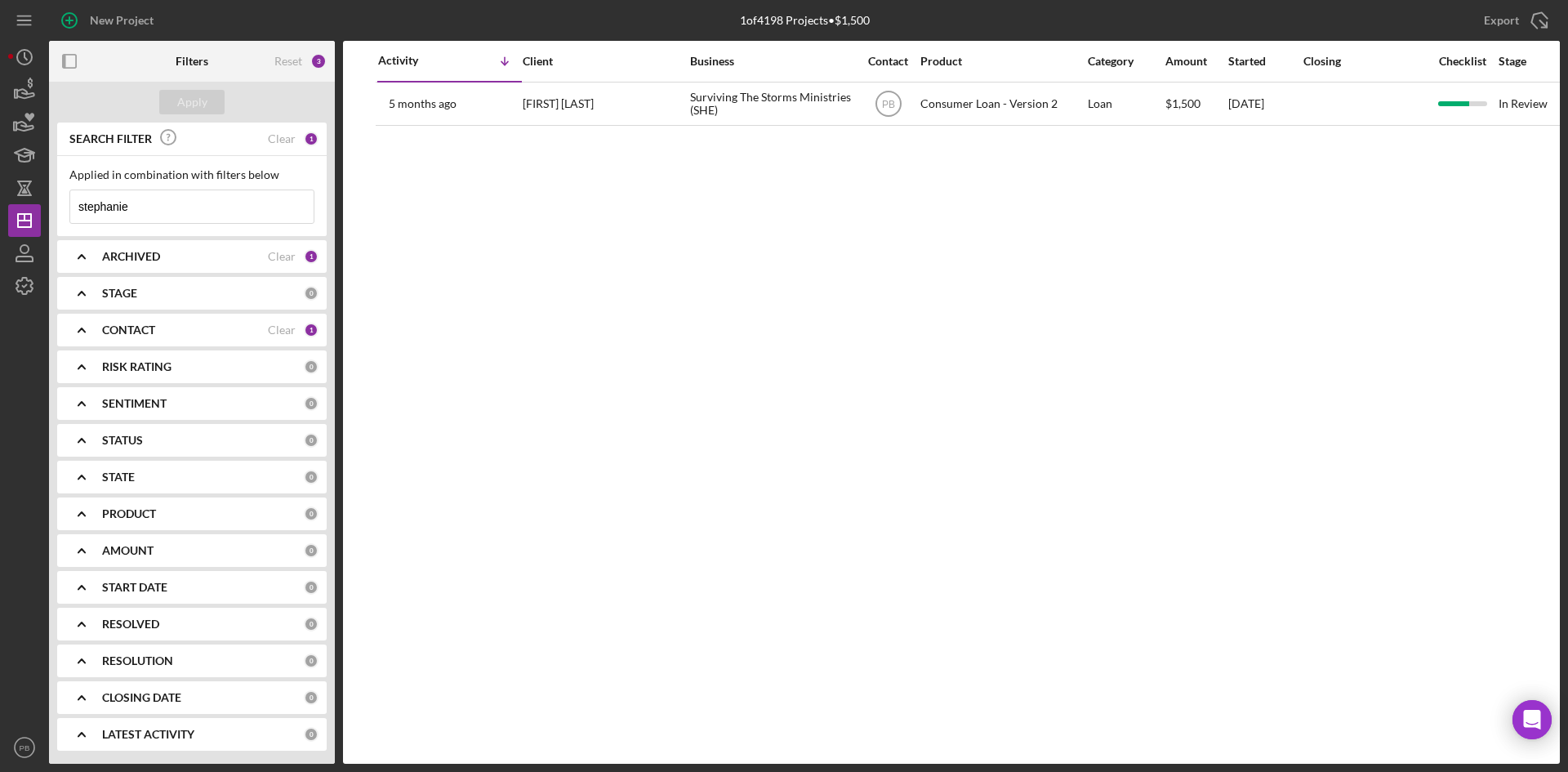 click on "Activity Icon/Table Sort Arrow Client Business Contact Product Category Amount Started Closing Checklist Stage Status Sentiment Risk Rating Resolution Resolved State View 5 months ago [FIRST] [LAST] [FIRST] [LAST] Surviving The Storms Ministries (SHE) Icon/User Photo PB Consumer Loan - Version 2 Loan $1,500 [DATE] In Review Ongoing 5 Icon/Navigate" at bounding box center [951, 402] 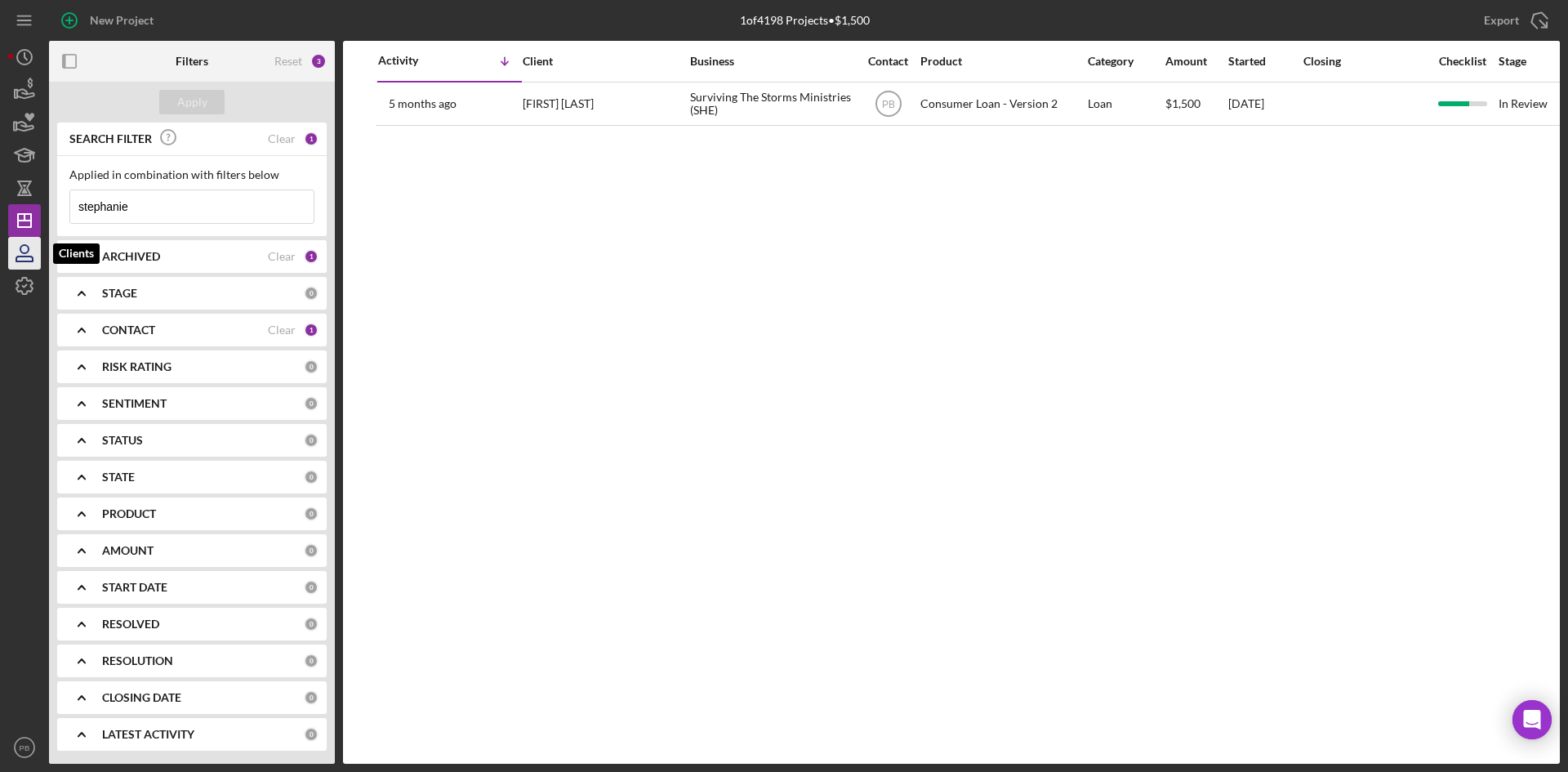 click 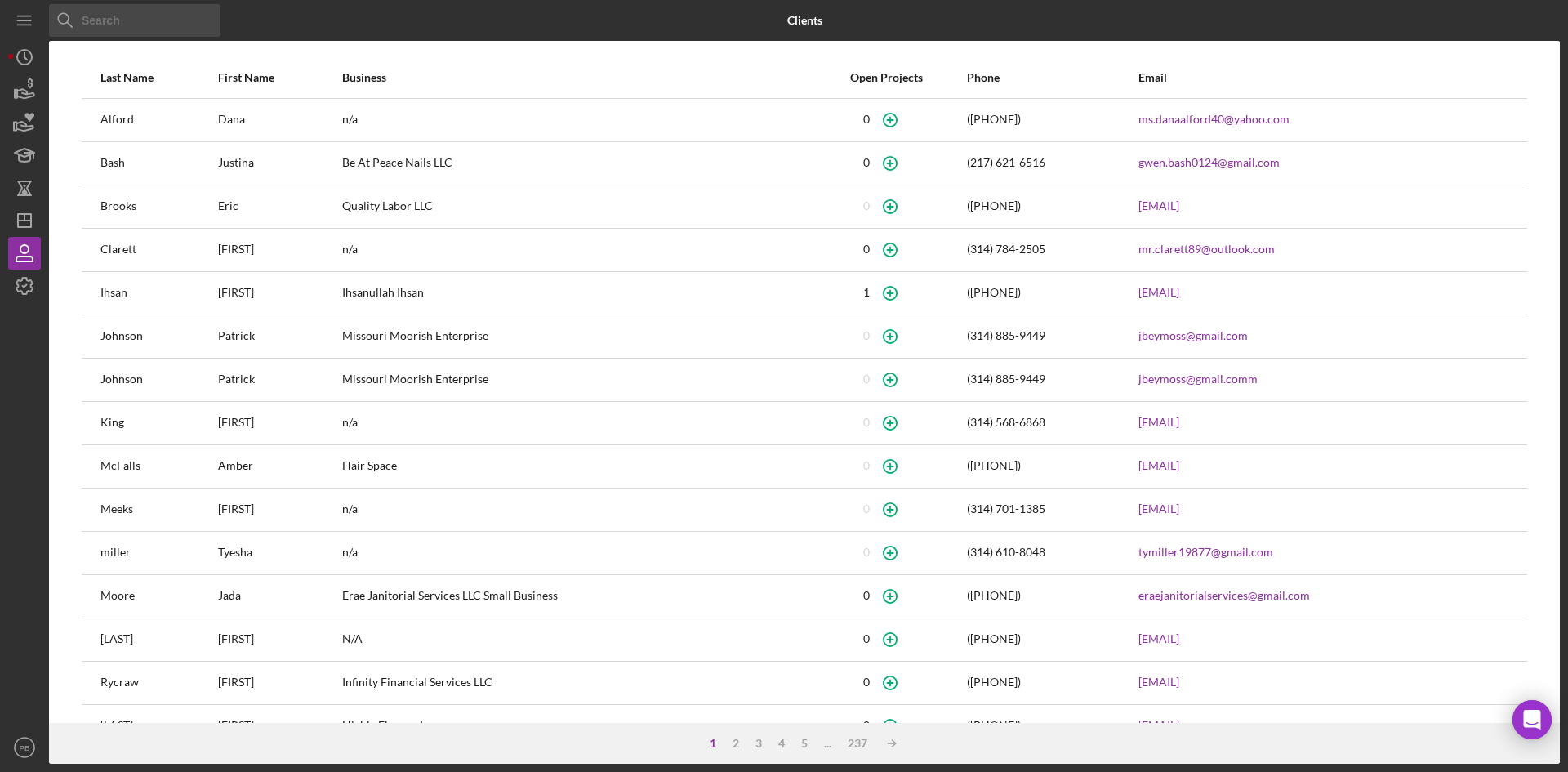 click on "Icon/Menu Close" at bounding box center (135, 20) 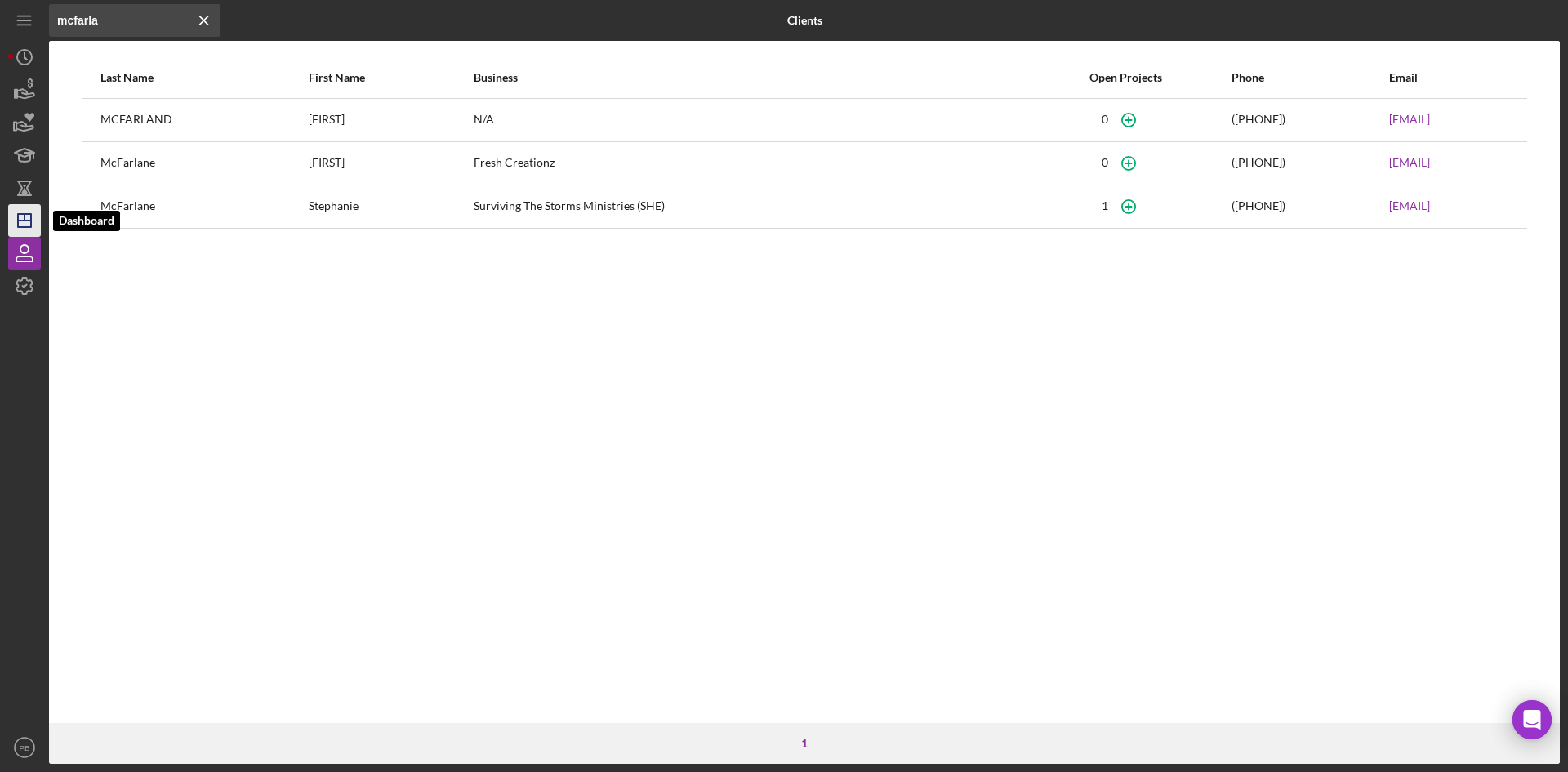 type on "mcfarla" 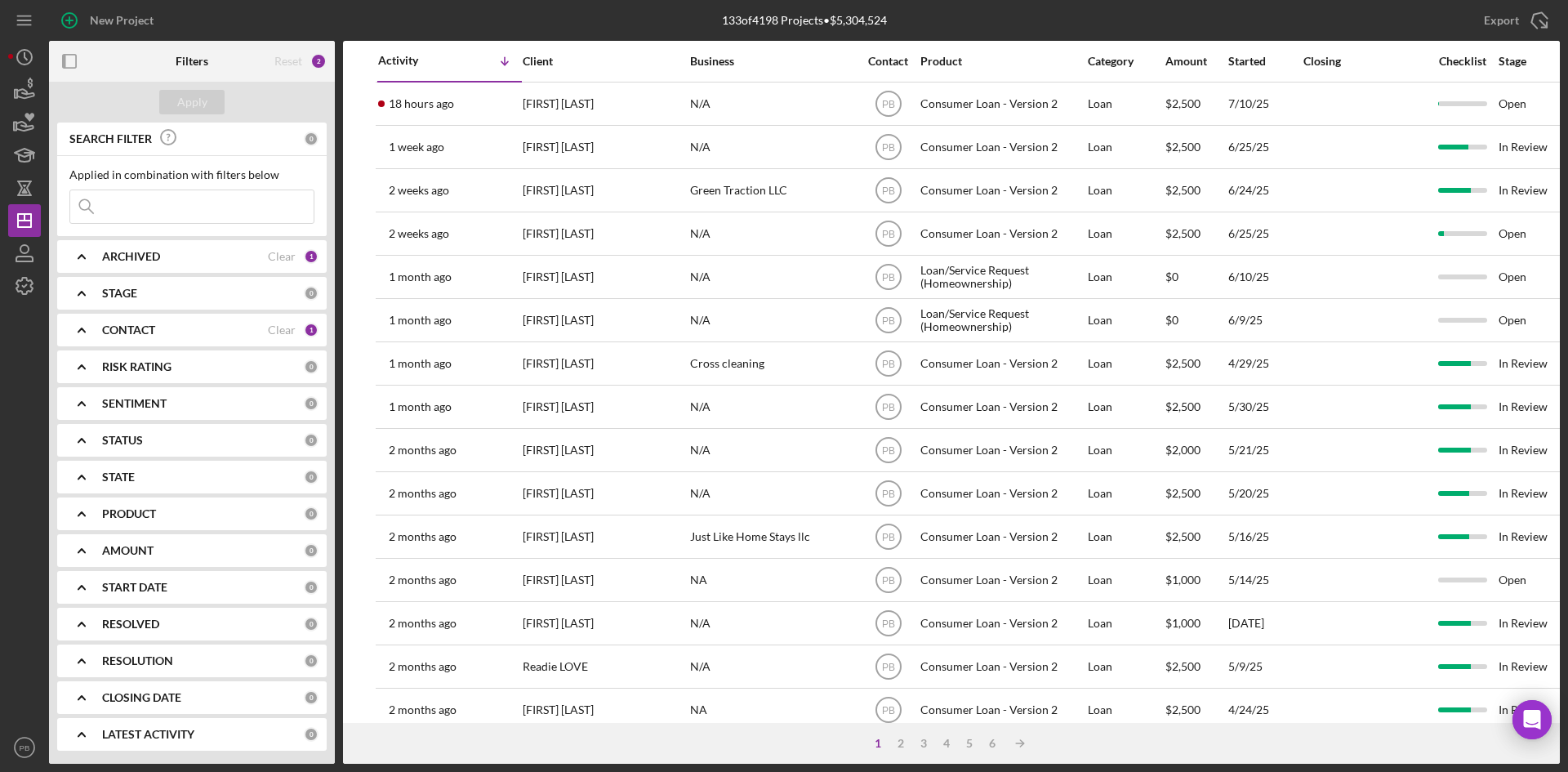 drag, startPoint x: 207, startPoint y: 202, endPoint x: 212, endPoint y: 190, distance: 13 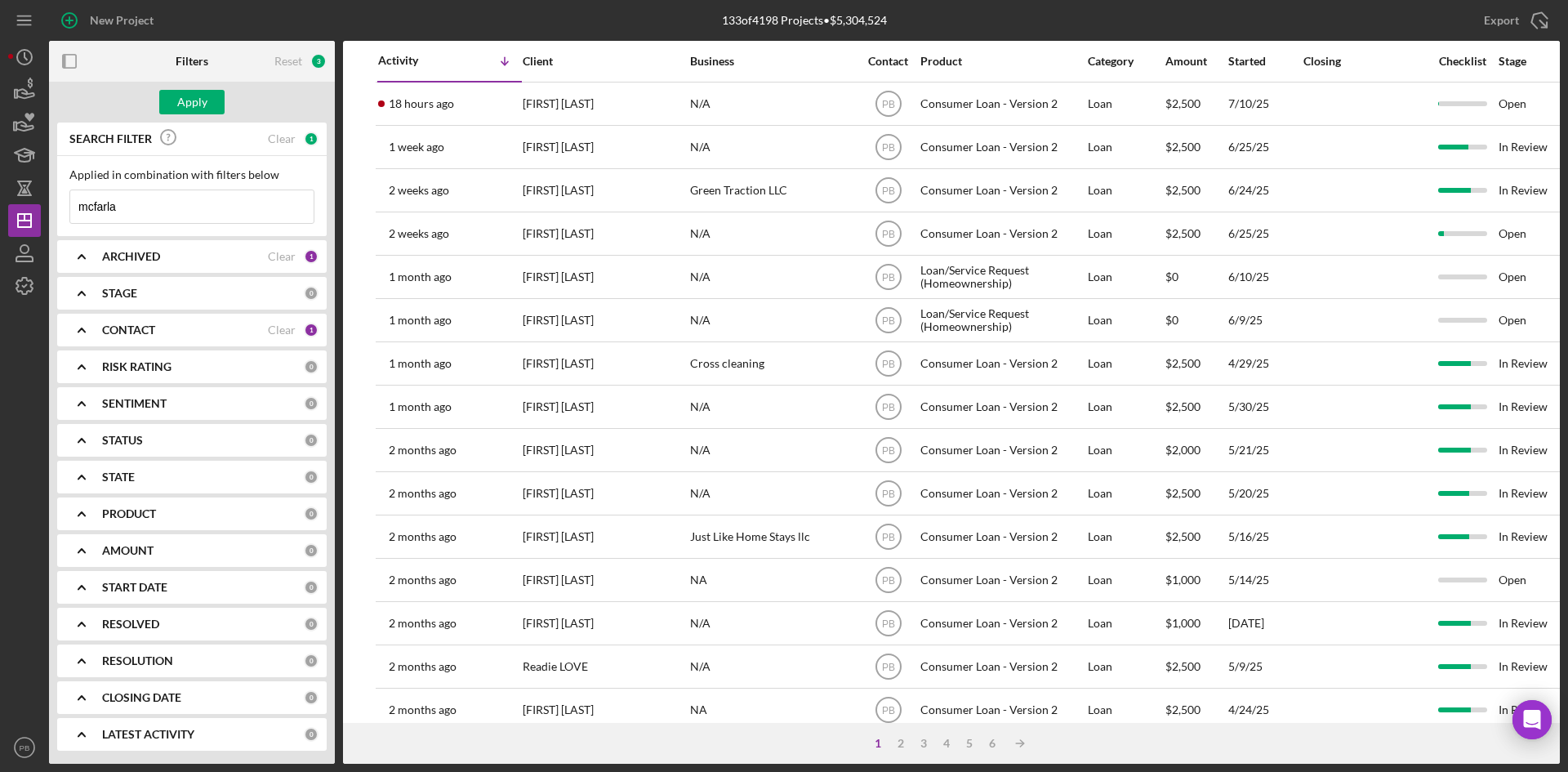 type on "mcfarlane" 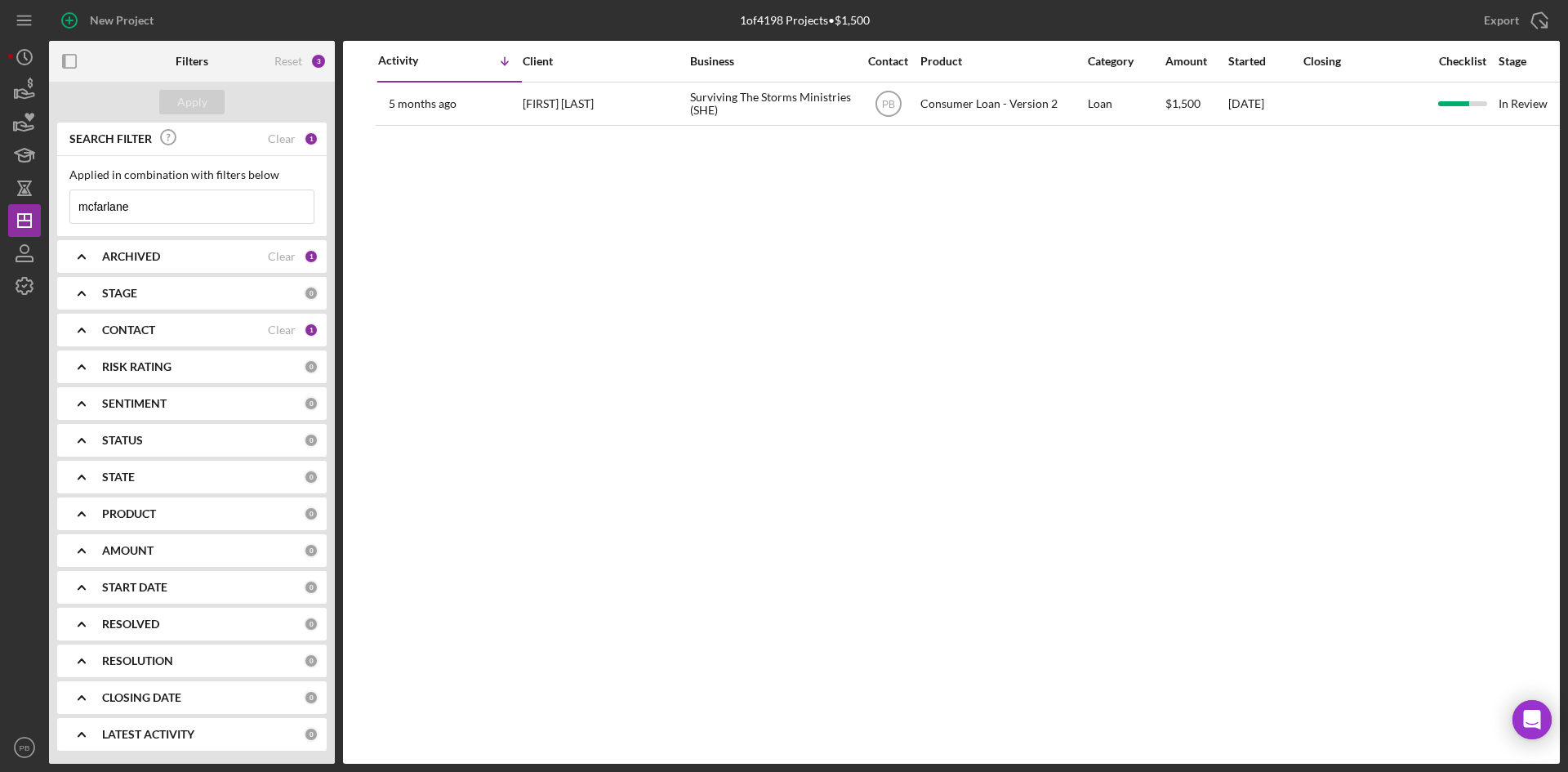 scroll, scrollTop: 0, scrollLeft: 564, axis: horizontal 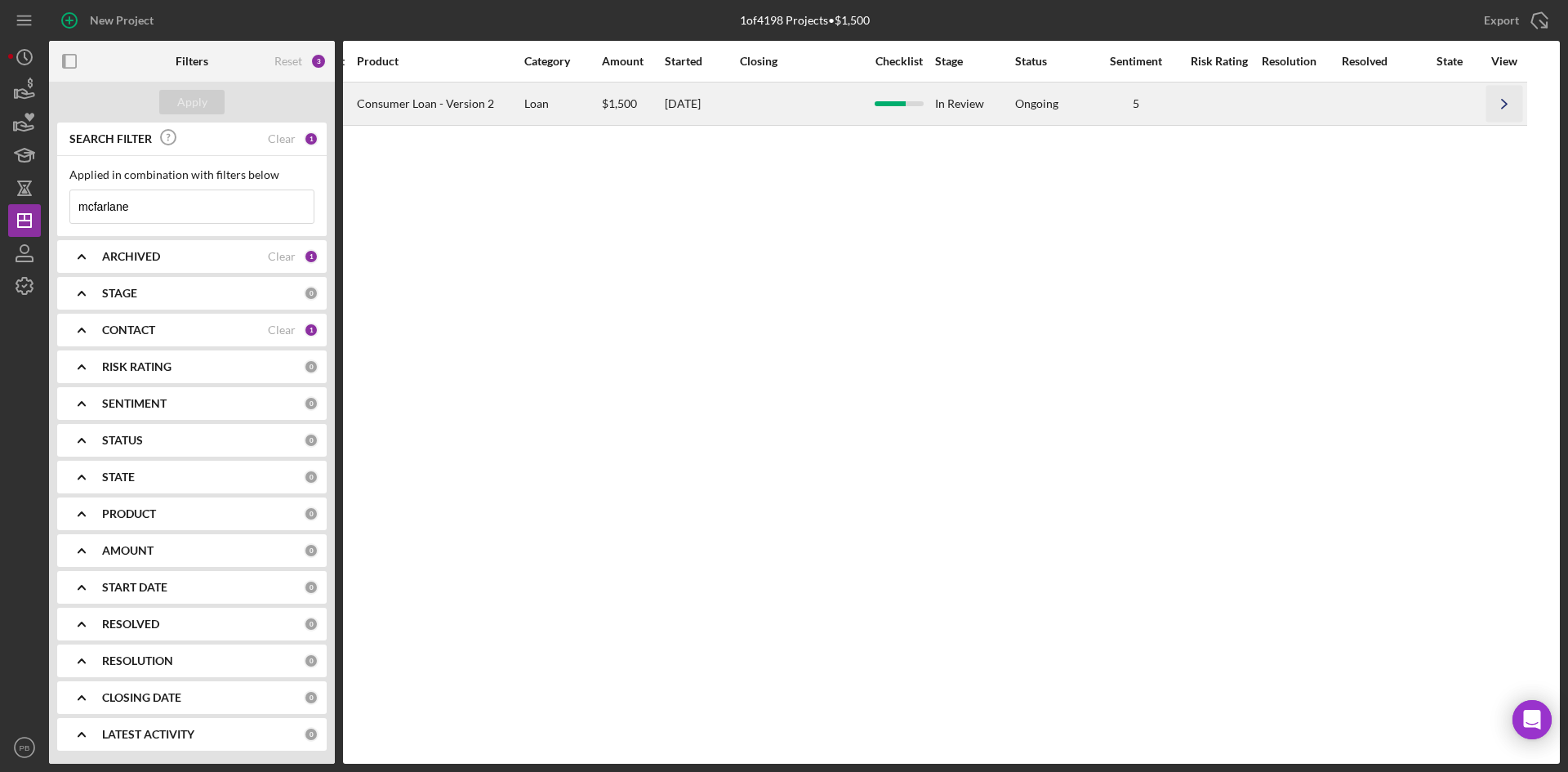 click 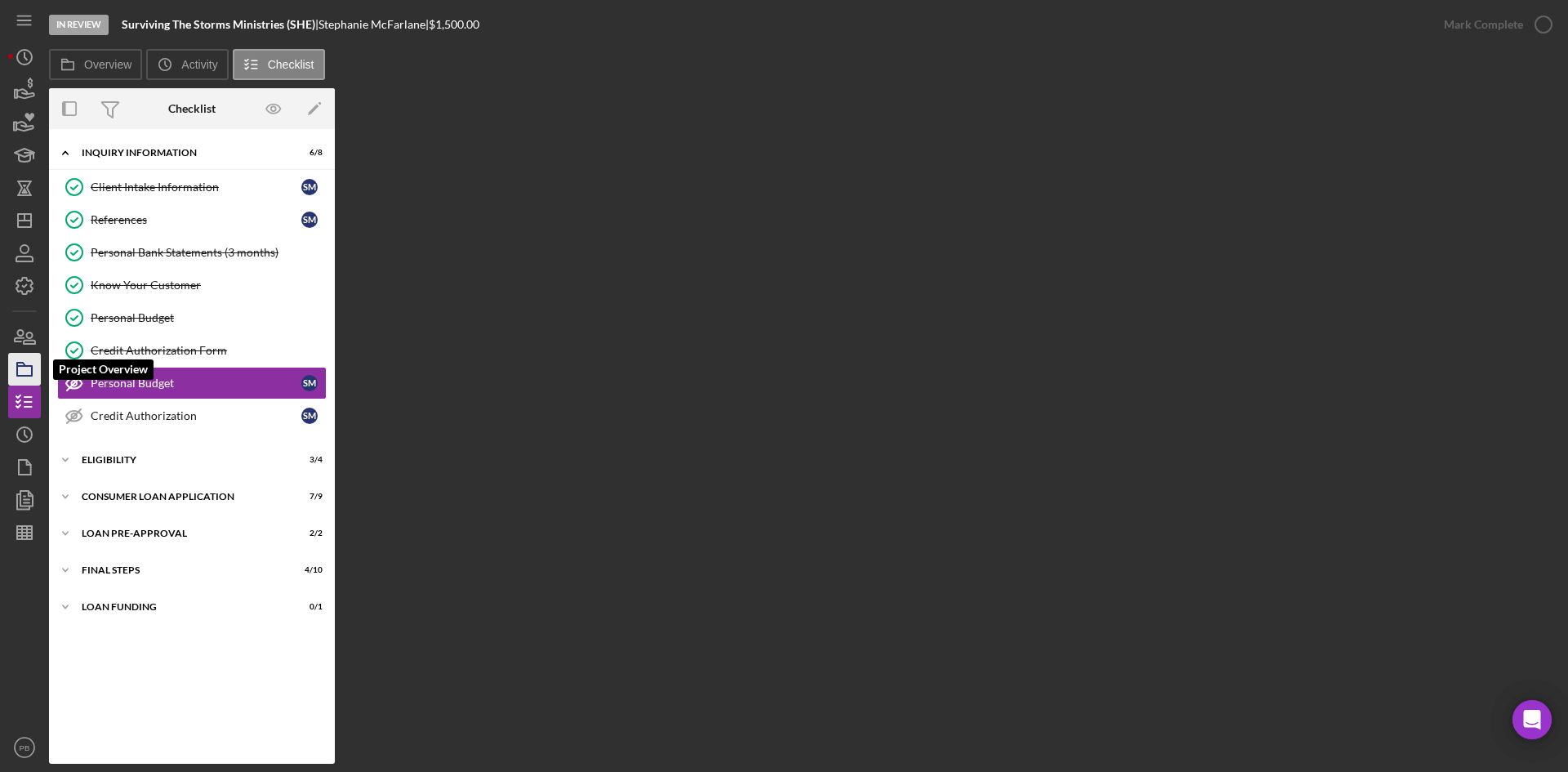 click 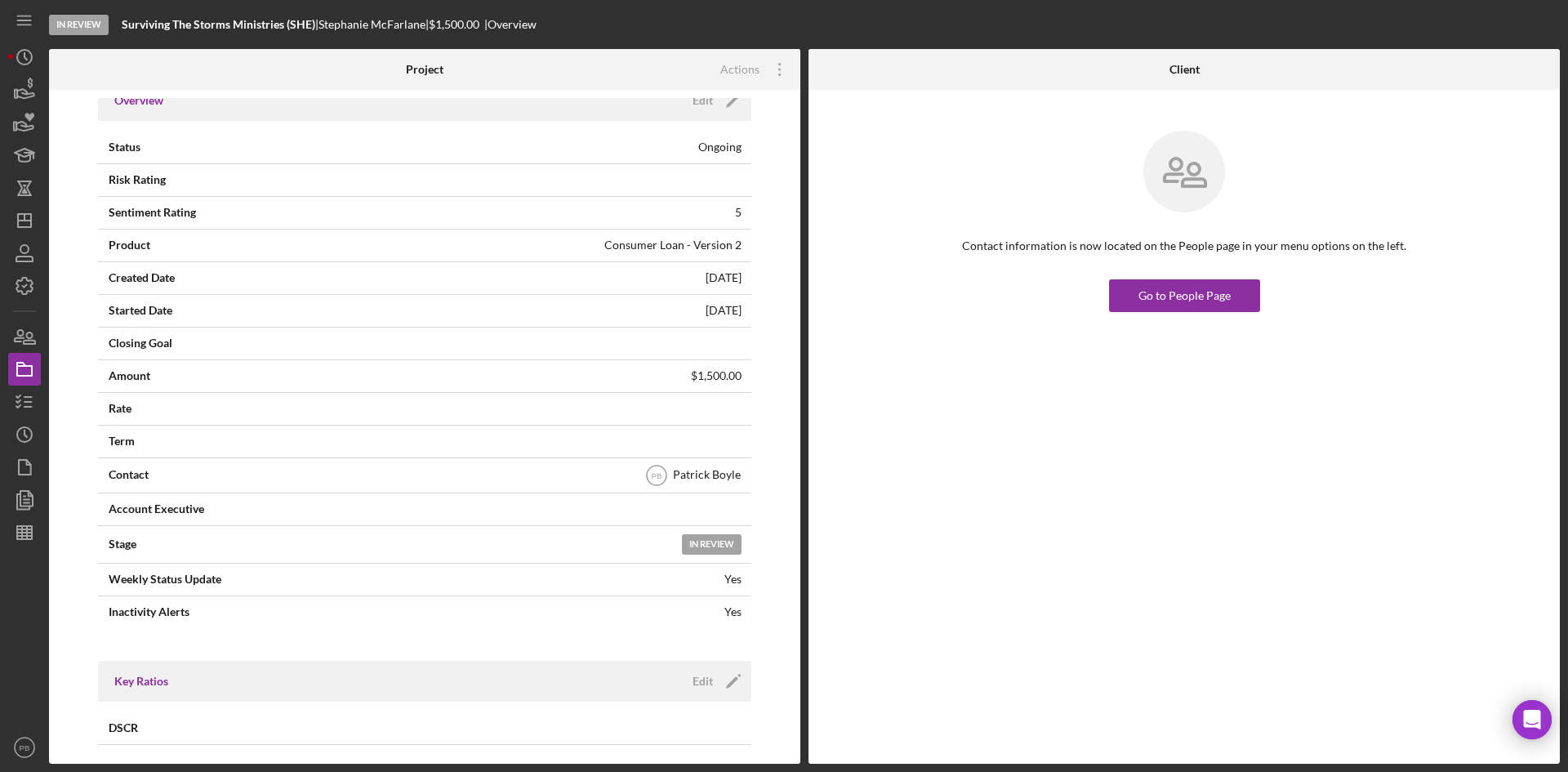 scroll, scrollTop: 0, scrollLeft: 0, axis: both 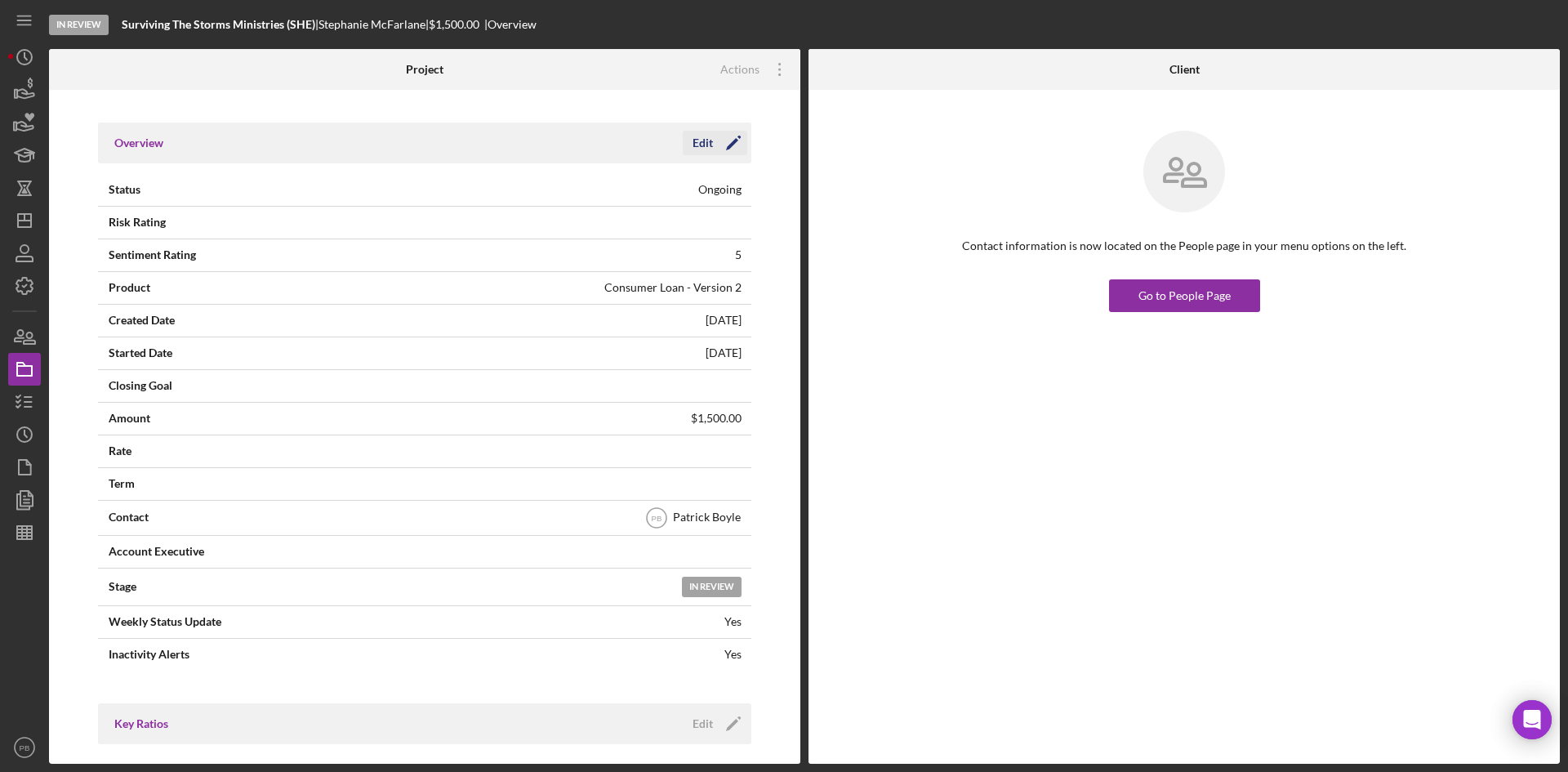 click on "Icon/Edit" 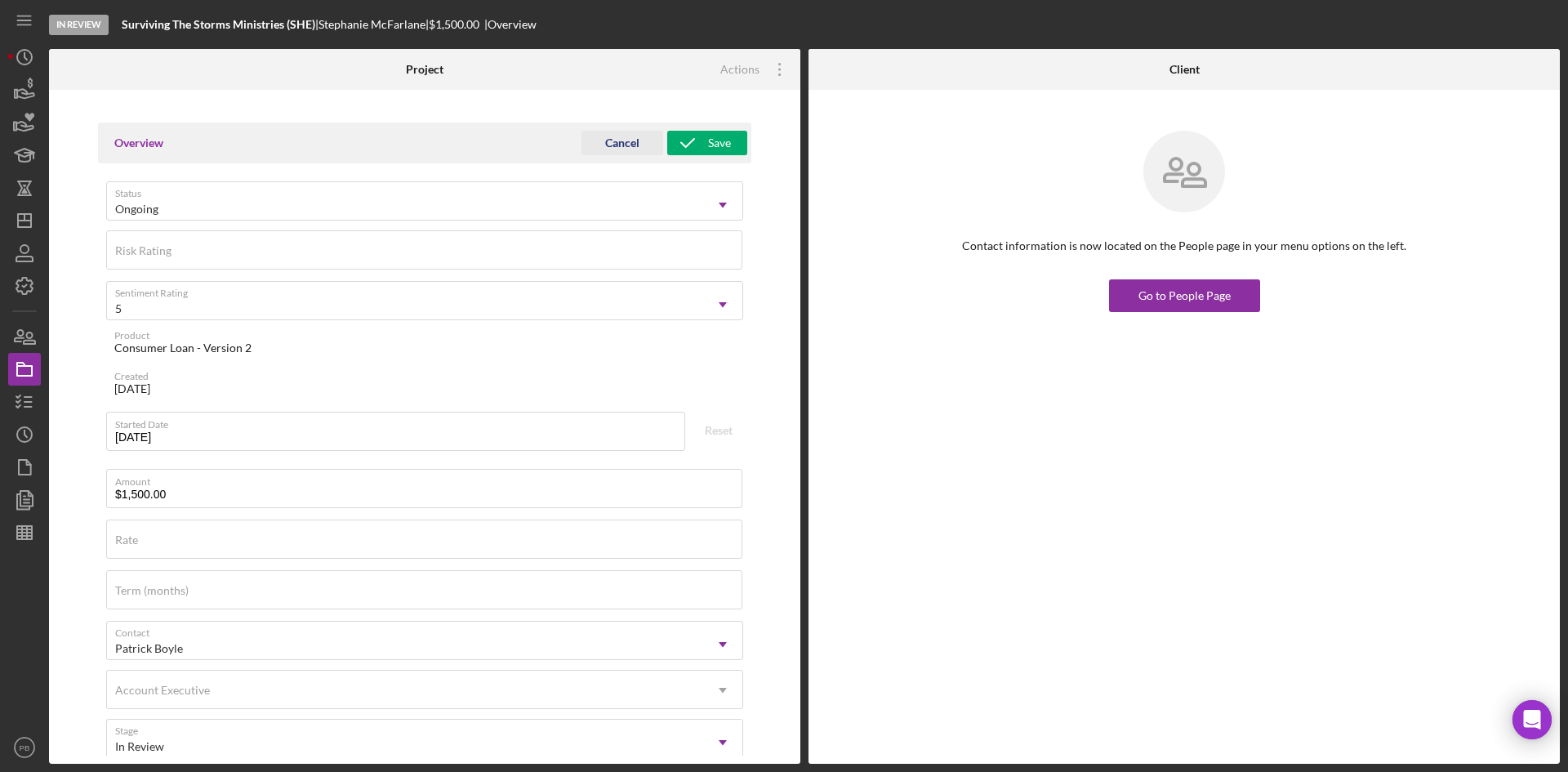 click on "Cancel" at bounding box center [622, 143] 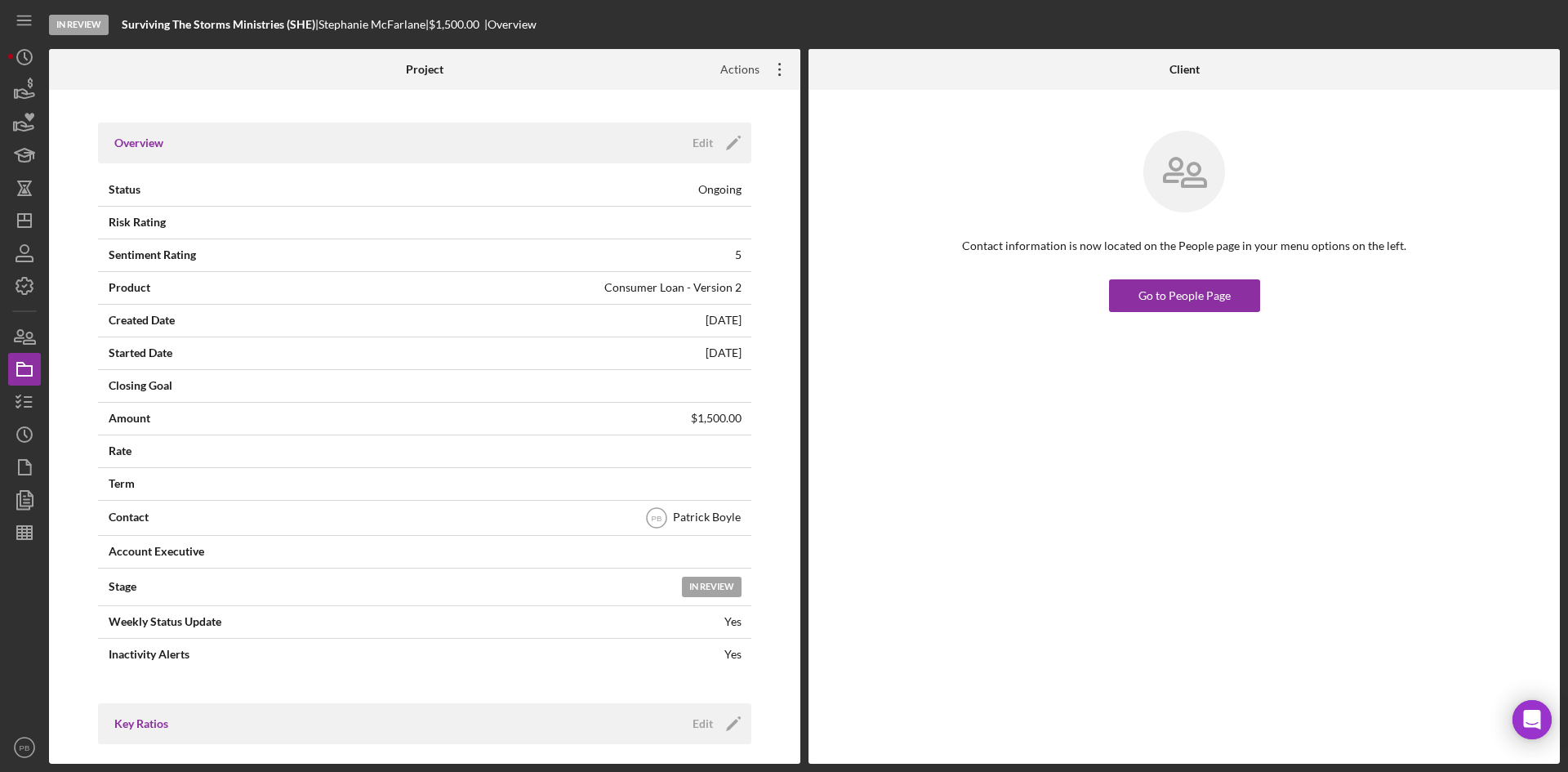 click on "Icon/Overflow" 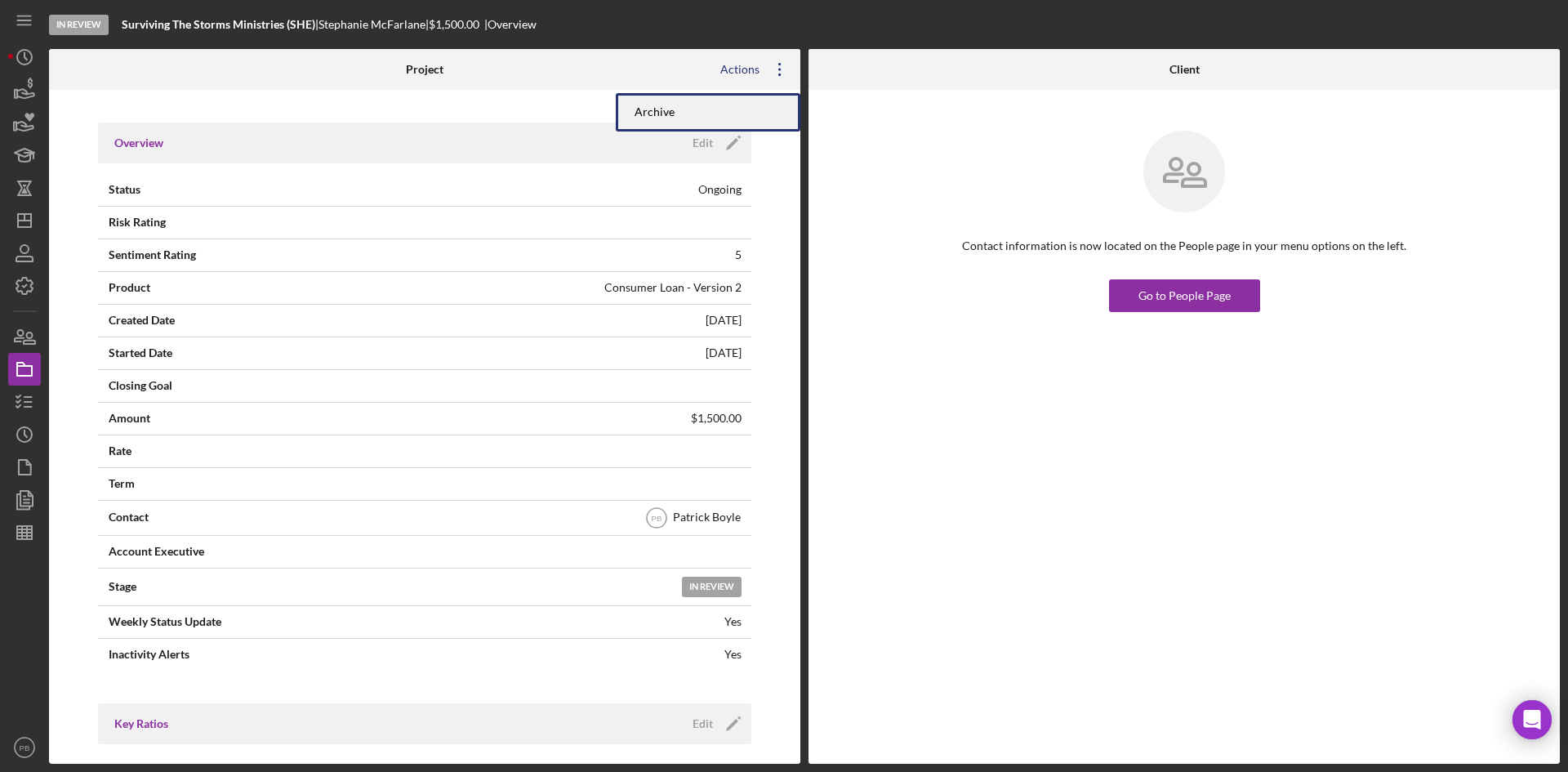 click on "Archive" at bounding box center [708, 112] 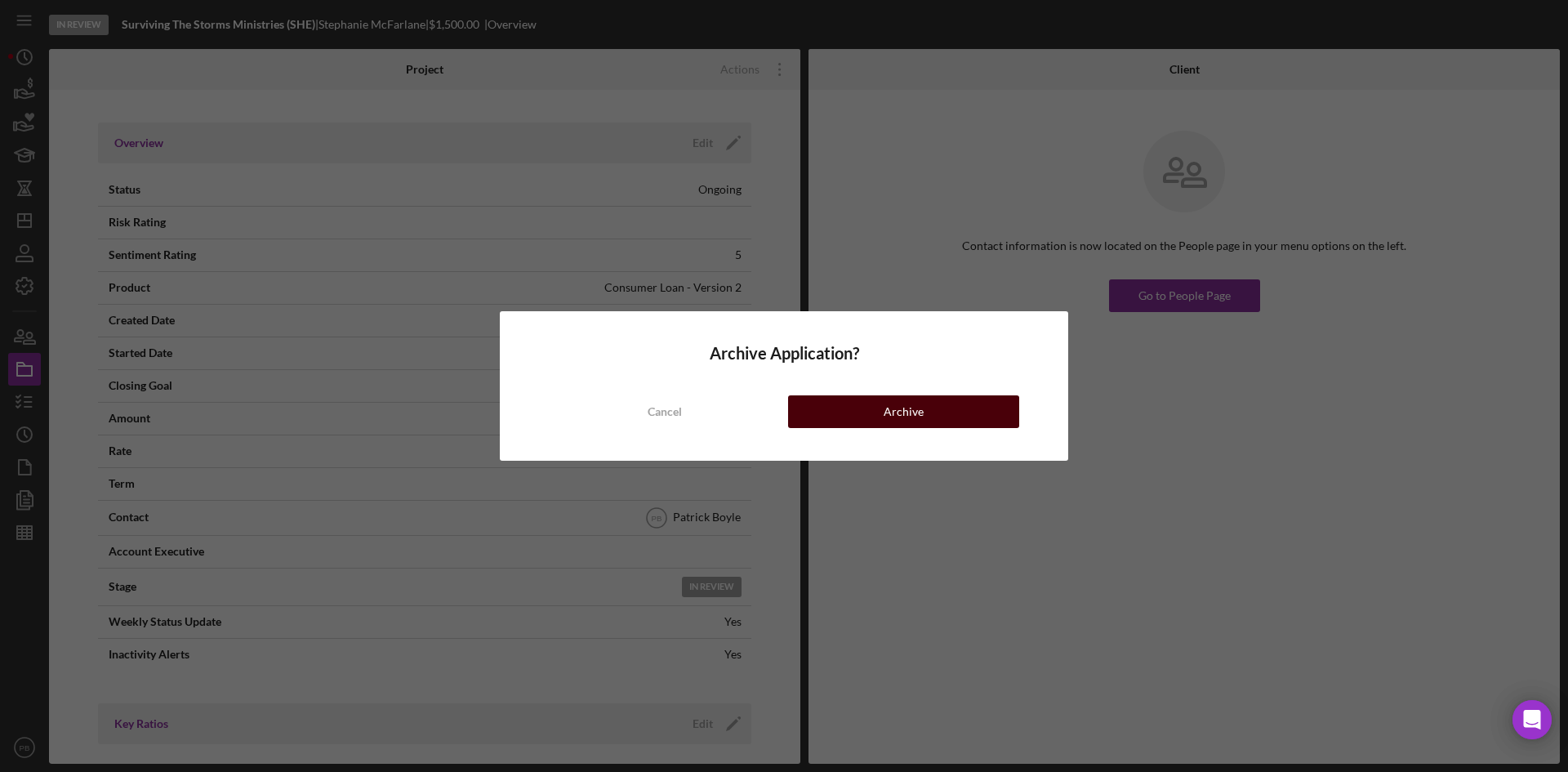 click on "Archive" at bounding box center [903, 412] 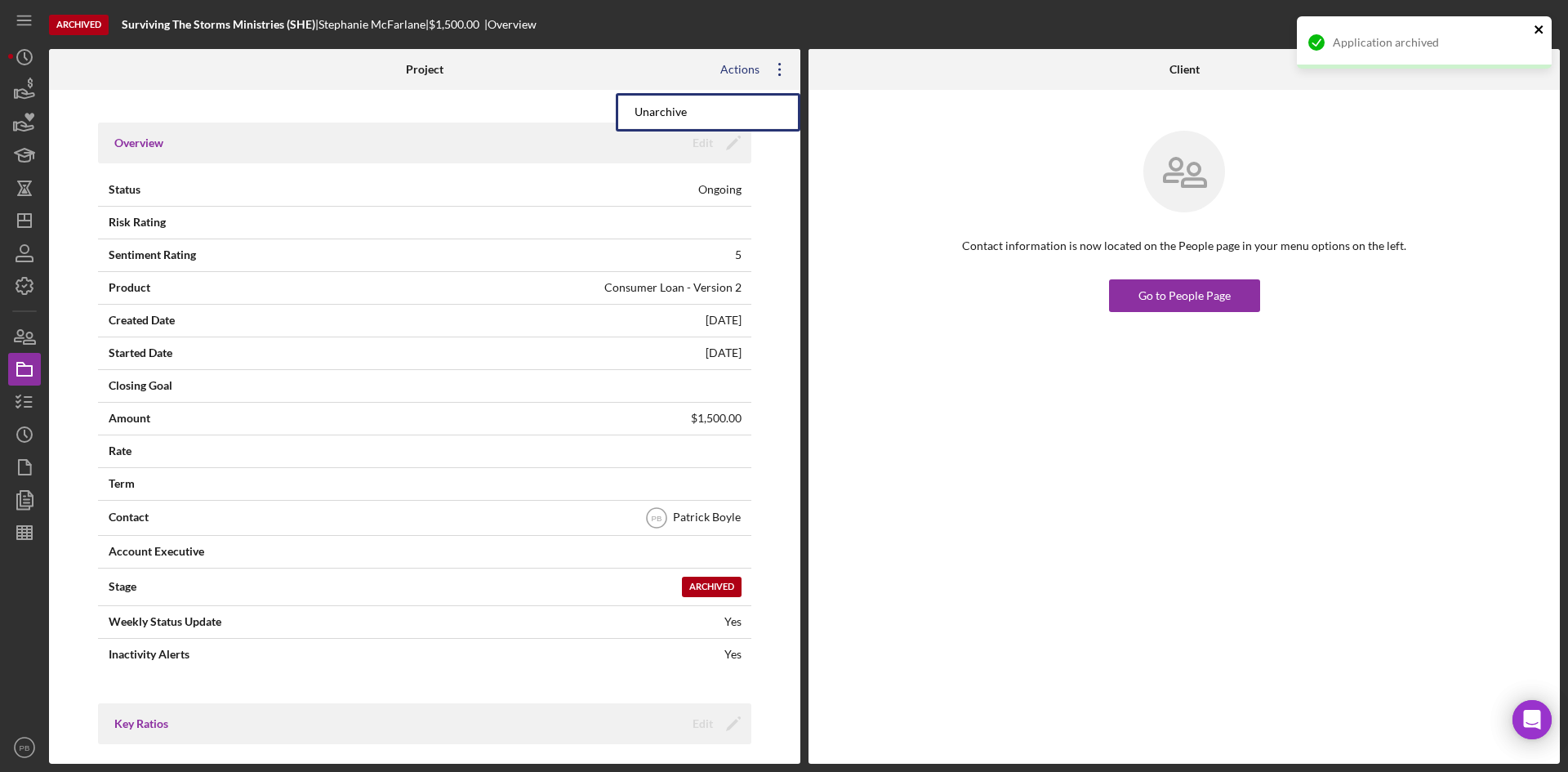 click 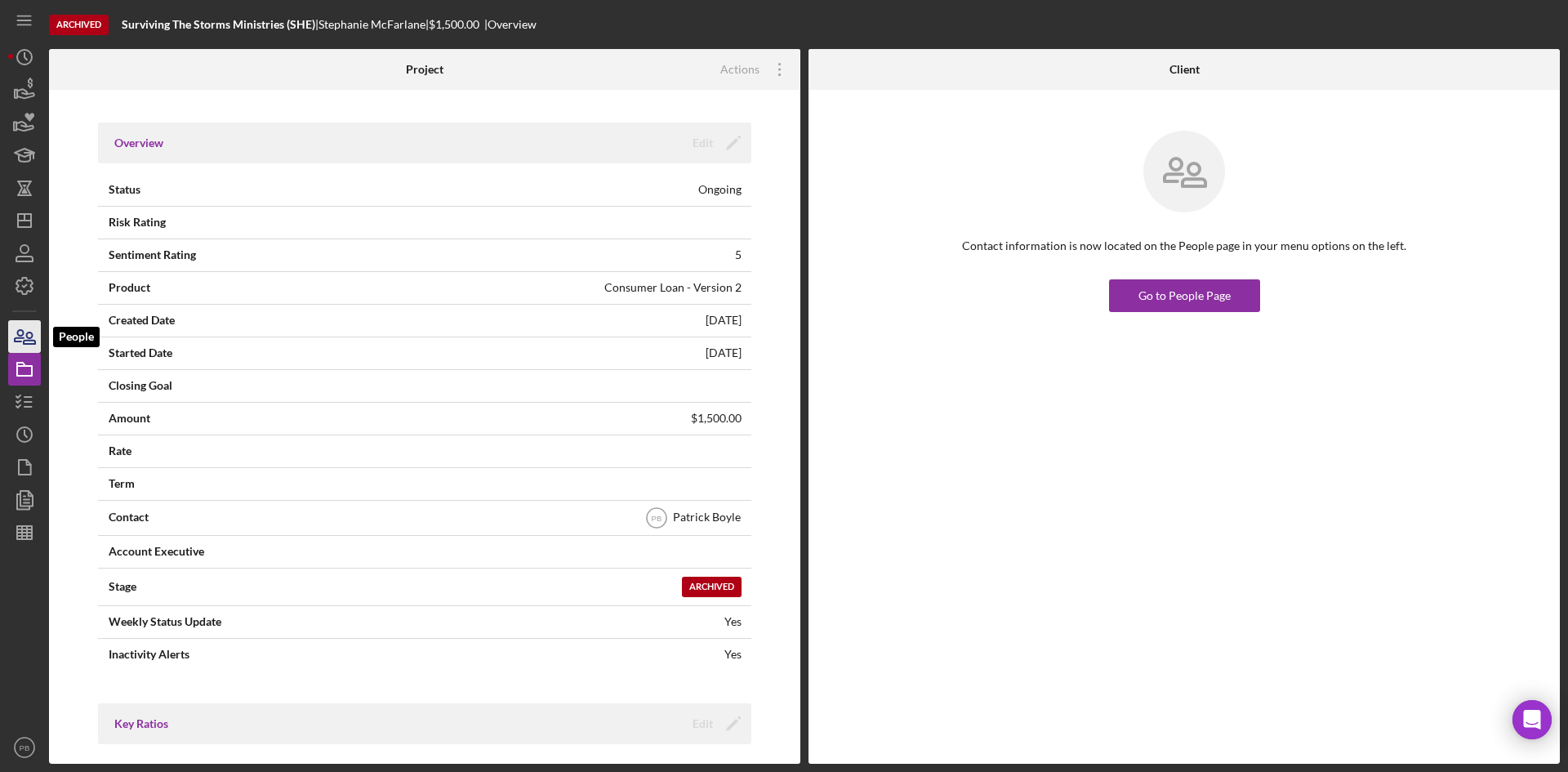 click 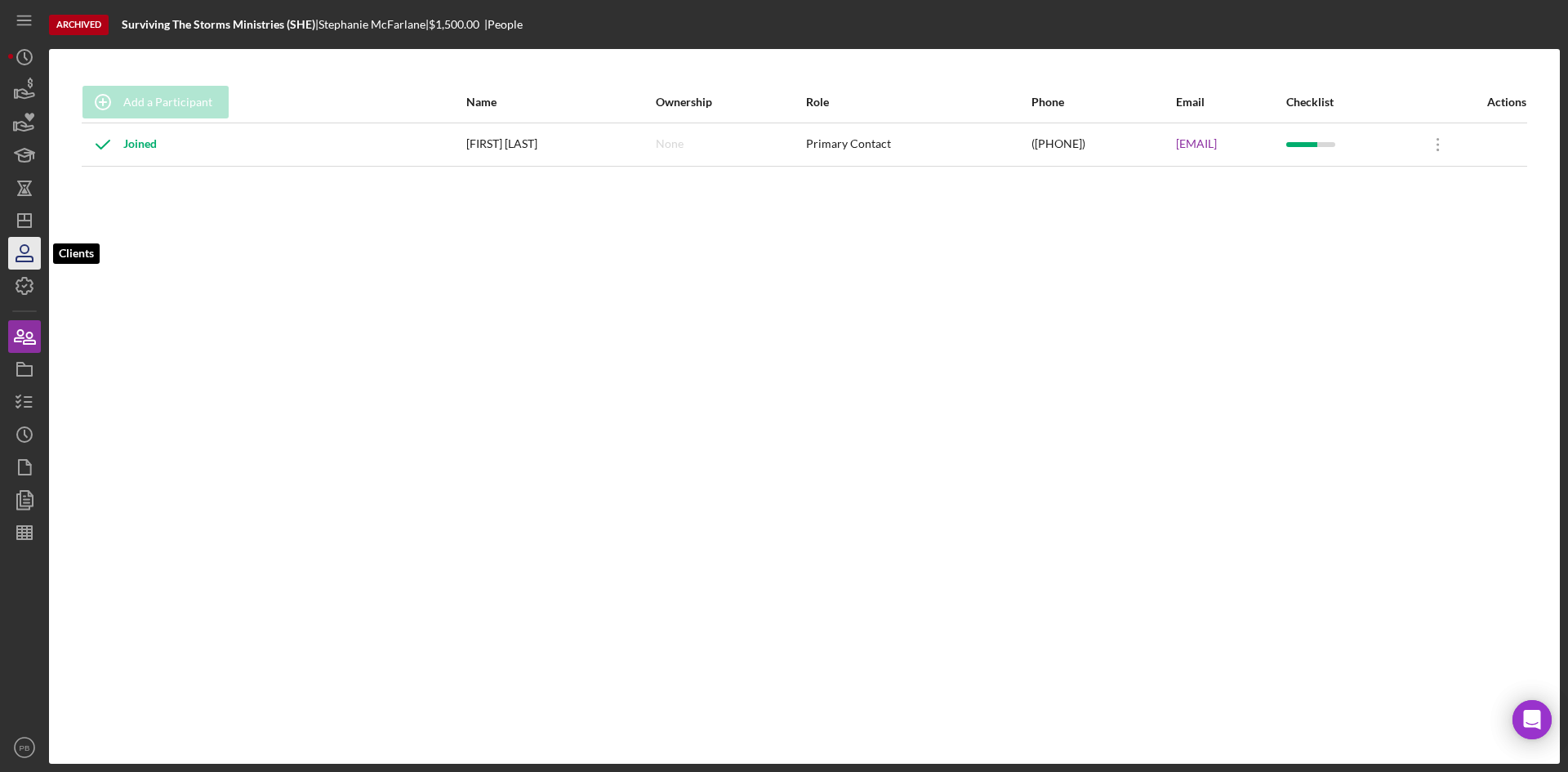 click 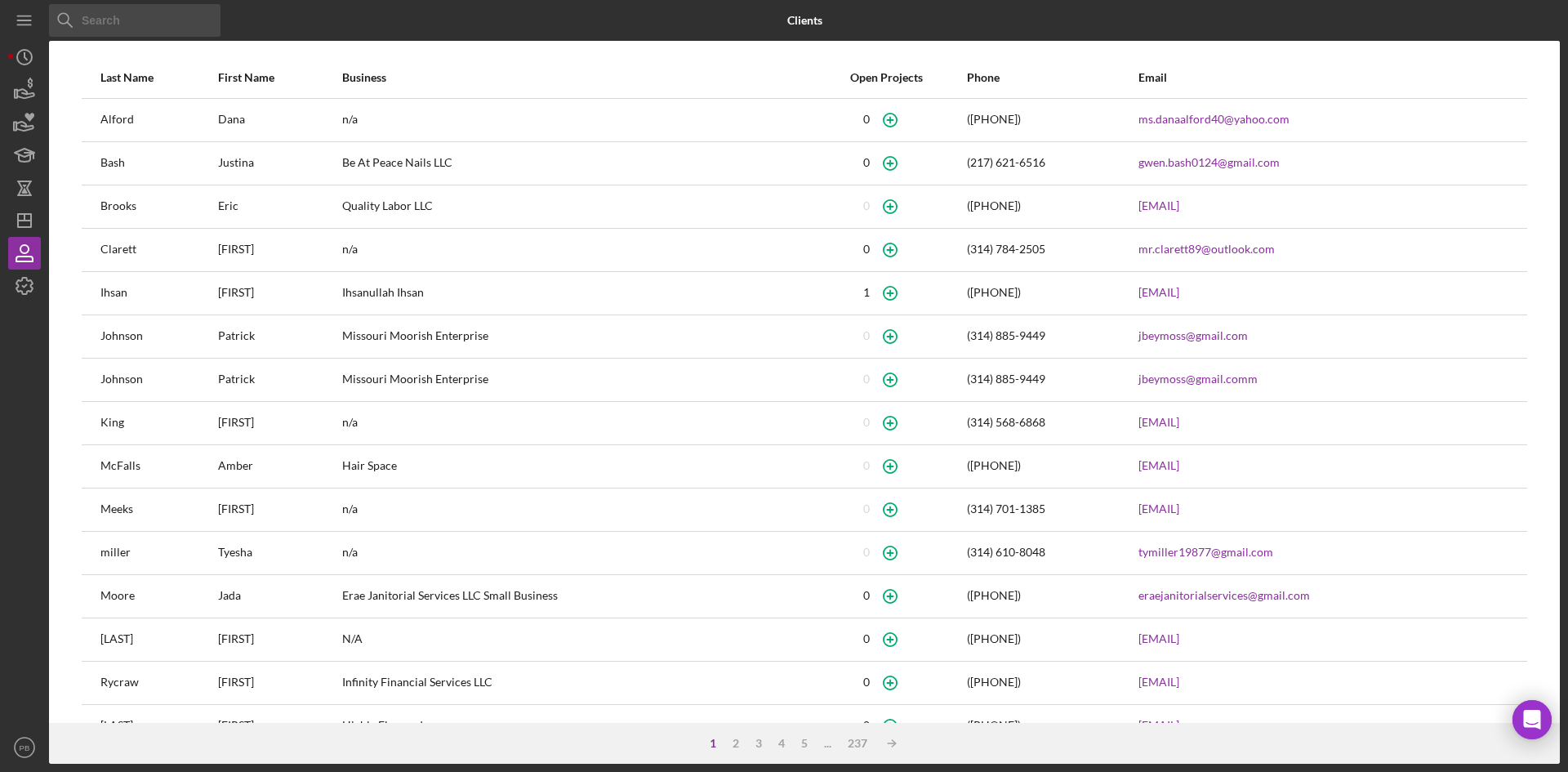 click at bounding box center (135, 20) 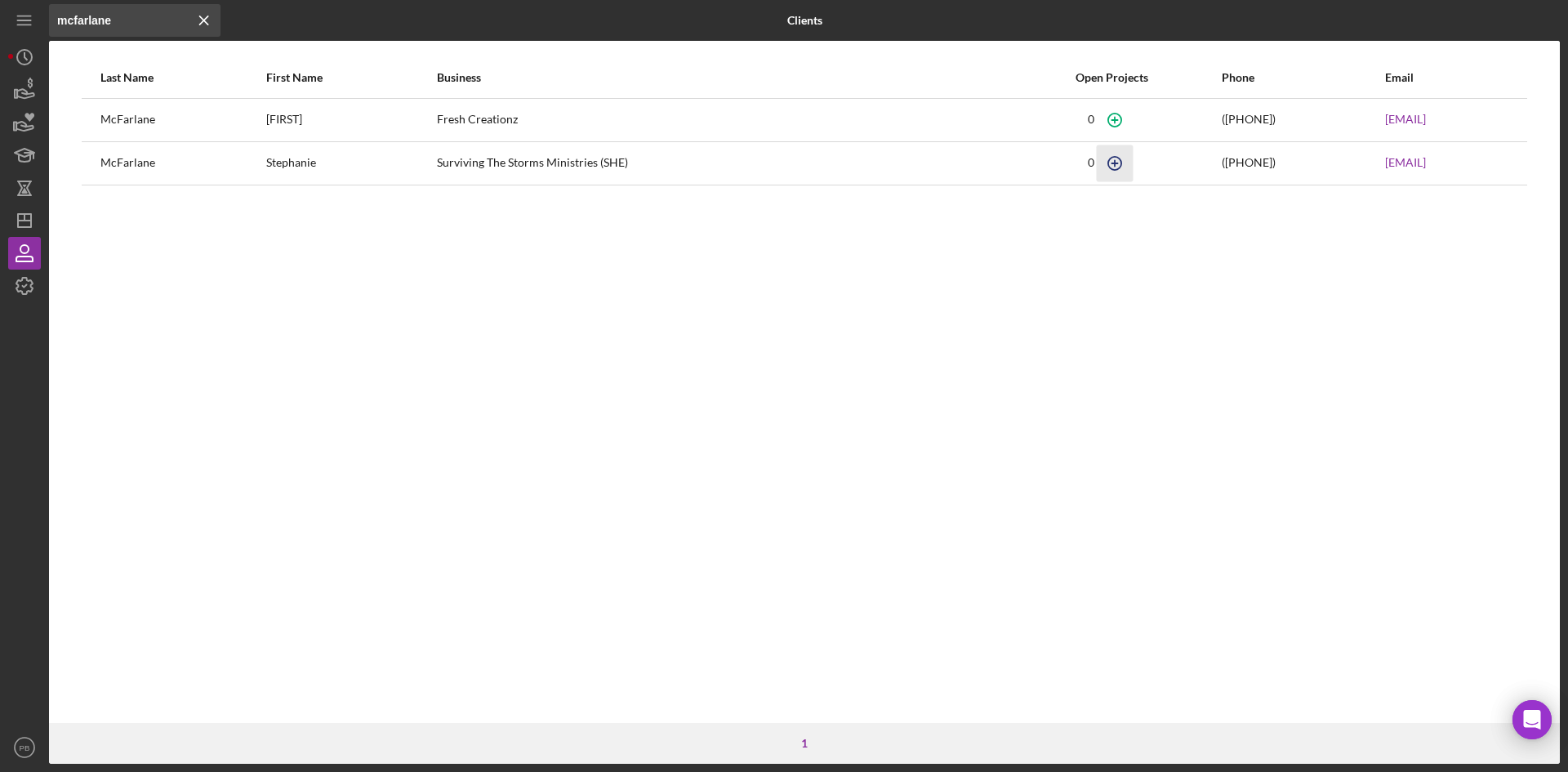 type on "mcfarlane" 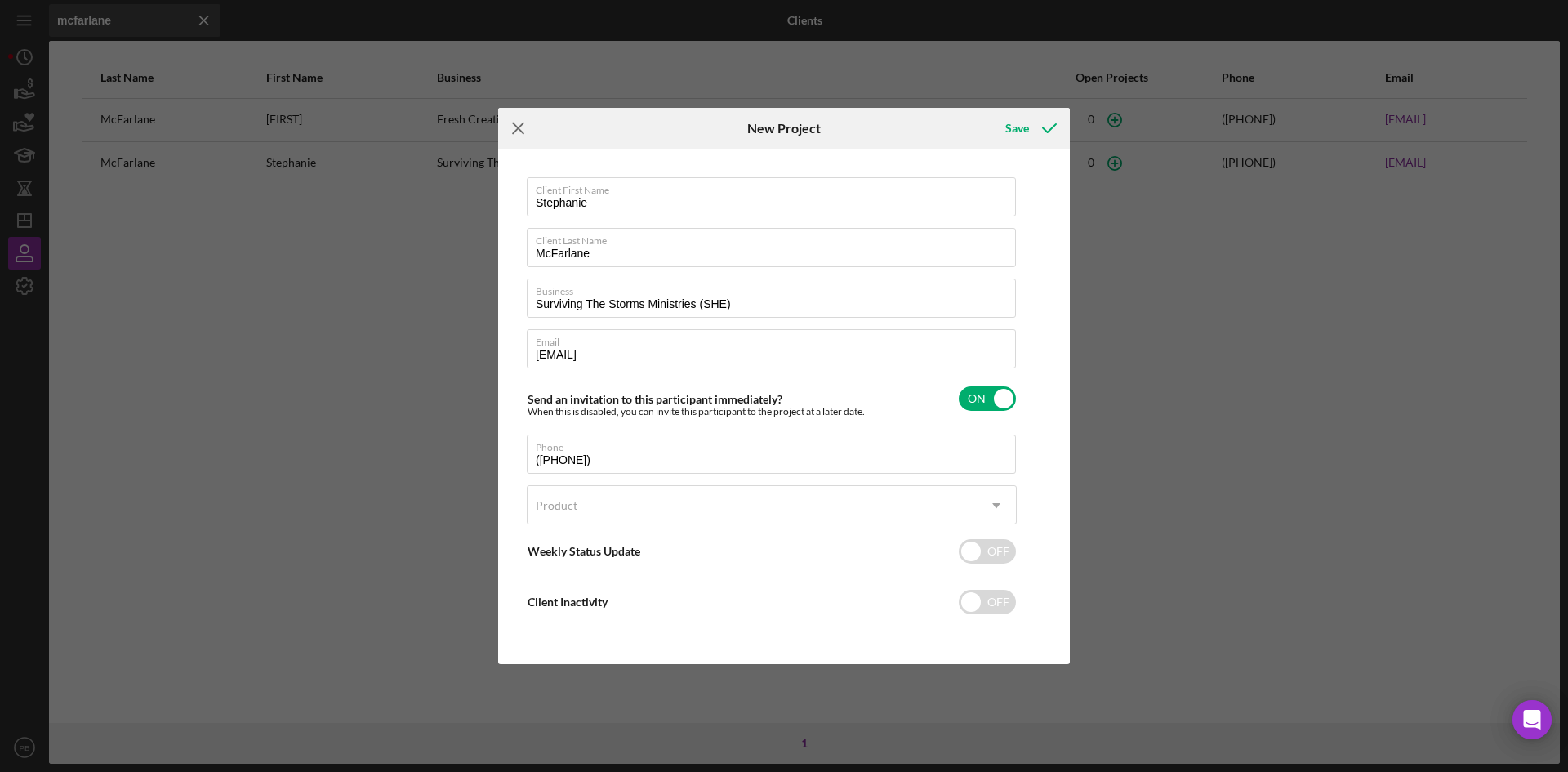 click on "Icon/Menu Close" 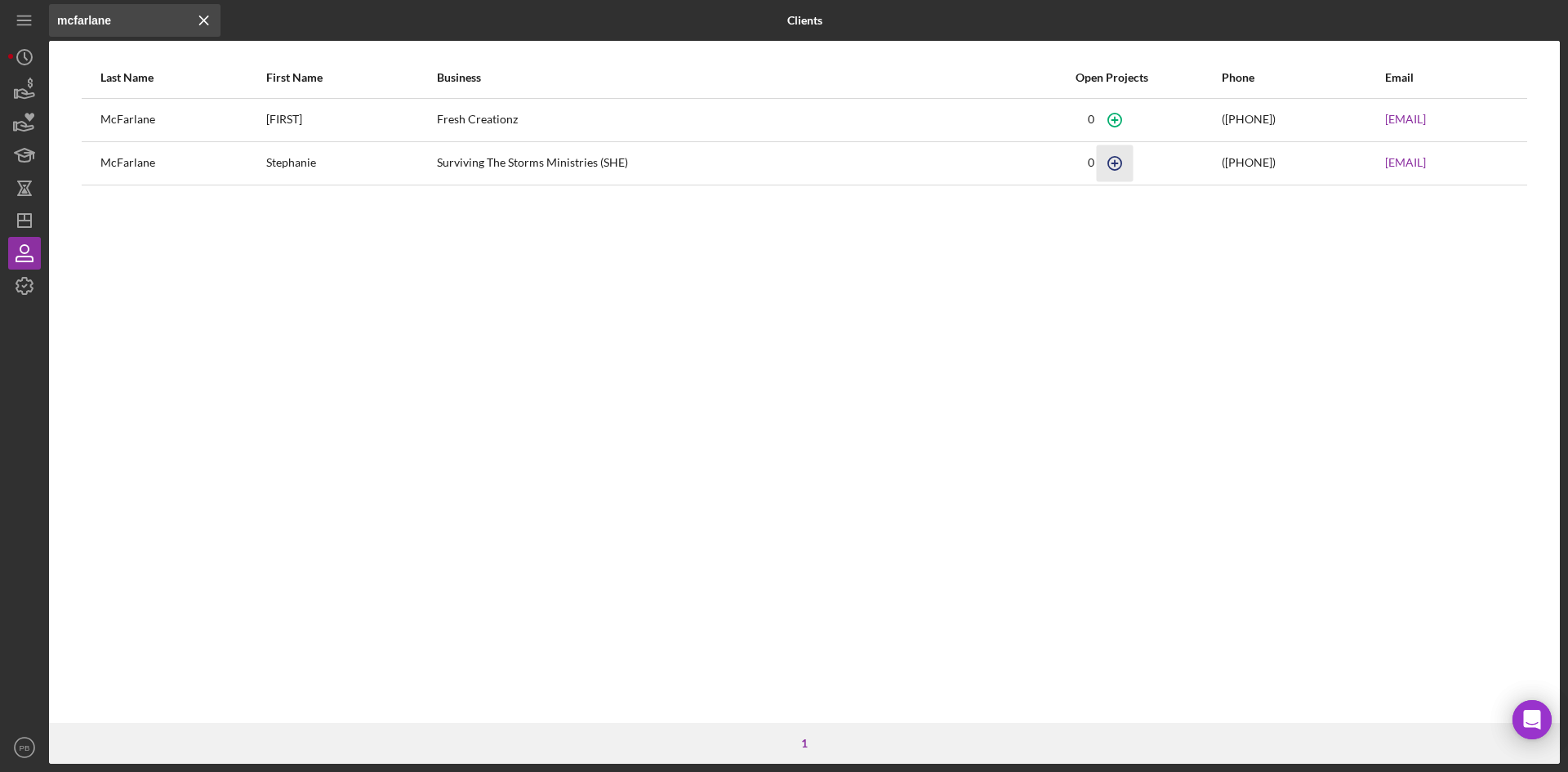 click 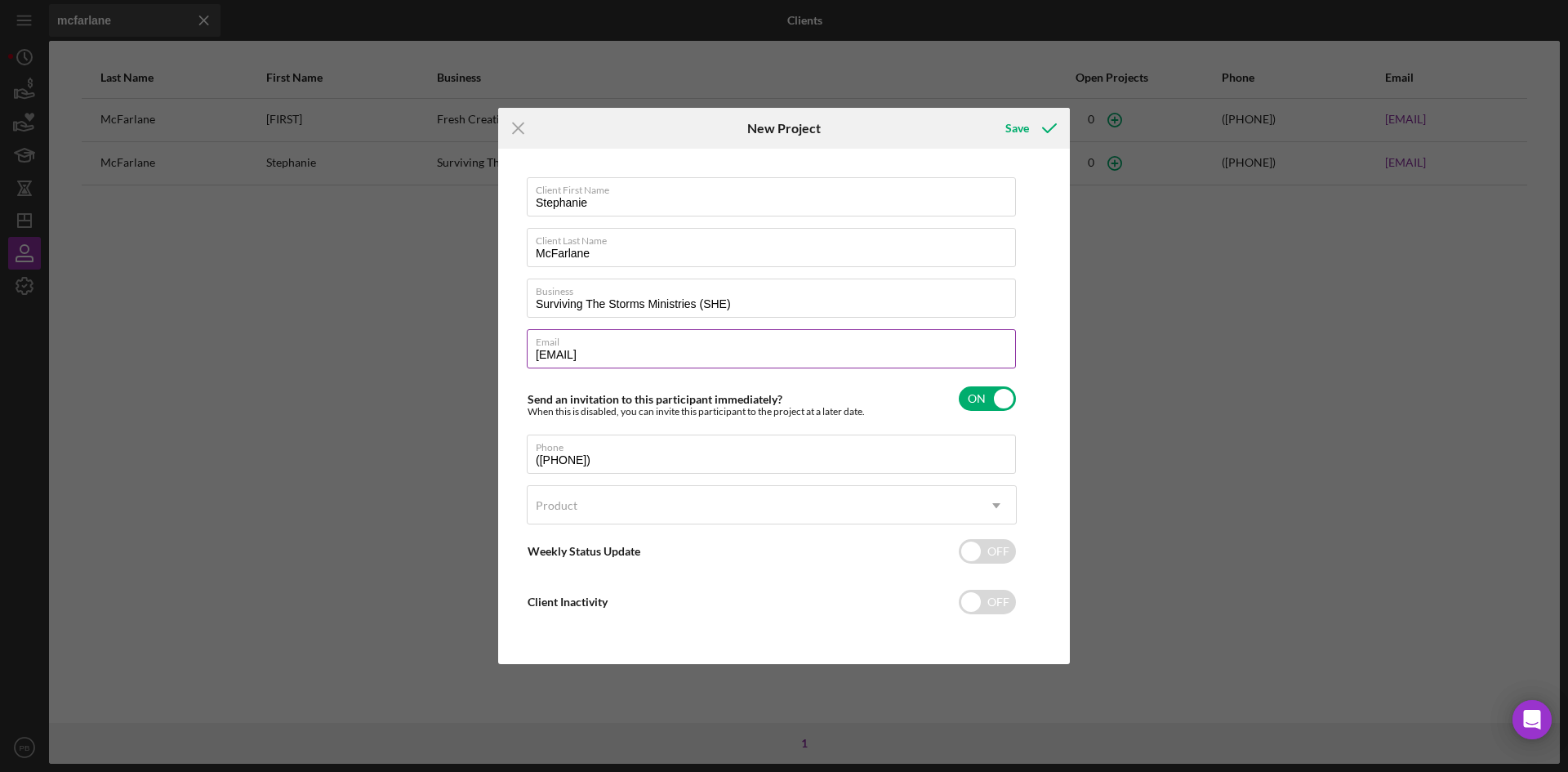 click on "Email" at bounding box center [776, 339] 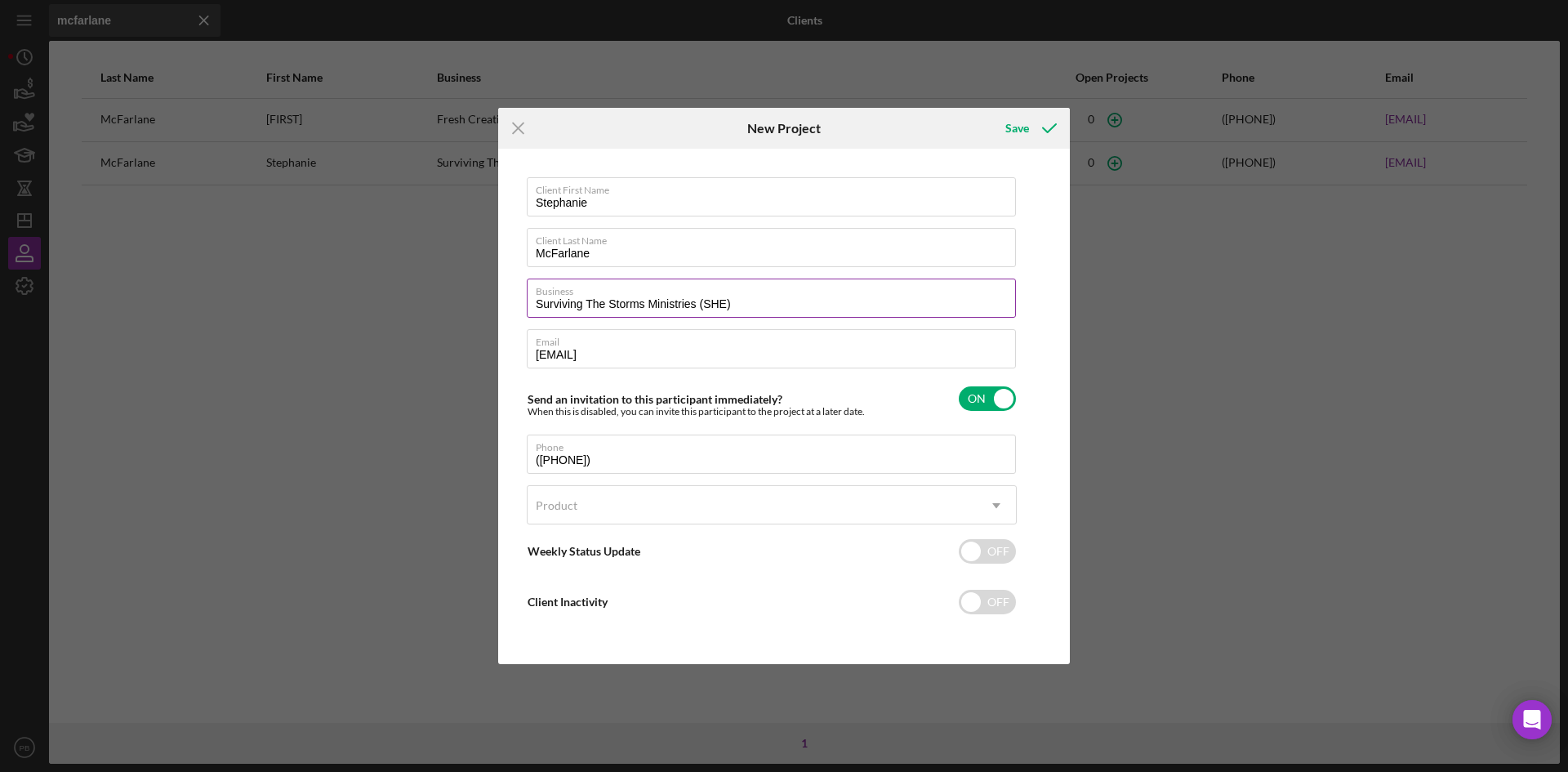 click on "Surviving The Storms Ministries (SHE)" at bounding box center (771, 298) 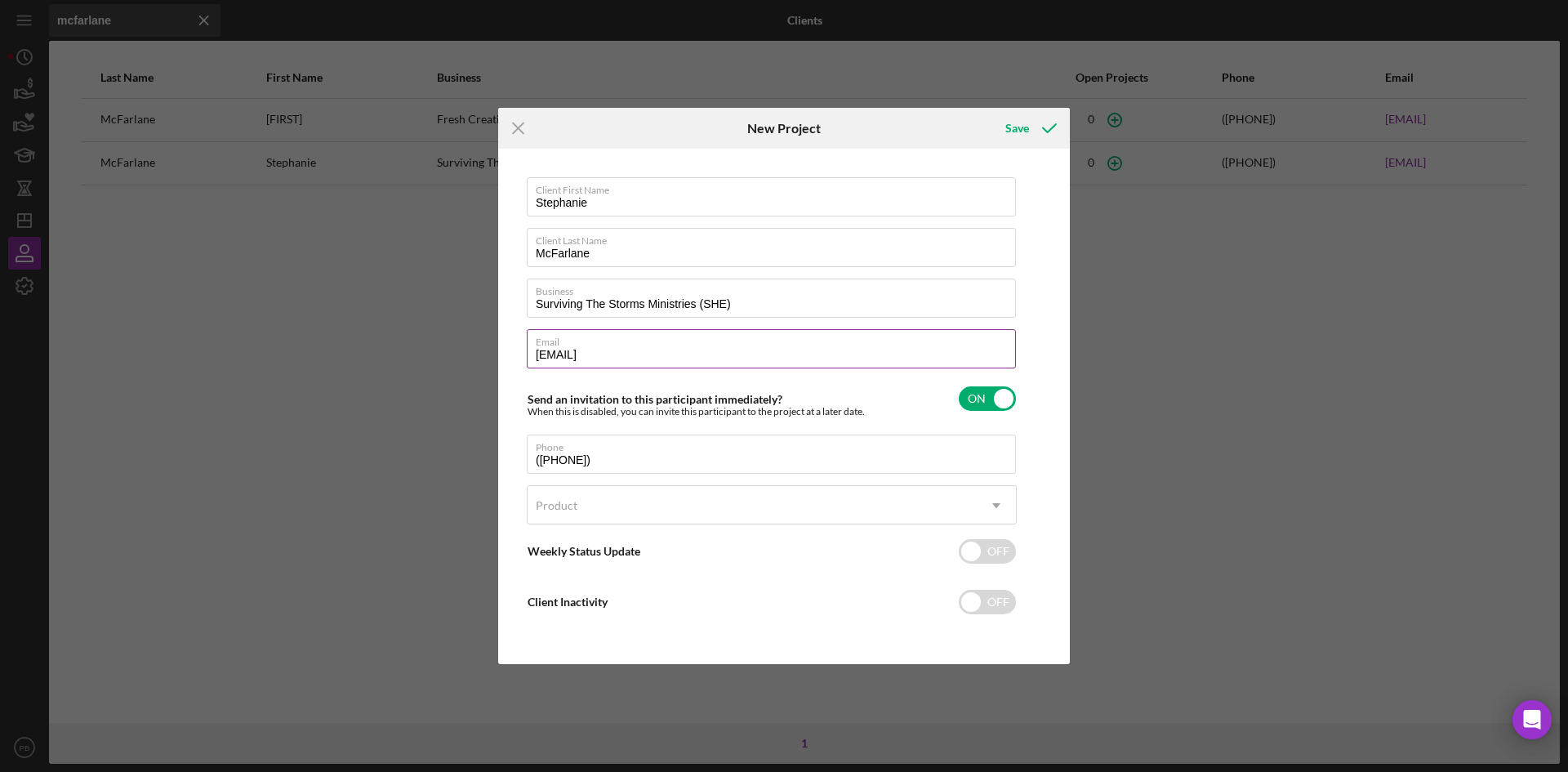 click on "[EMAIL]" at bounding box center (771, 349) 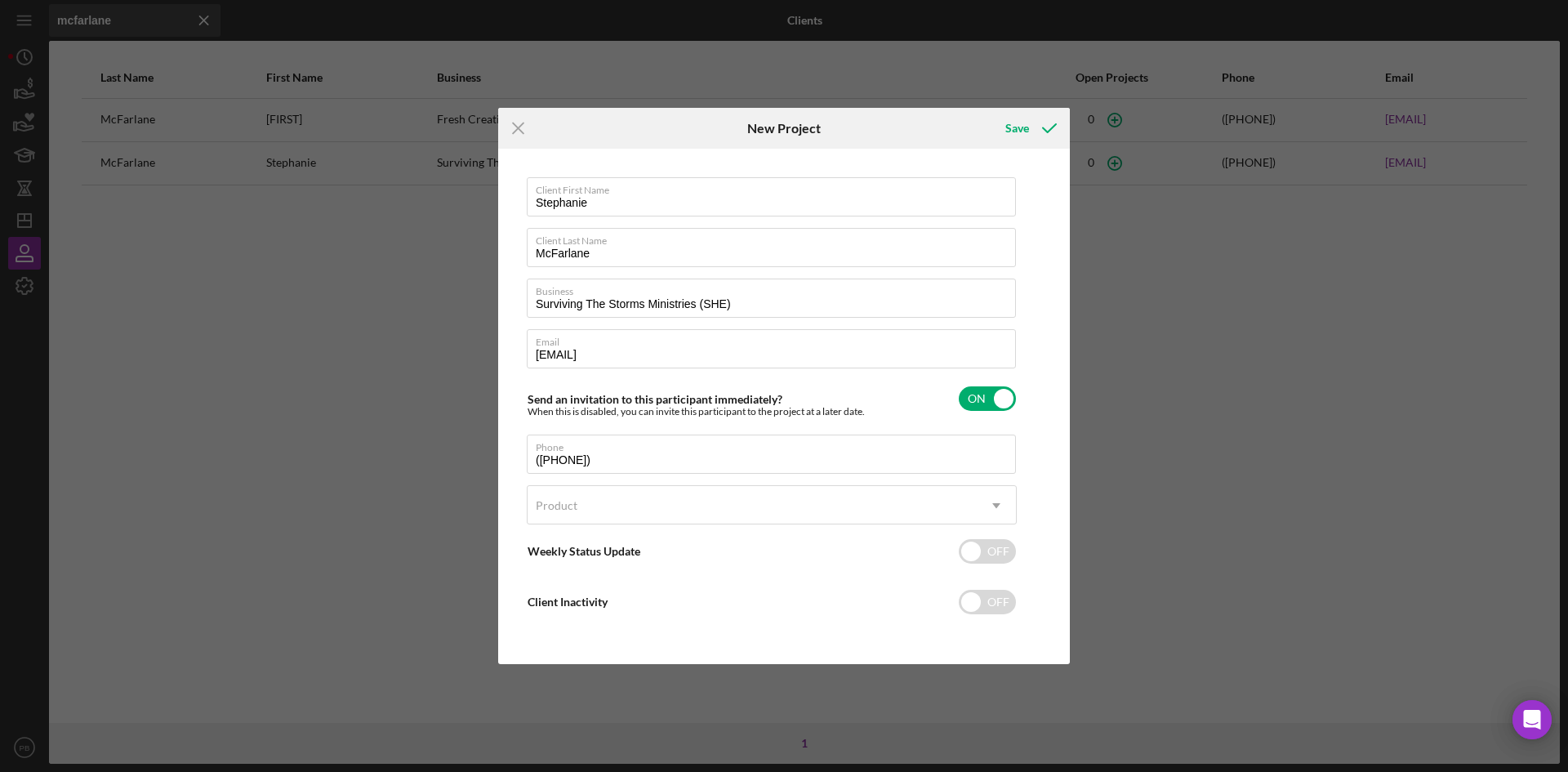 drag, startPoint x: 762, startPoint y: 297, endPoint x: 757, endPoint y: 324, distance: 27.45906 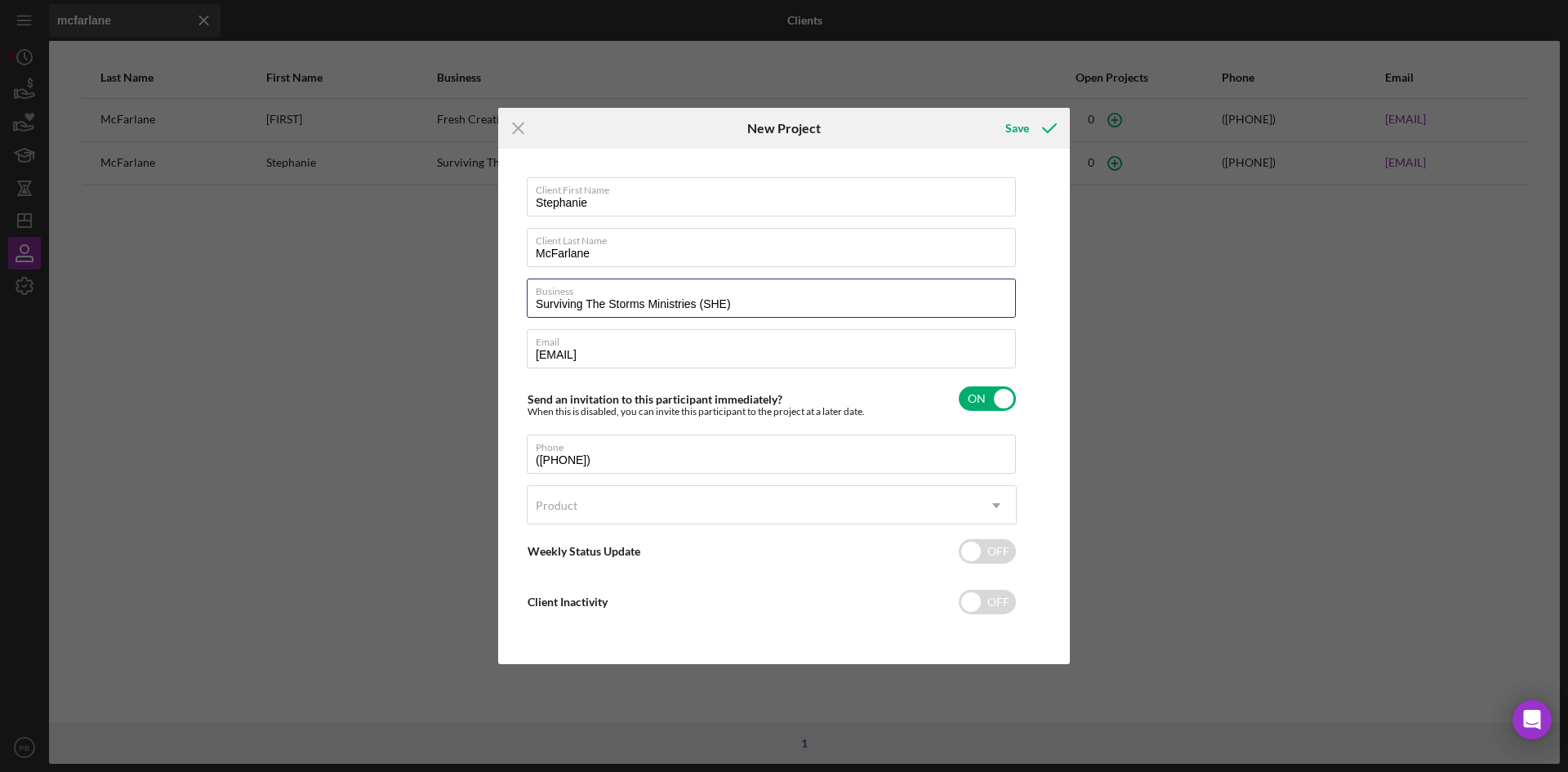 click on "Surviving The Storms Ministries (SHE)" at bounding box center [771, 298] 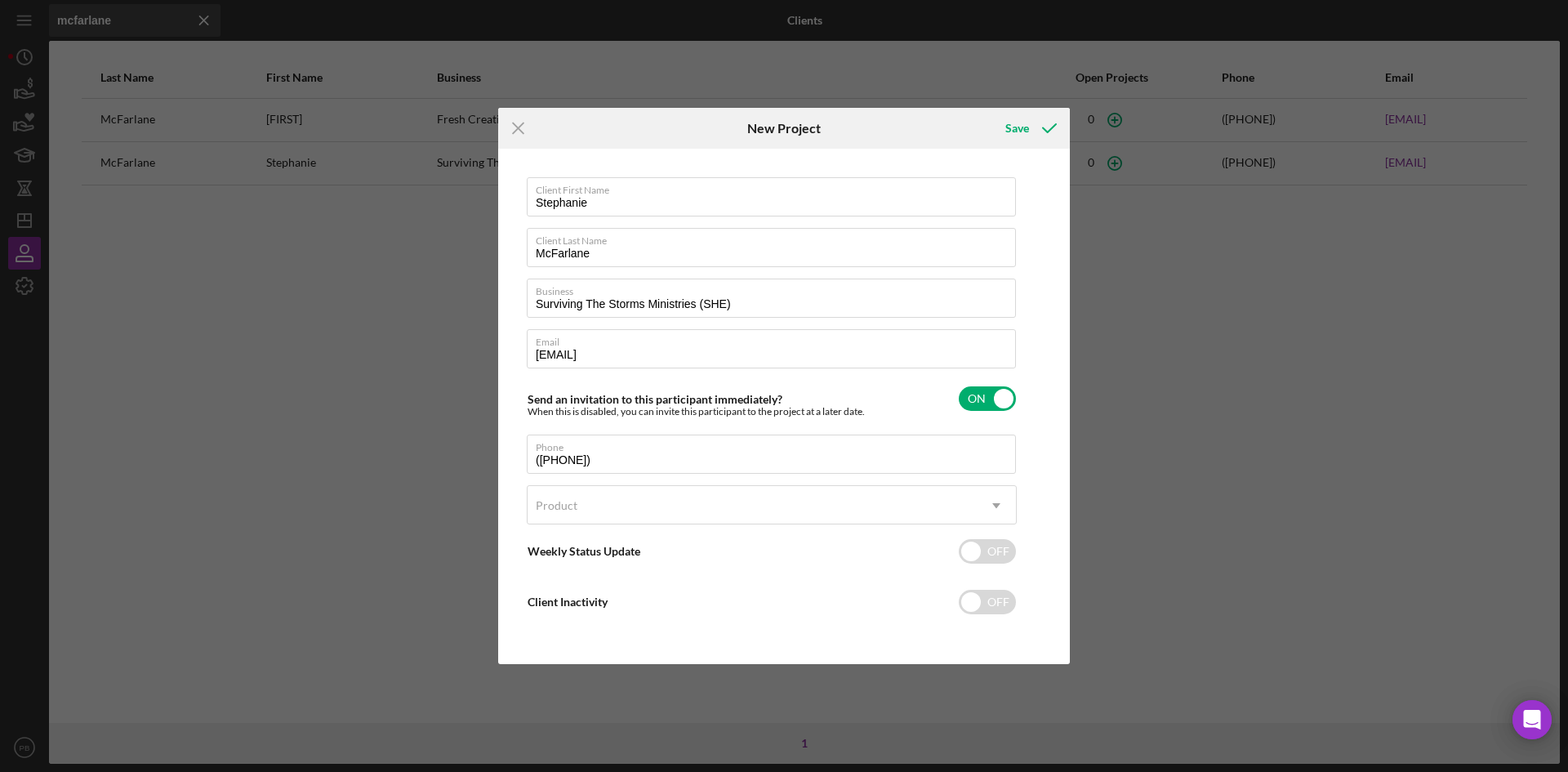 click on "Email" at bounding box center [776, 339] 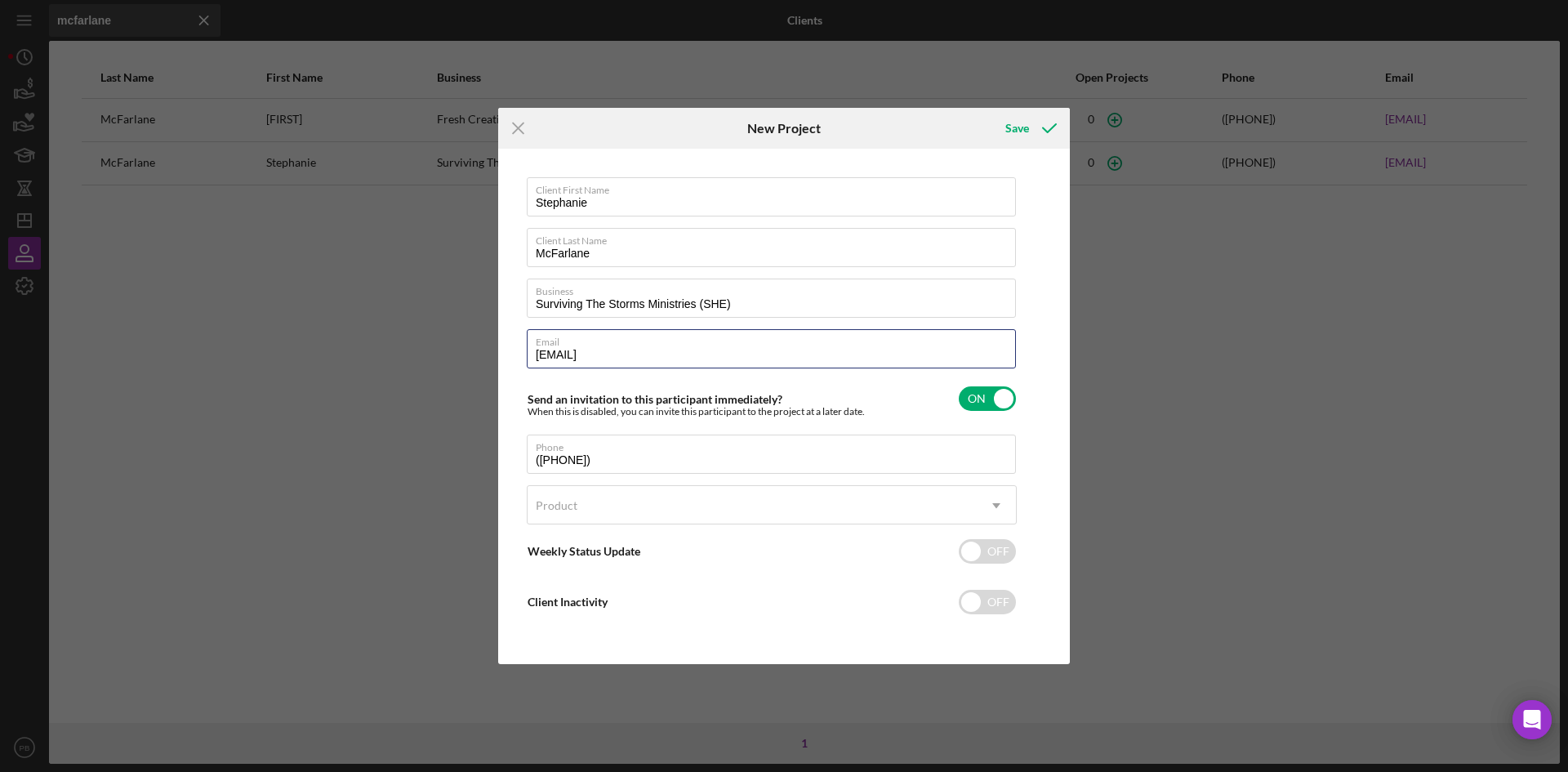 click on "[EMAIL]" at bounding box center (771, 349) 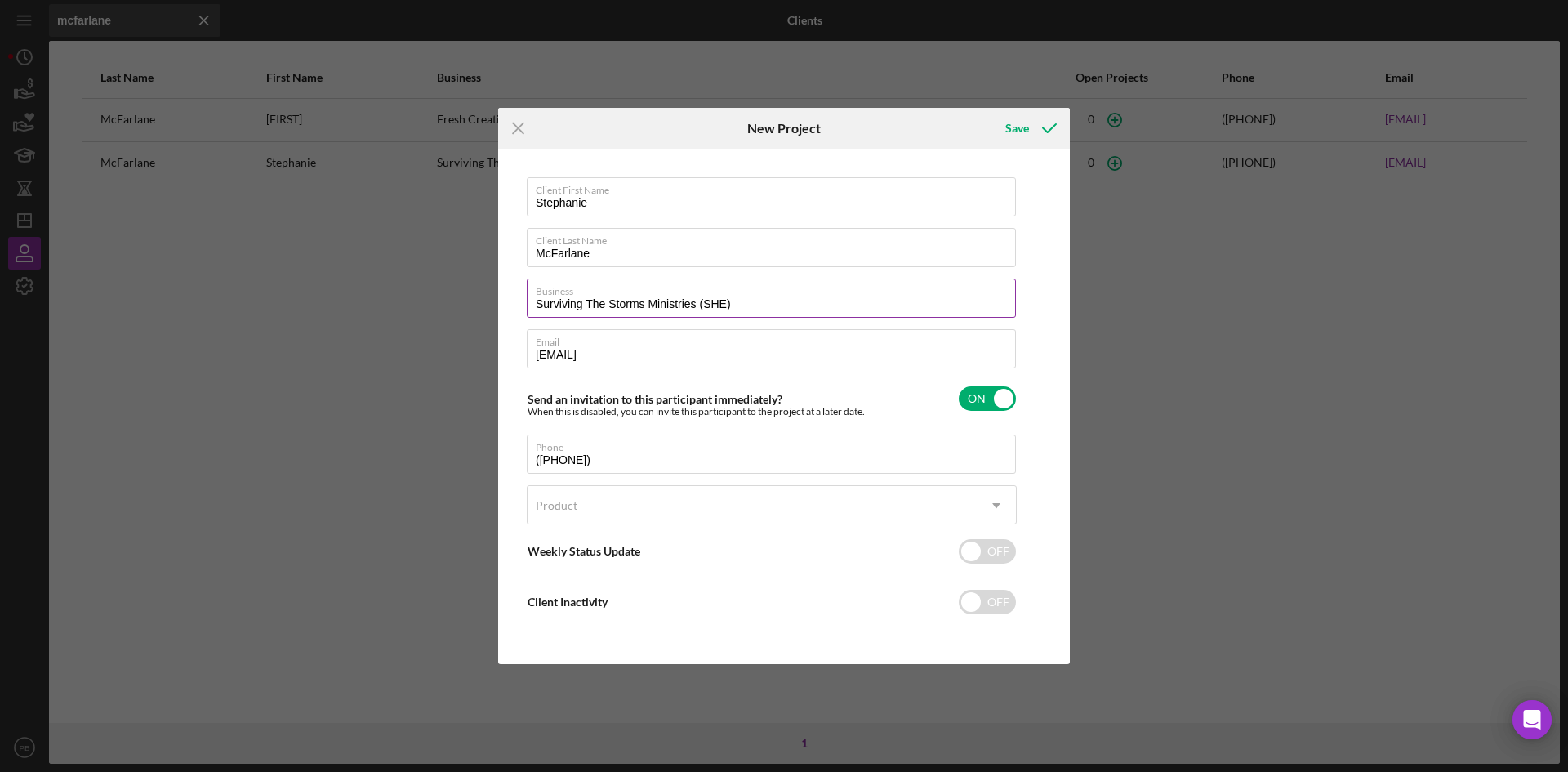 click on "Business" at bounding box center (776, 288) 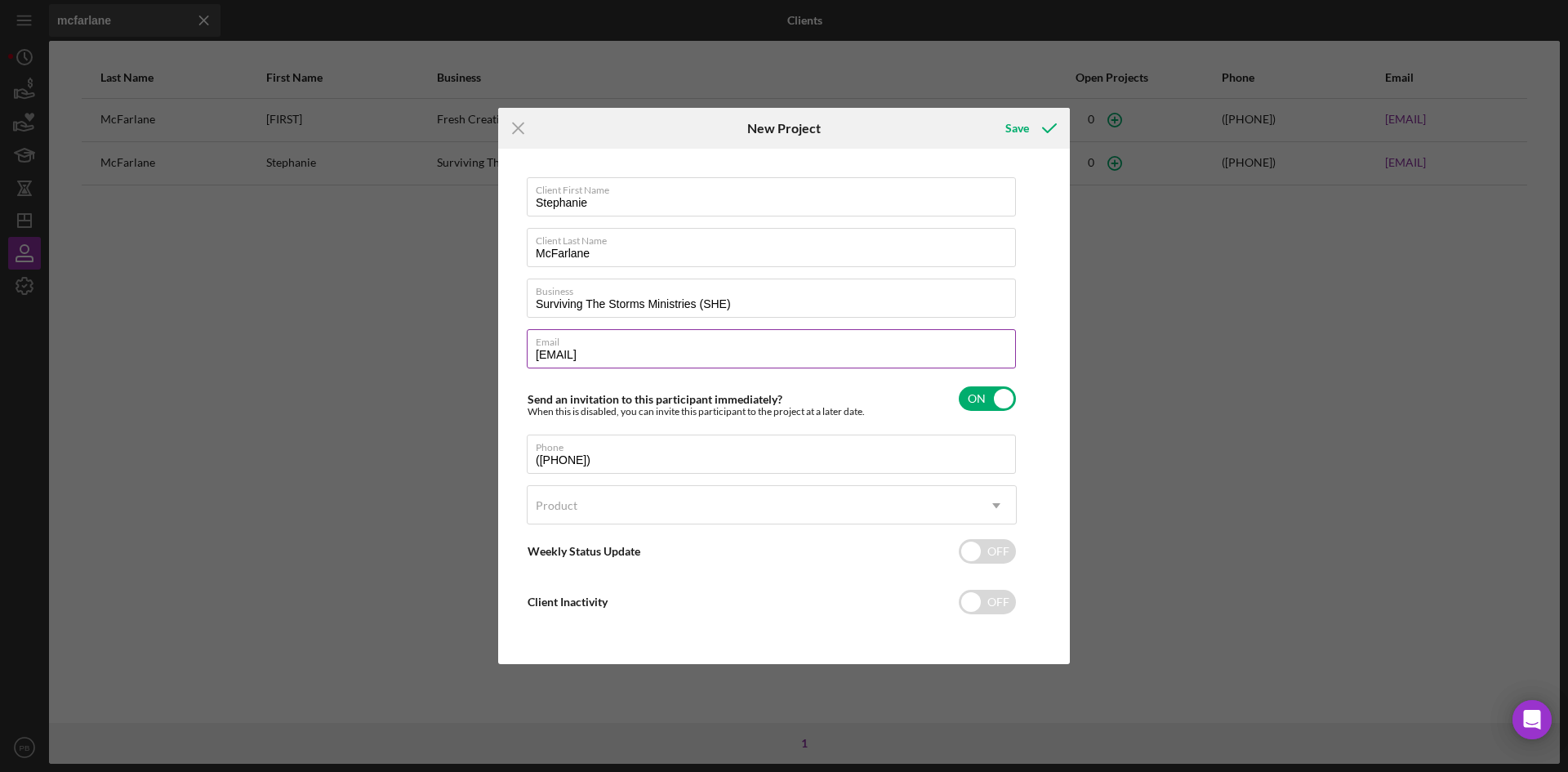 click on "Email" at bounding box center [776, 339] 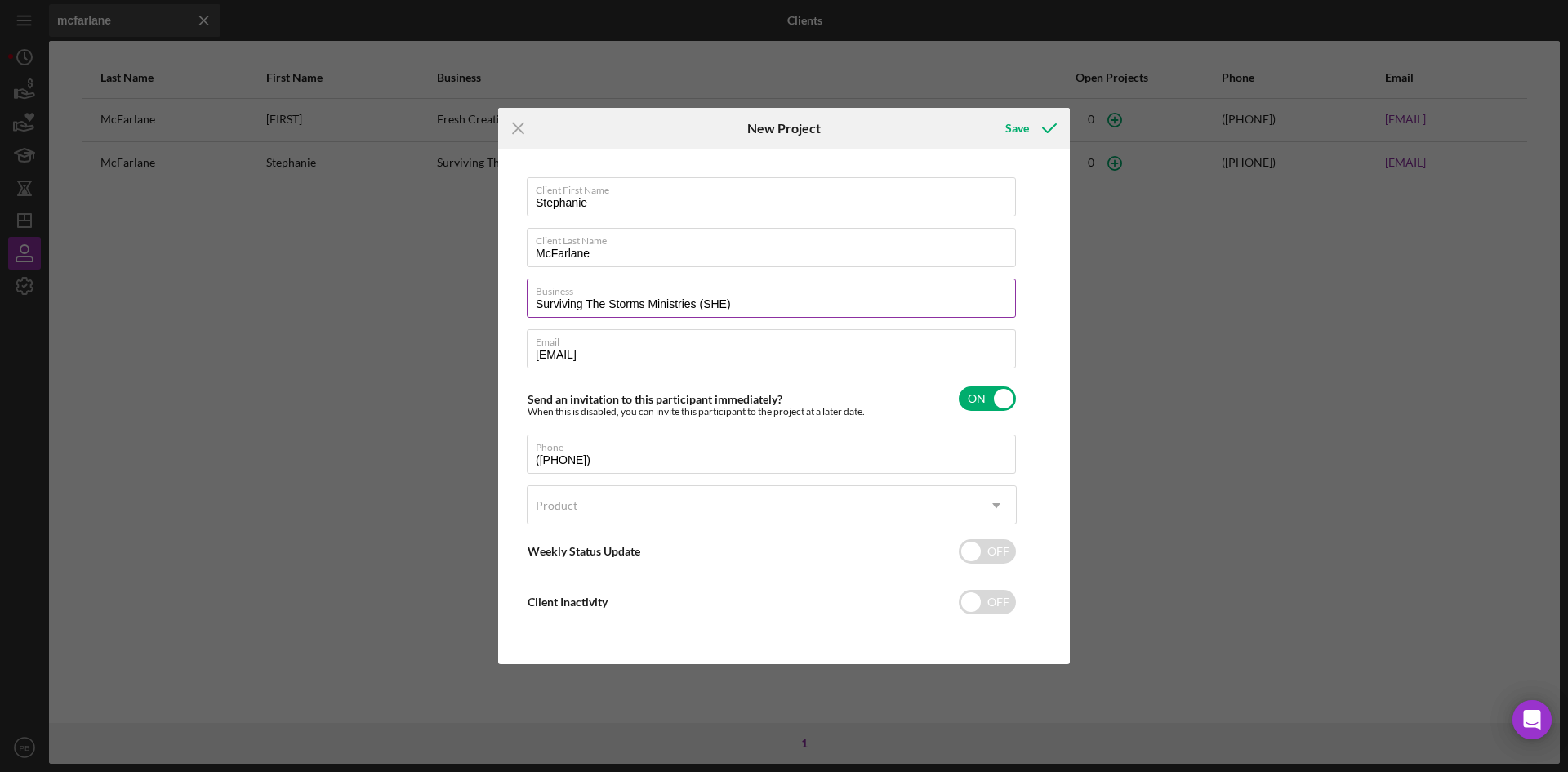 click on "Surviving The Storms Ministries (SHE)" at bounding box center [771, 298] 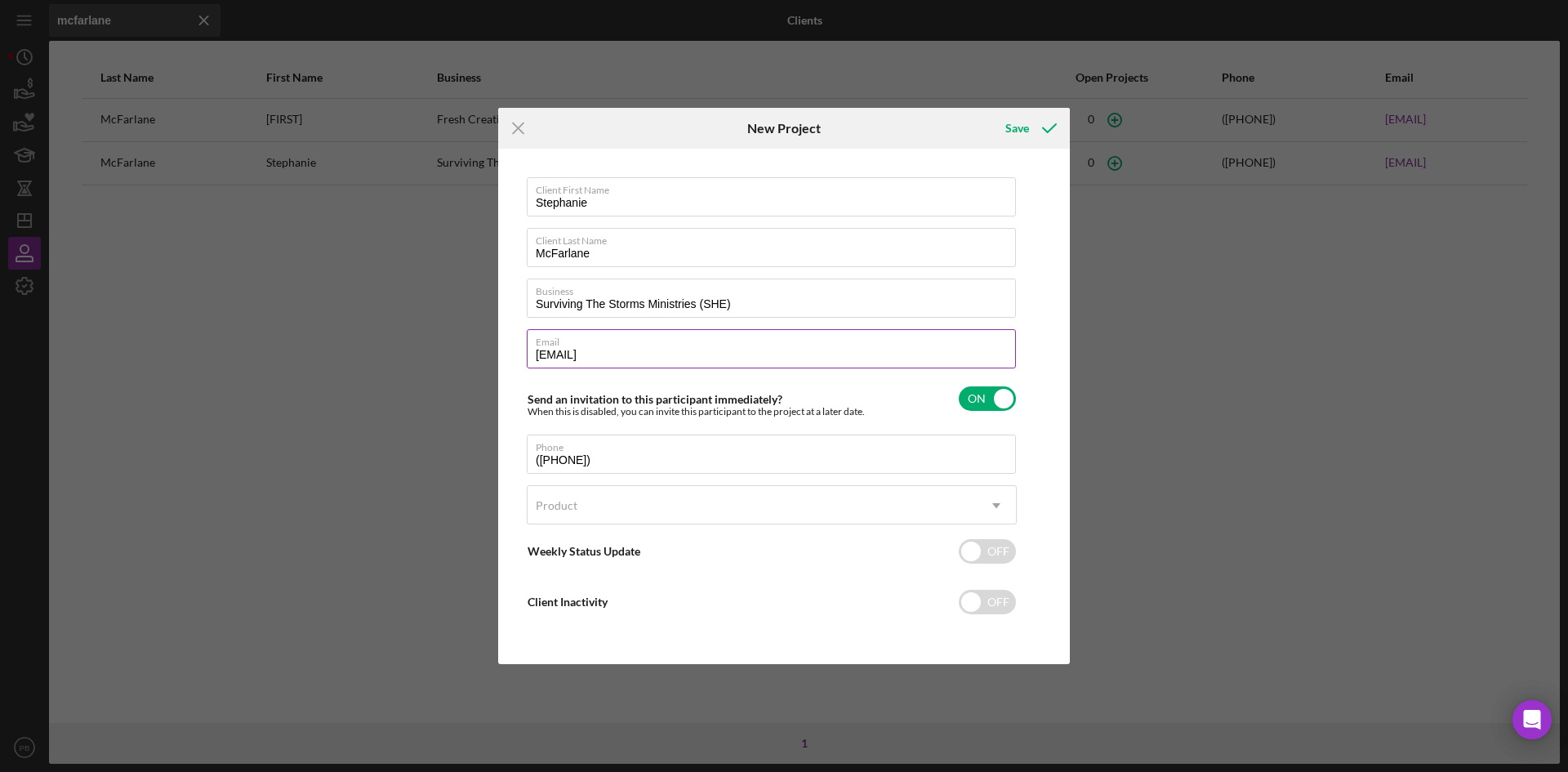 click on "Email" at bounding box center [776, 339] 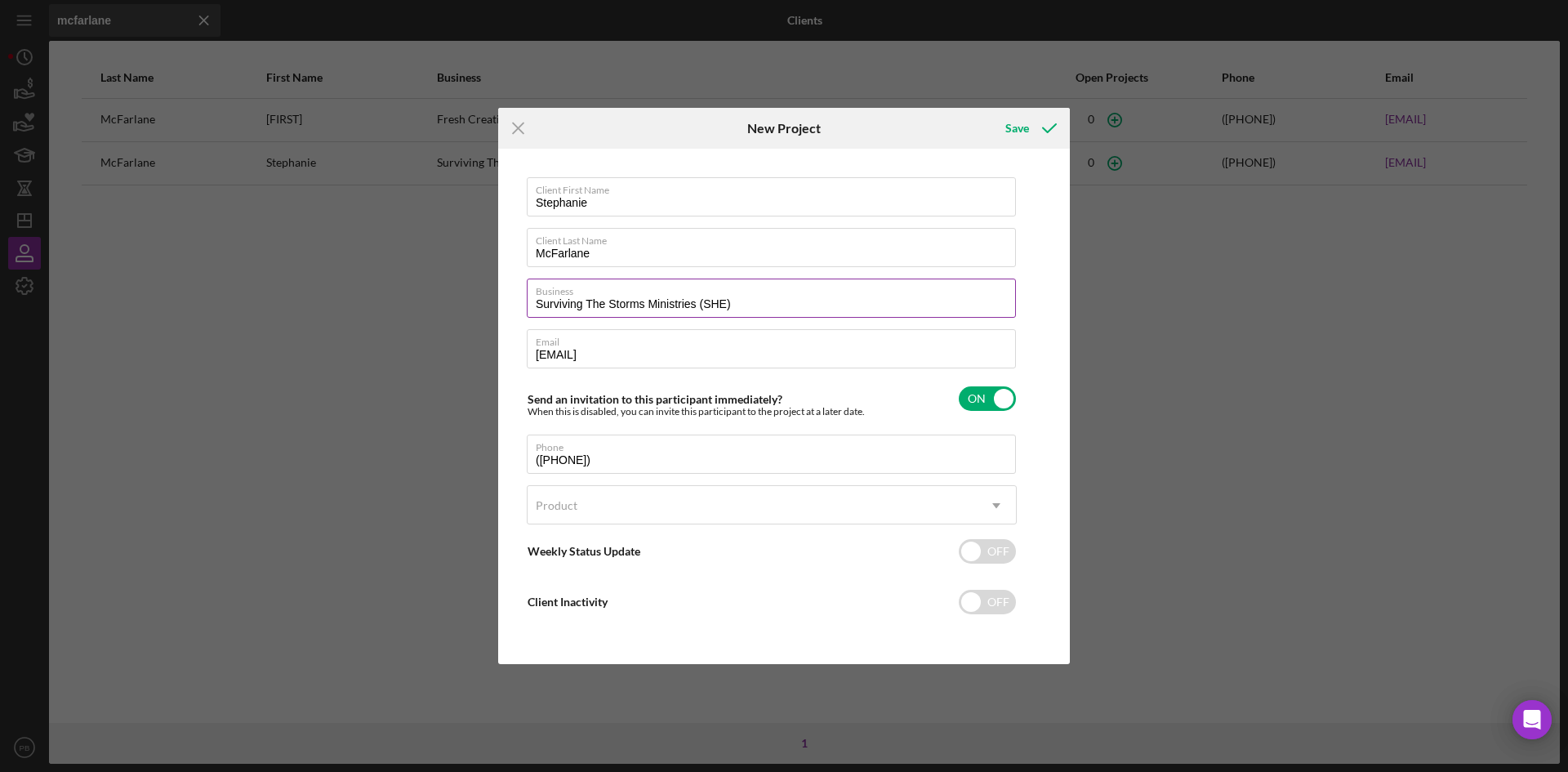 click on "Surviving The Storms Ministries (SHE)" at bounding box center [771, 298] 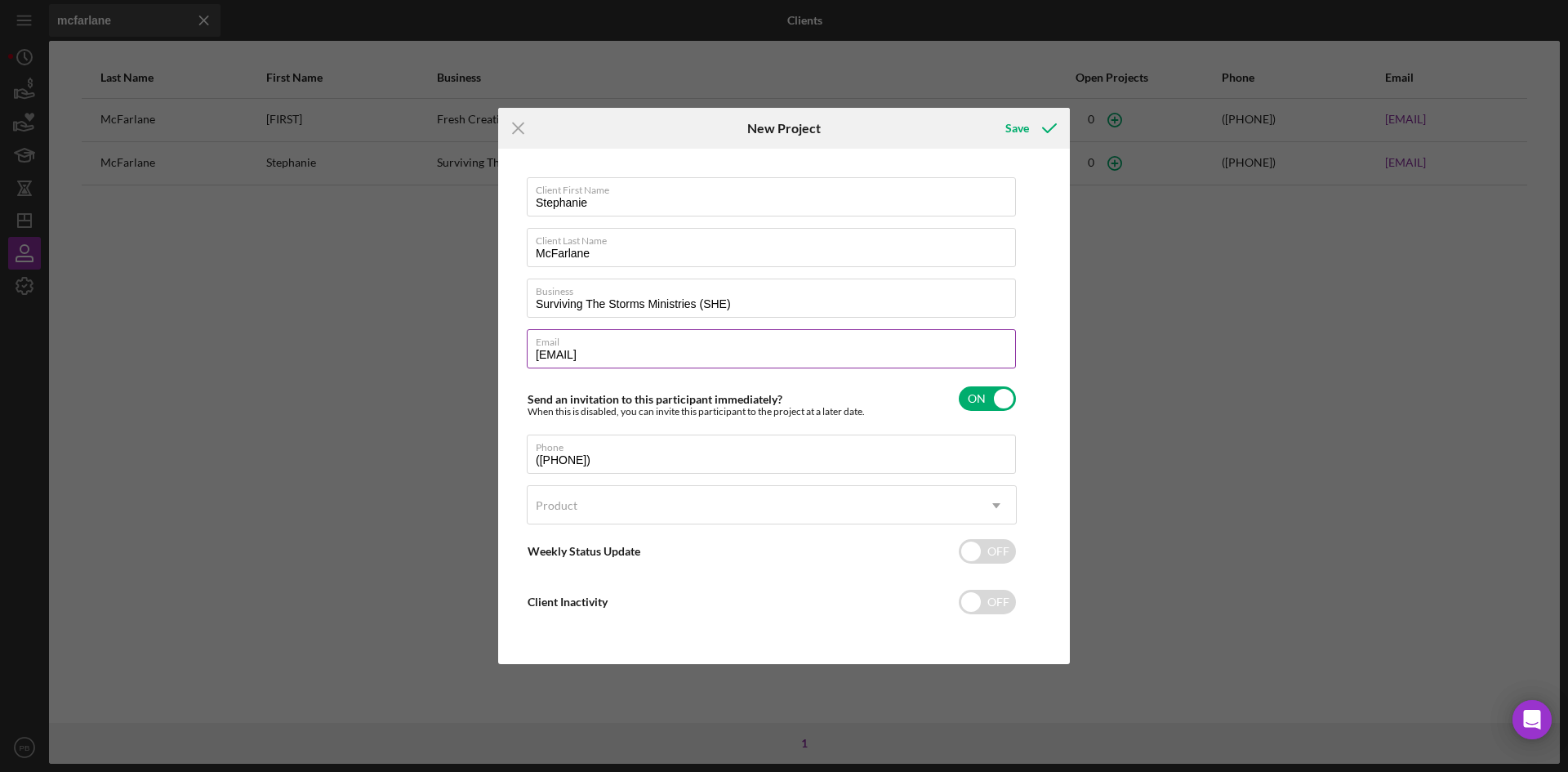click on "Email" at bounding box center [776, 339] 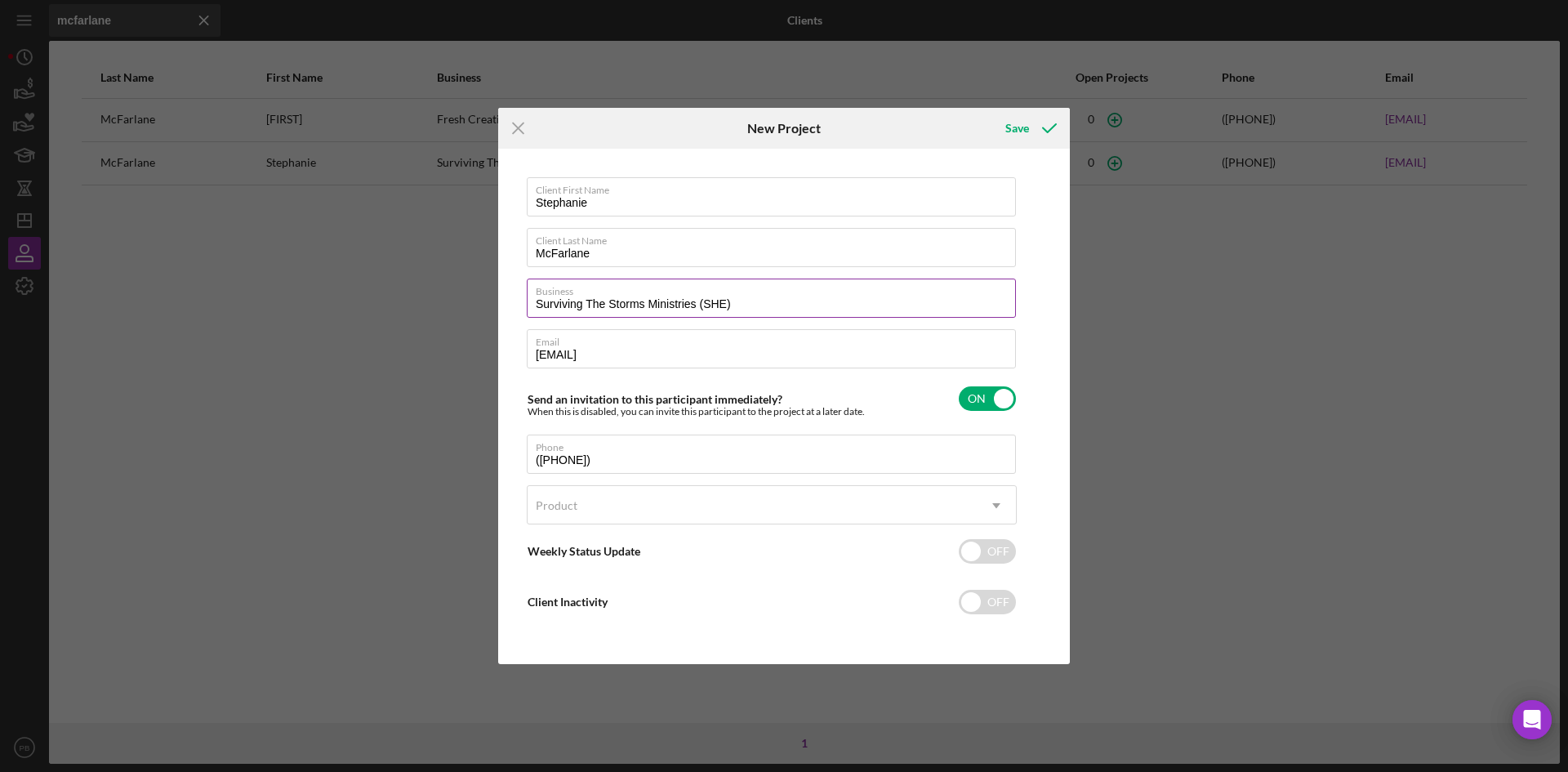 click on "Surviving The Storms Ministries (SHE)" at bounding box center [771, 298] 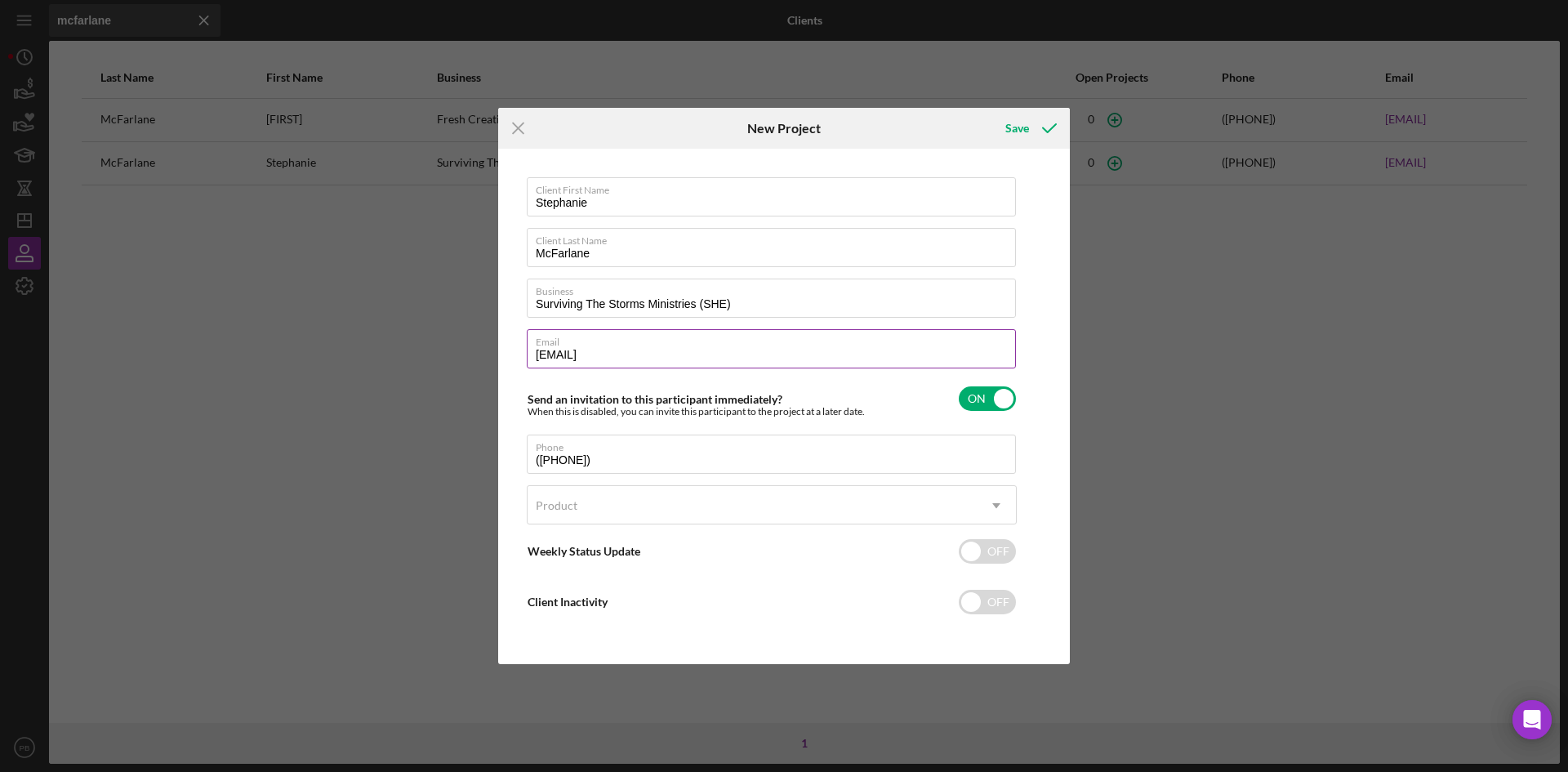 click on "[EMAIL]" at bounding box center [771, 349] 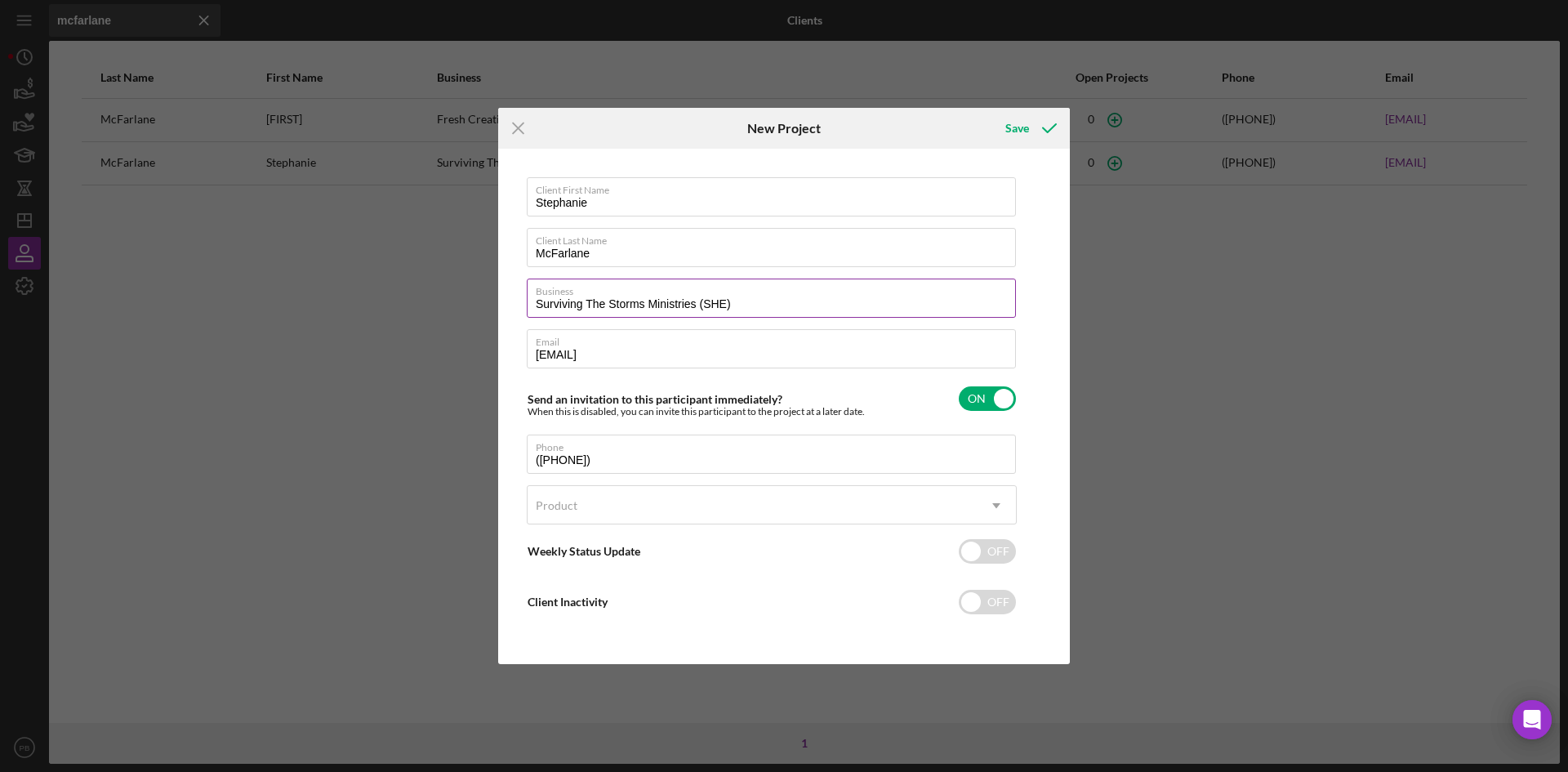 click on "Surviving The Storms Ministries (SHE)" at bounding box center [771, 298] 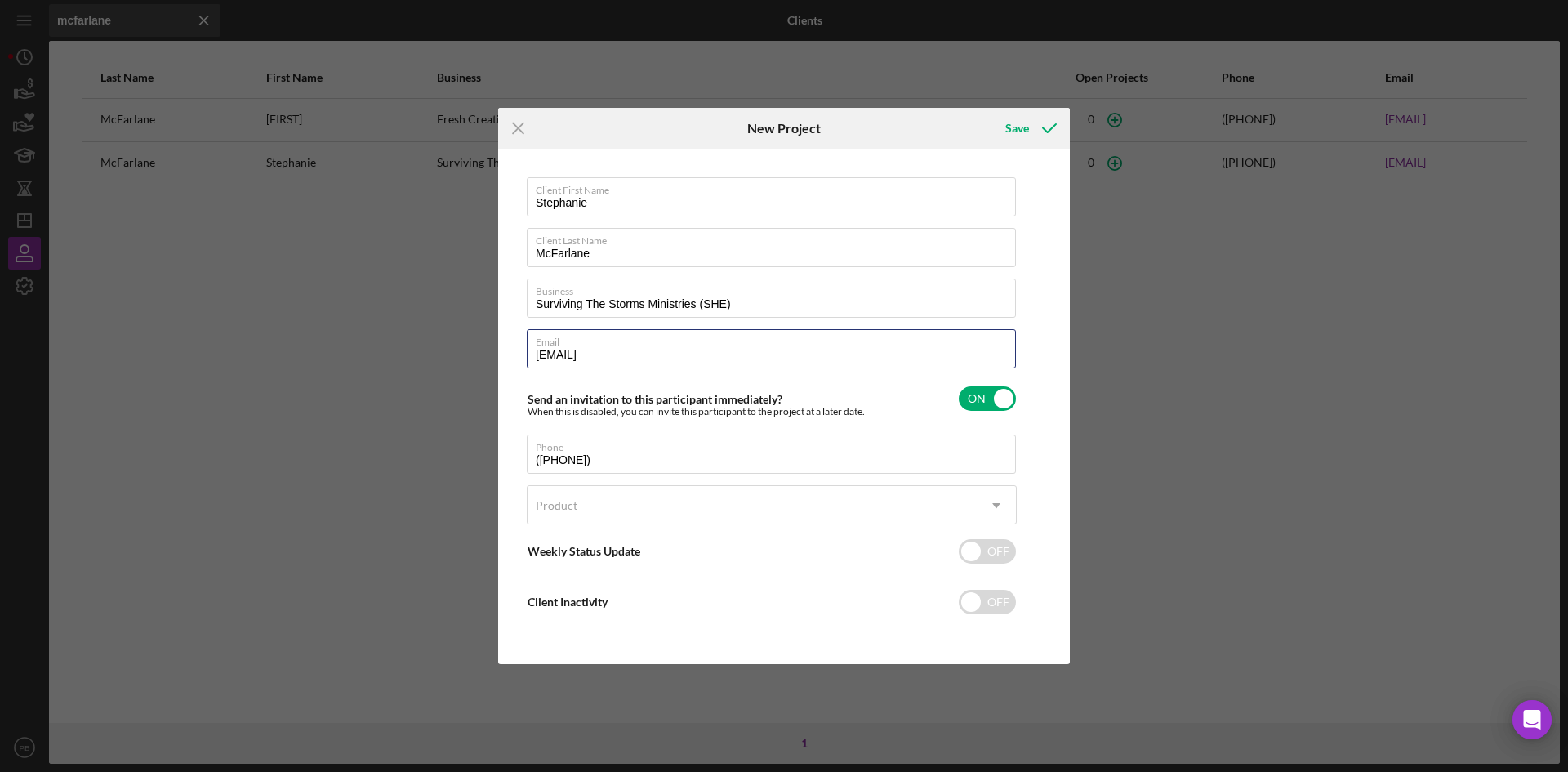 drag, startPoint x: 747, startPoint y: 354, endPoint x: 750, endPoint y: 324, distance: 30.149627 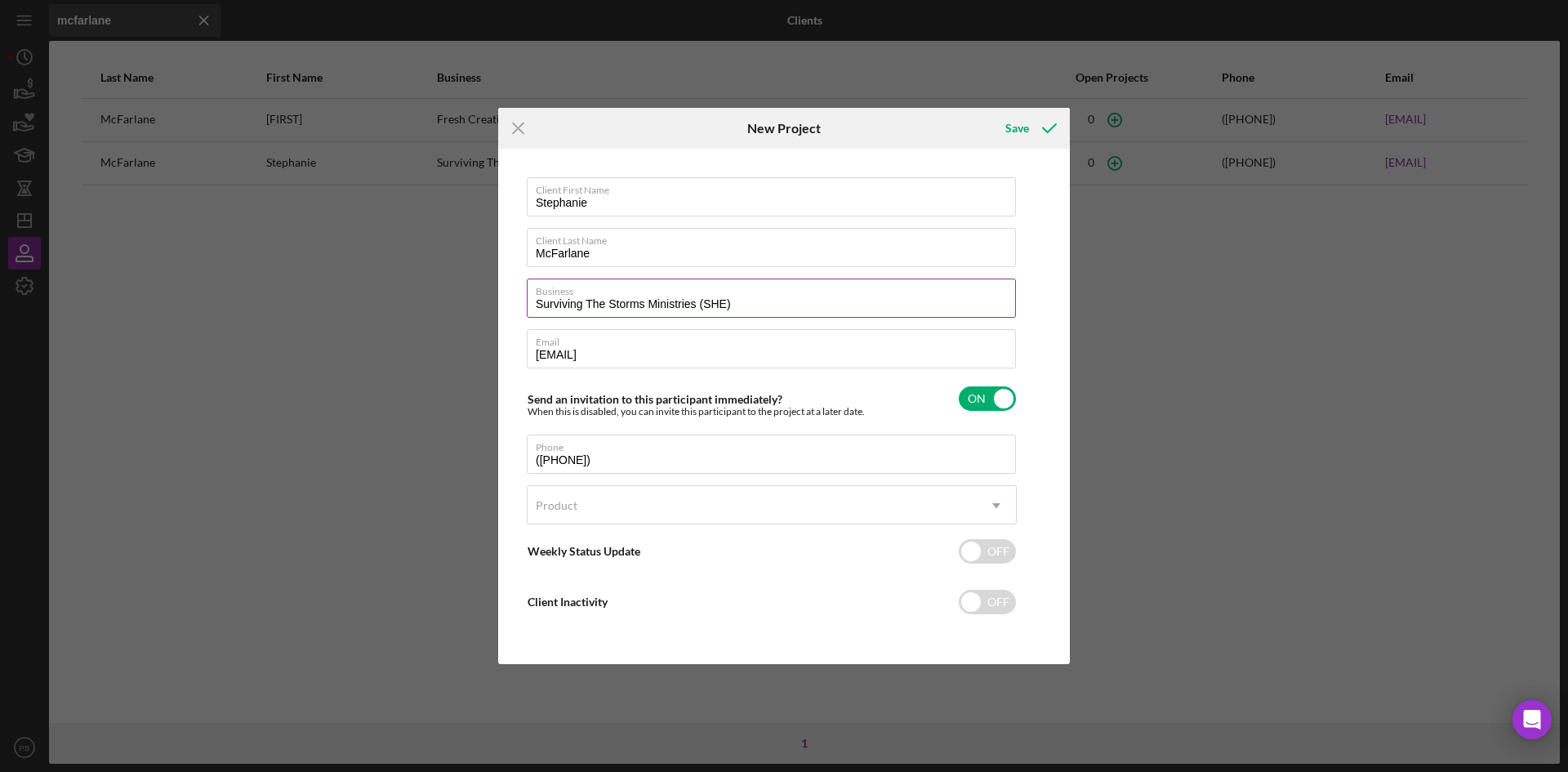 click on "Surviving The Storms Ministries (SHE)" at bounding box center (771, 298) 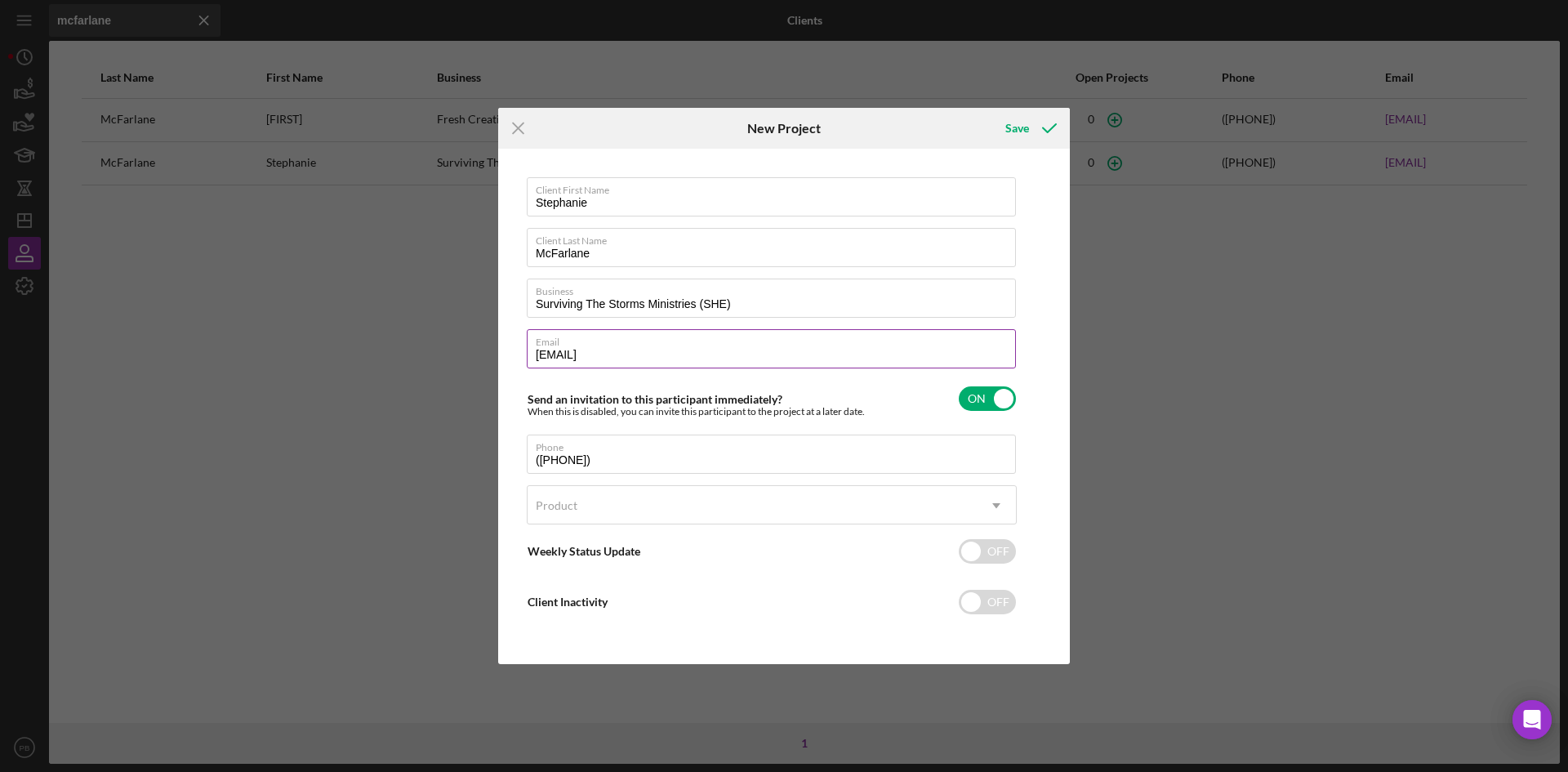 click on "Email" at bounding box center [776, 339] 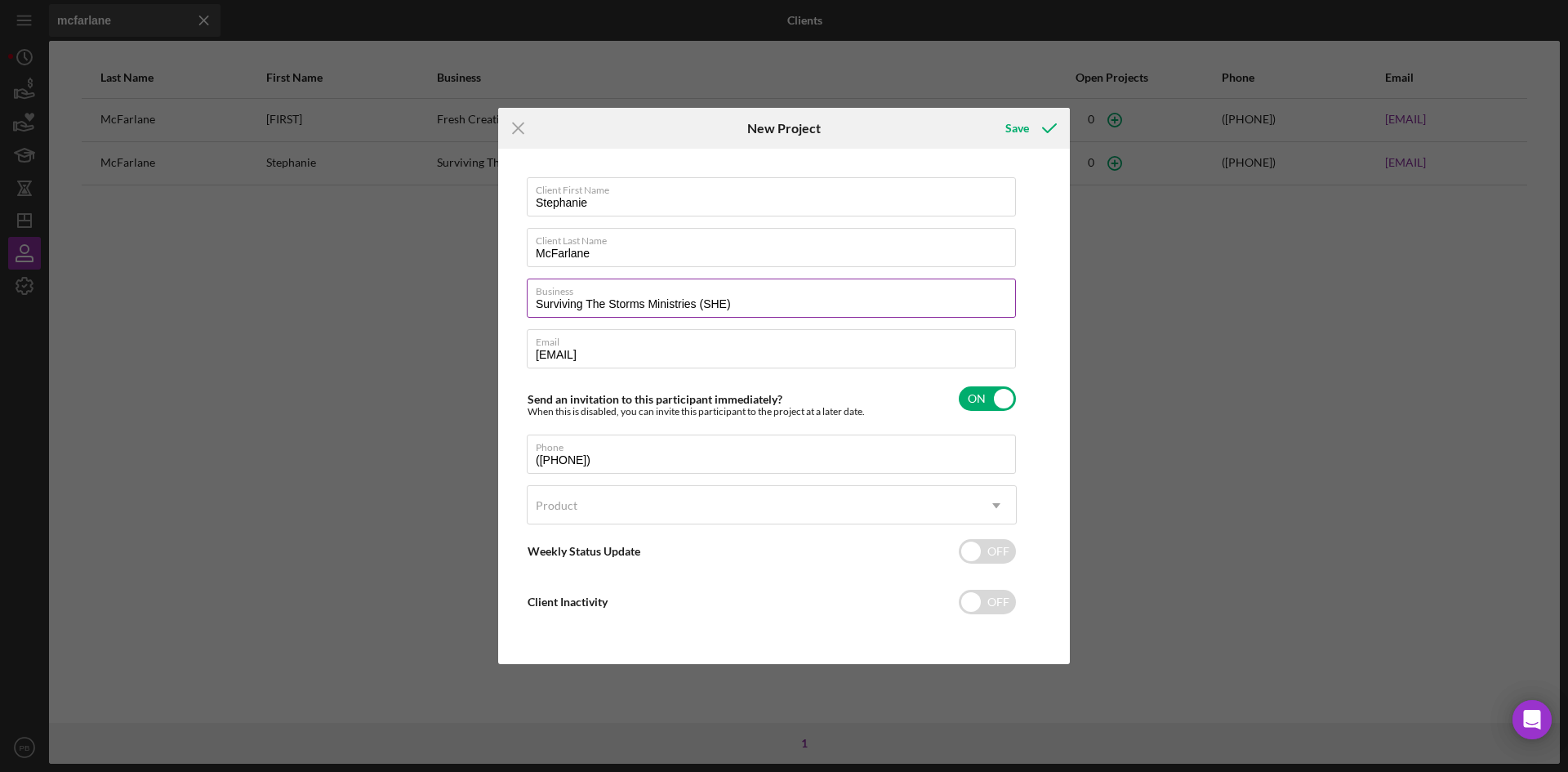 click on "Surviving The Storms Ministries (SHE)" at bounding box center [771, 298] 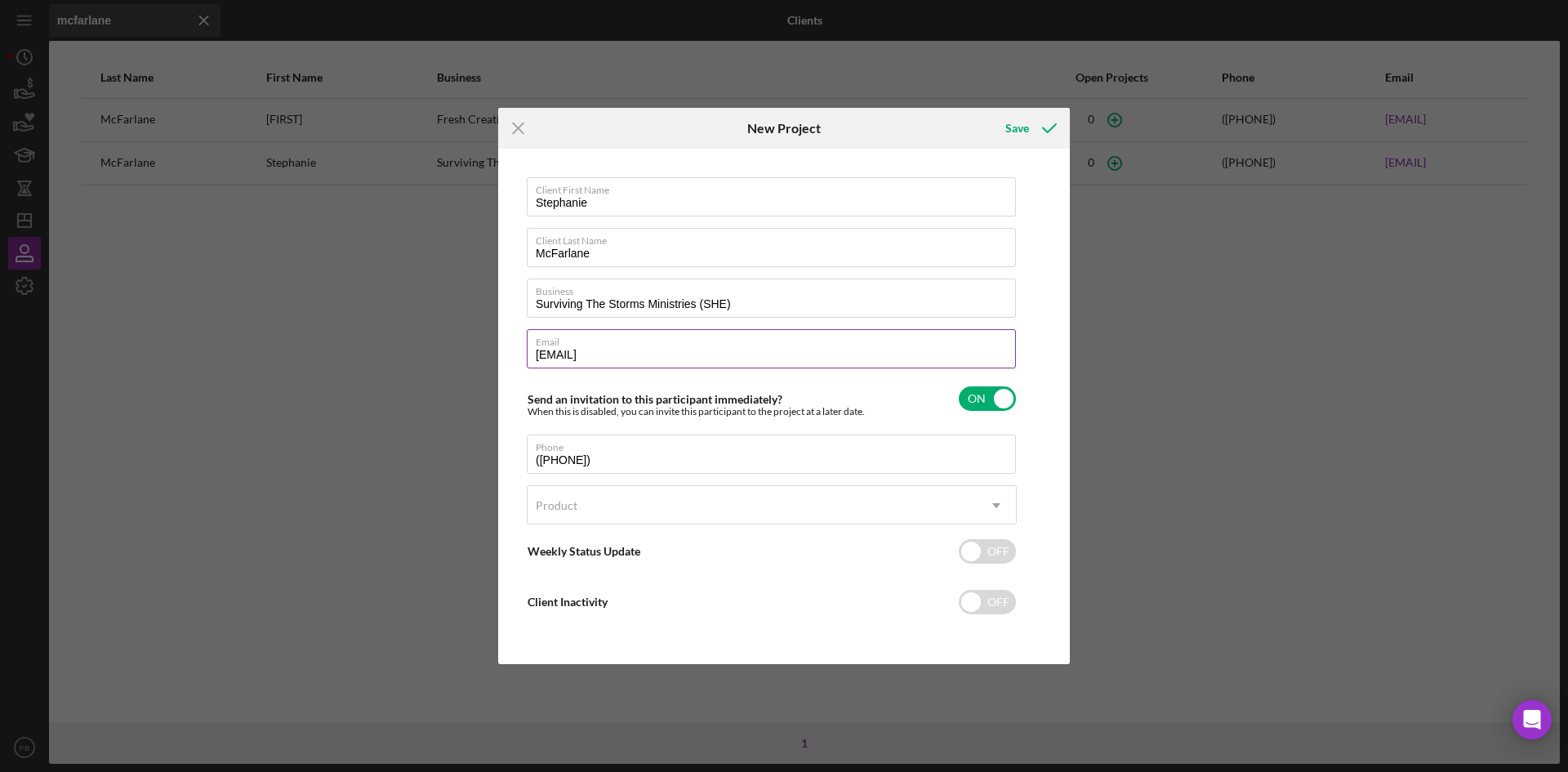 click on "[EMAIL]" at bounding box center [771, 349] 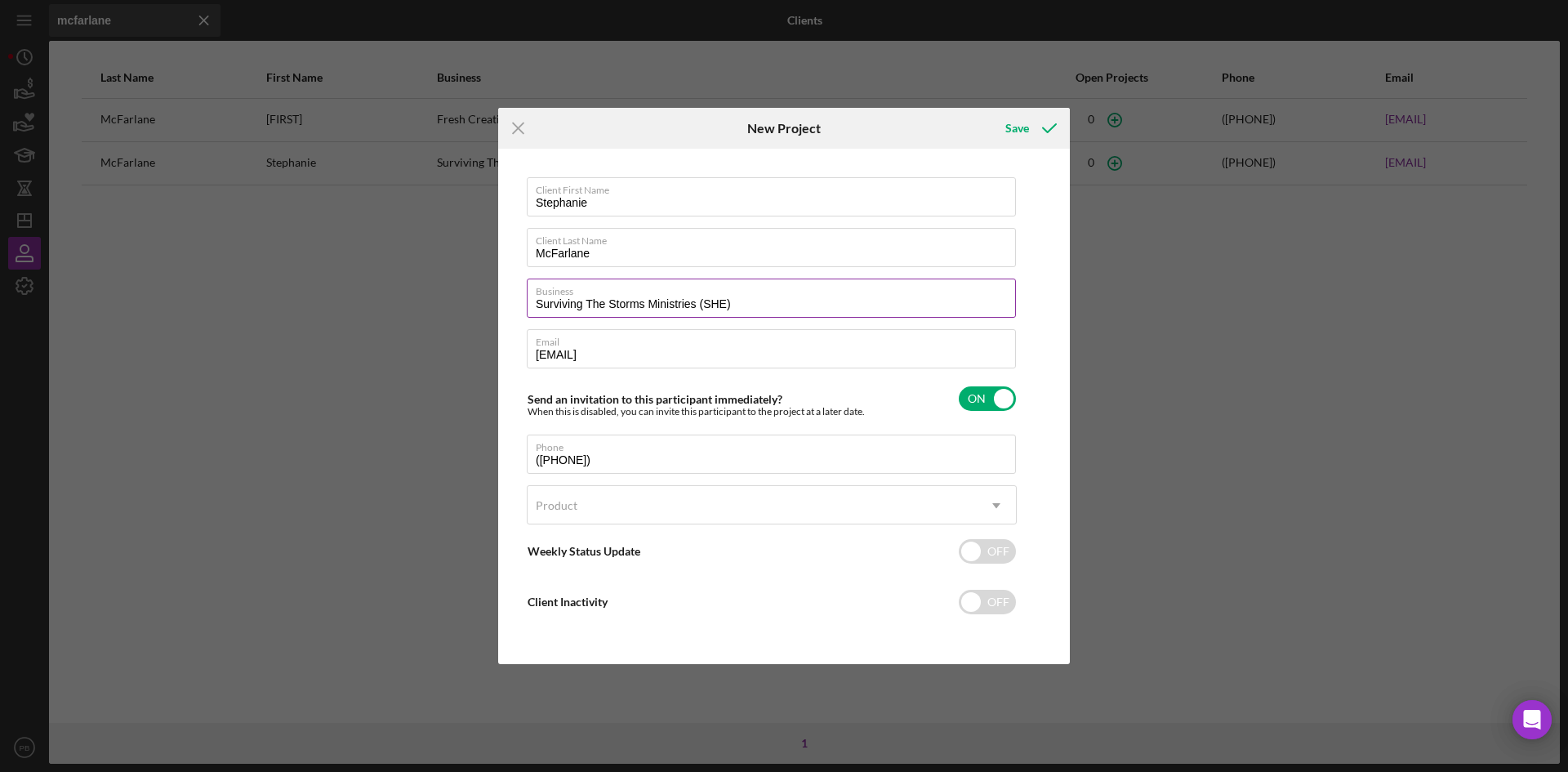 click on "Business" at bounding box center (776, 288) 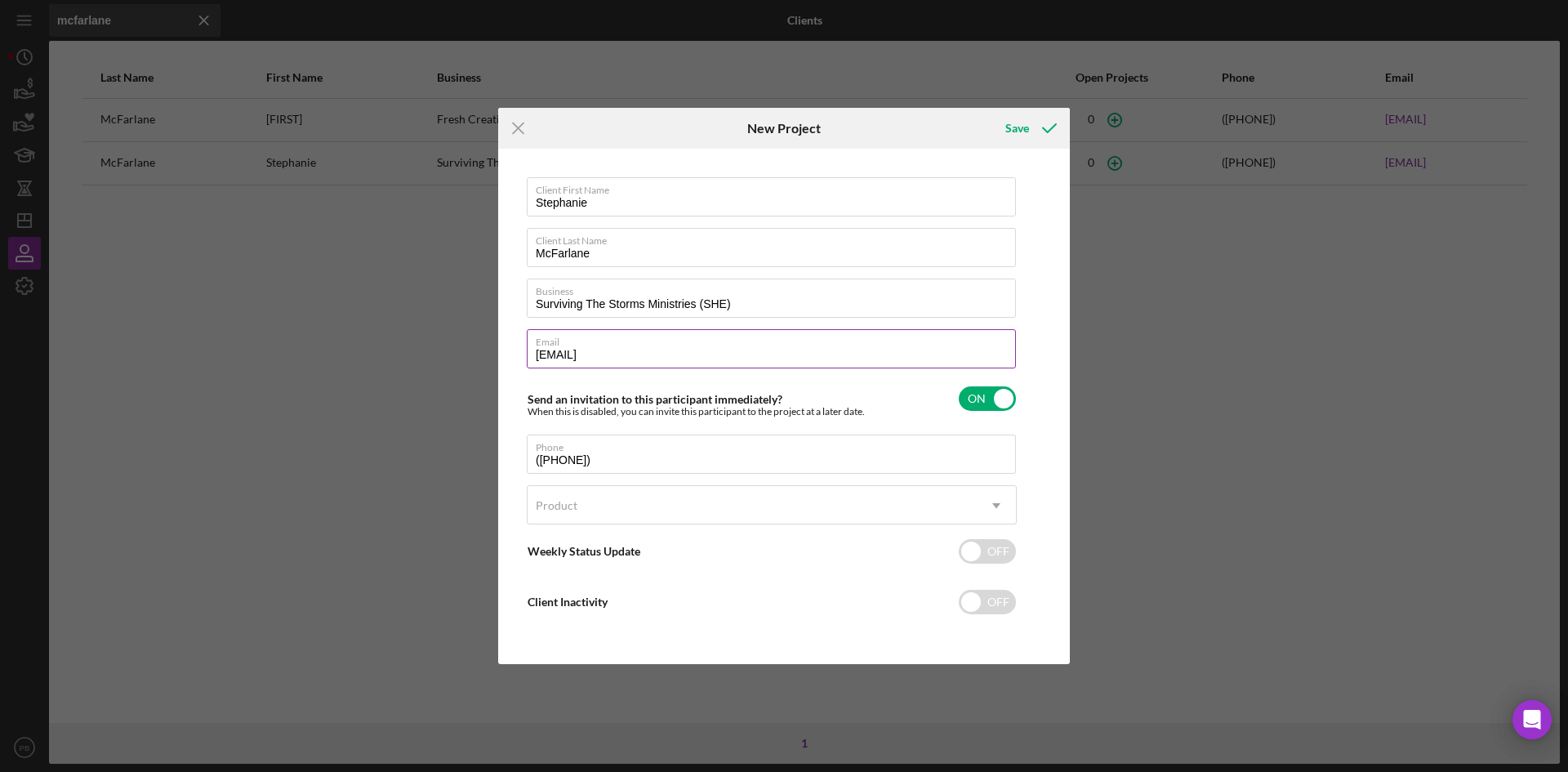 click on "Email" at bounding box center [776, 339] 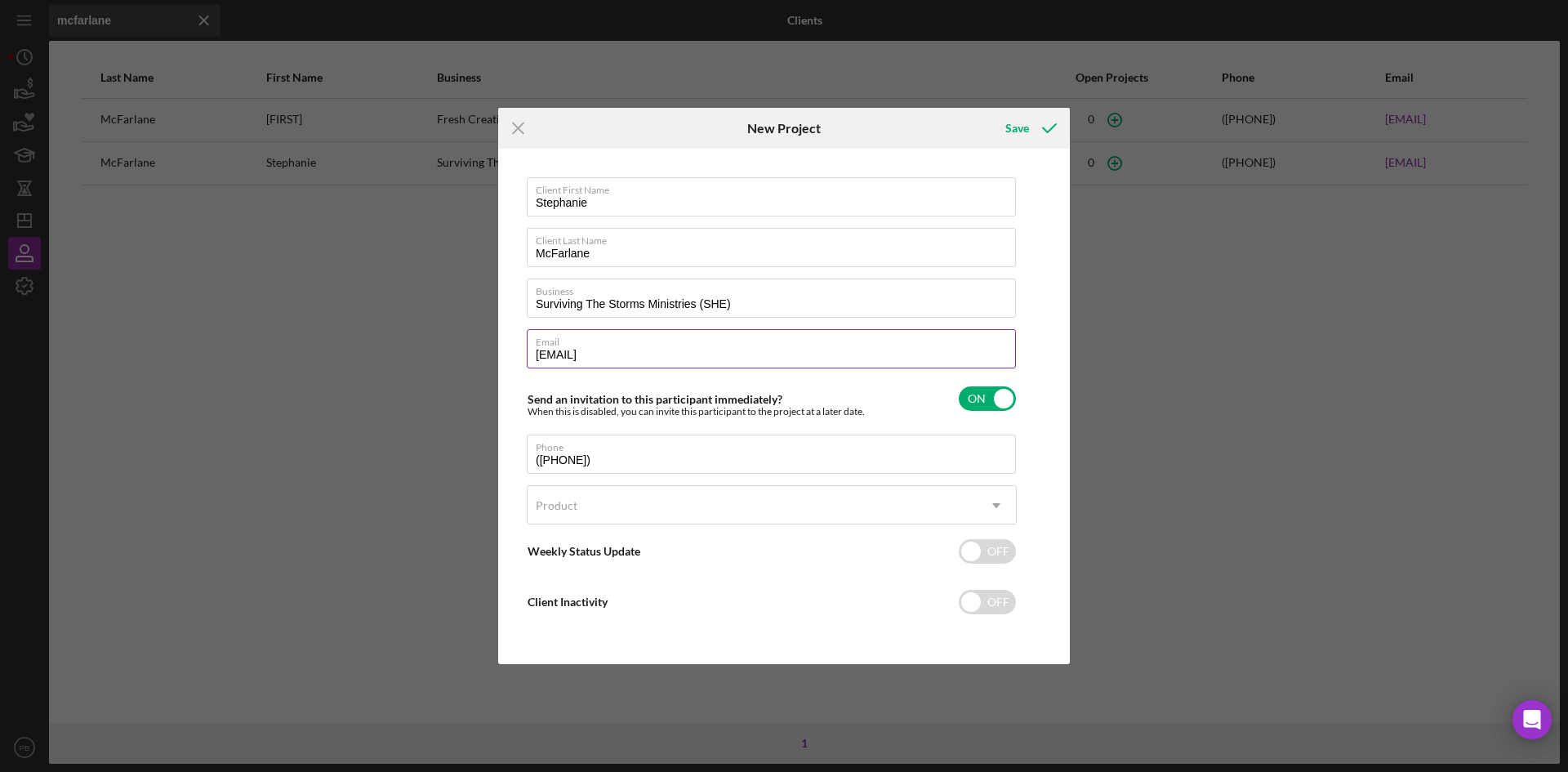 click on "Email" at bounding box center (776, 339) 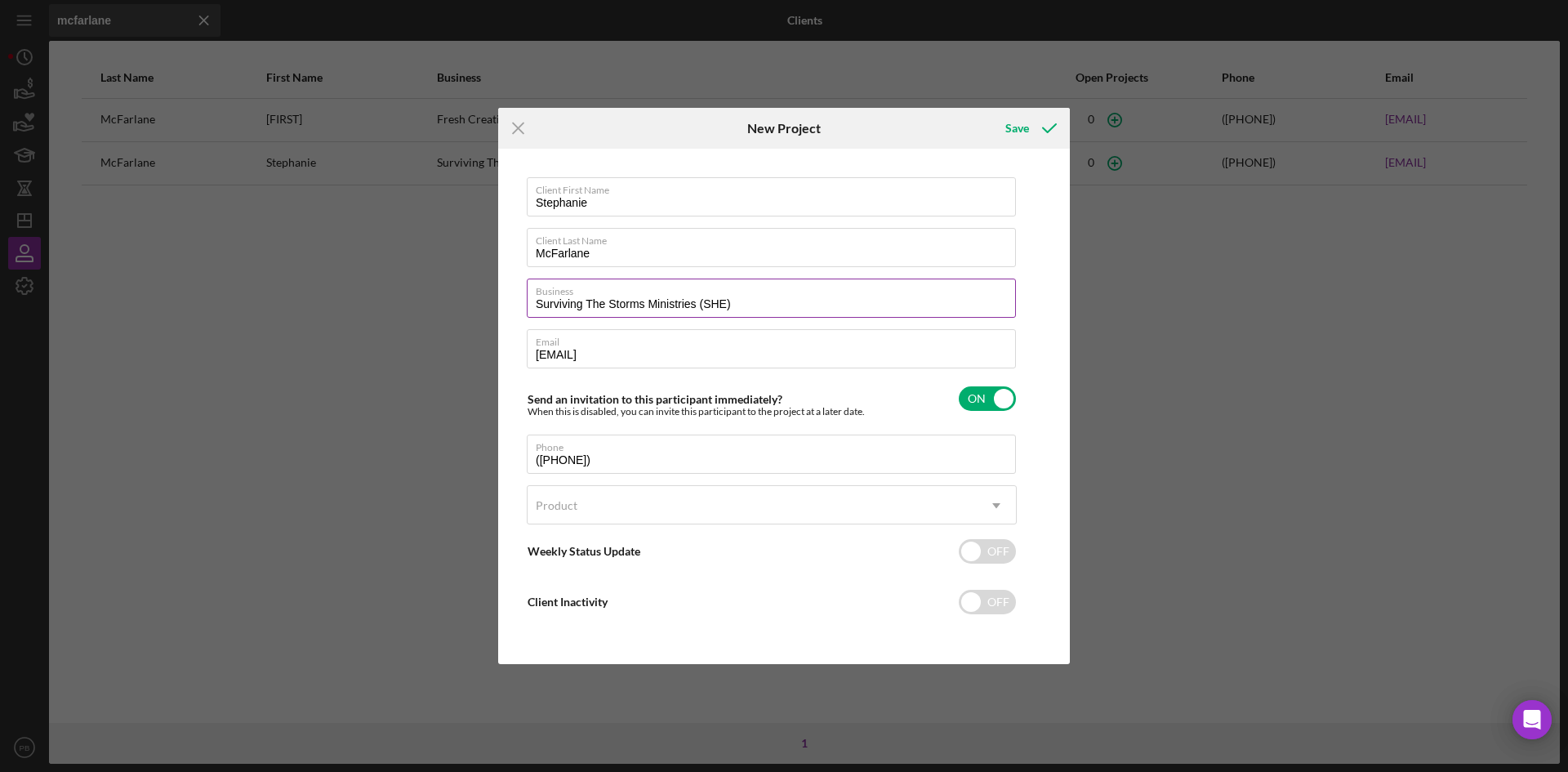 click on "Surviving The Storms Ministries (SHE)" at bounding box center (771, 298) 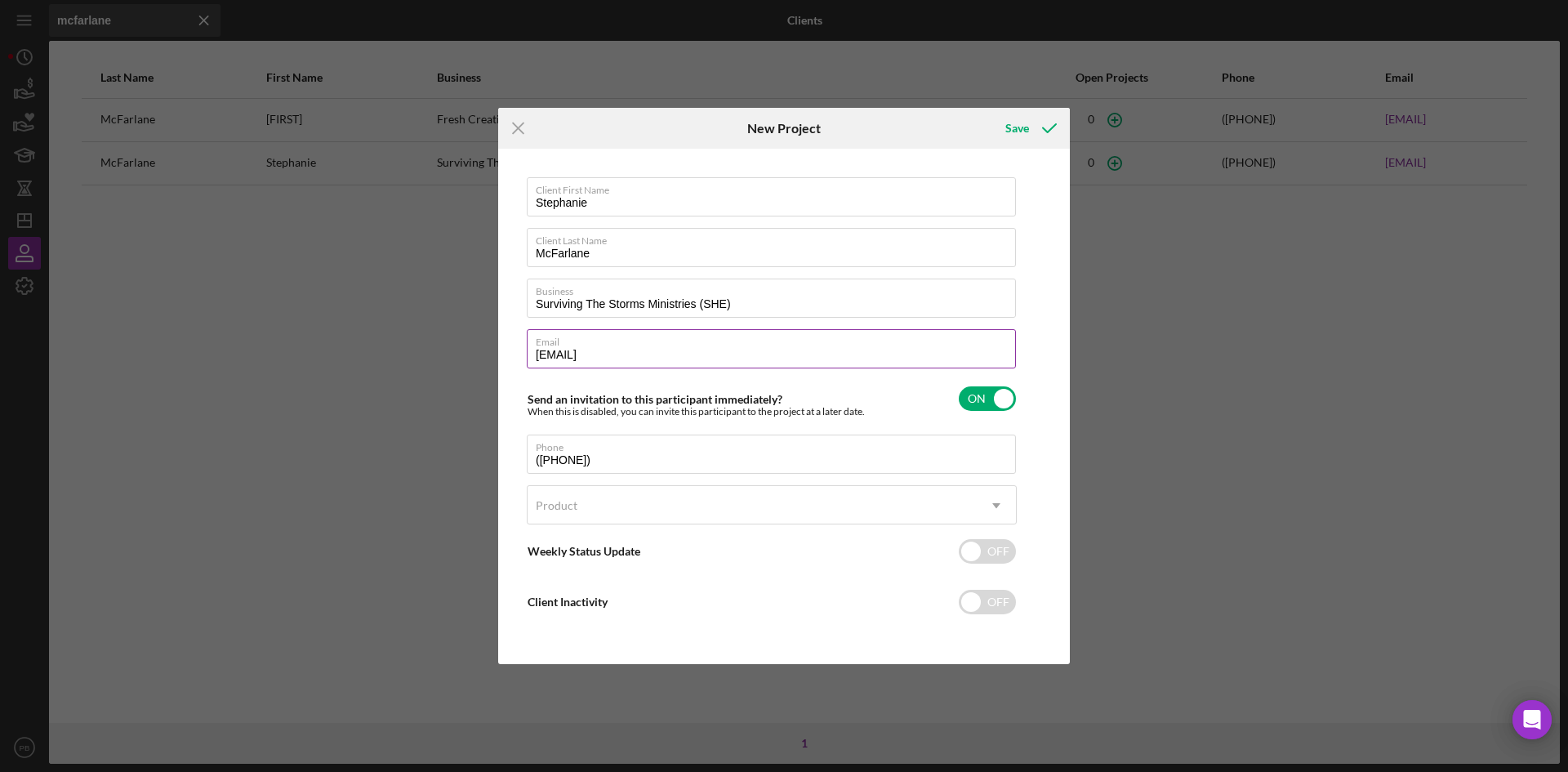click on "[EMAIL]" at bounding box center [771, 349] 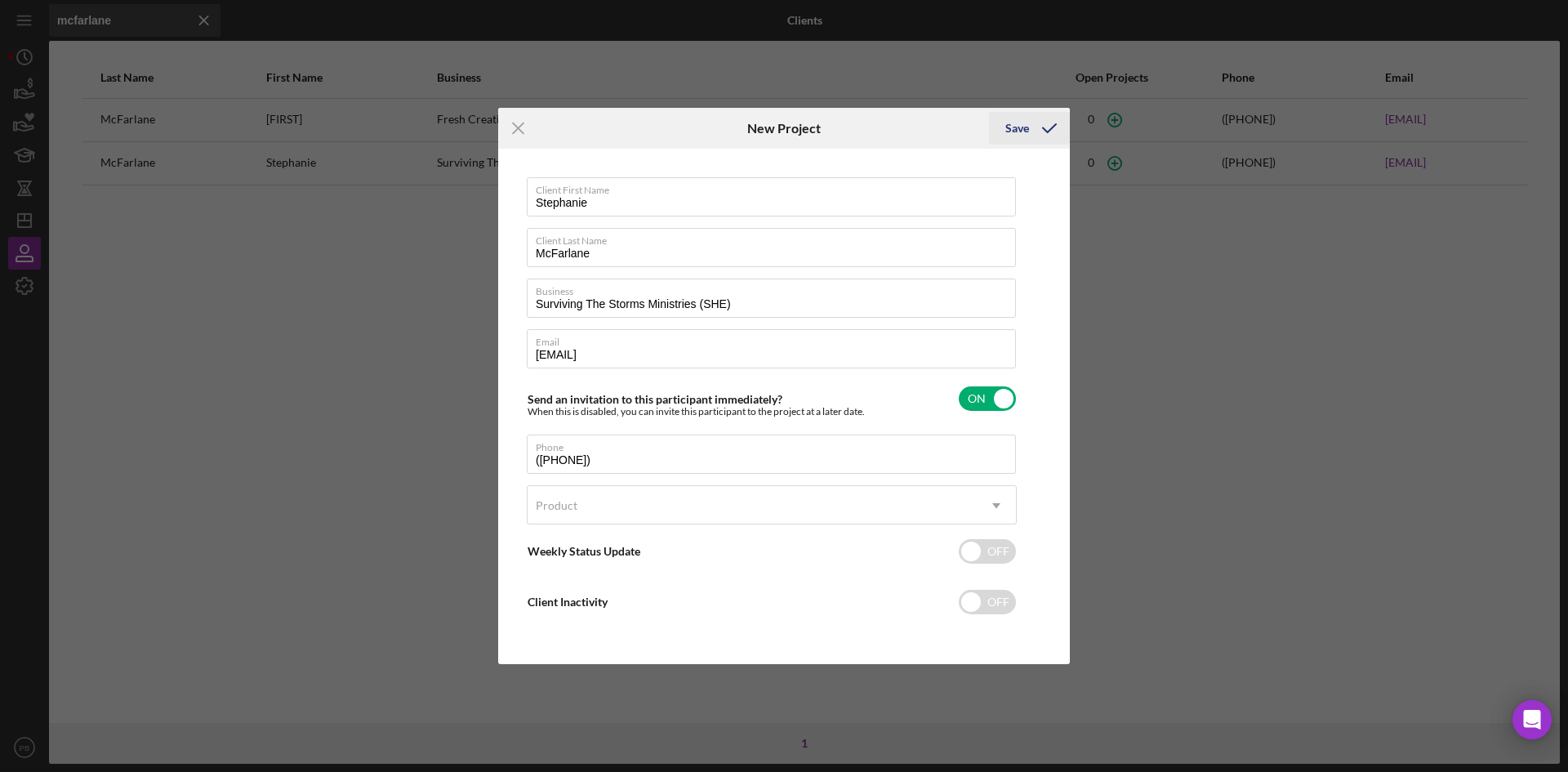 click on "Save" at bounding box center (1017, 128) 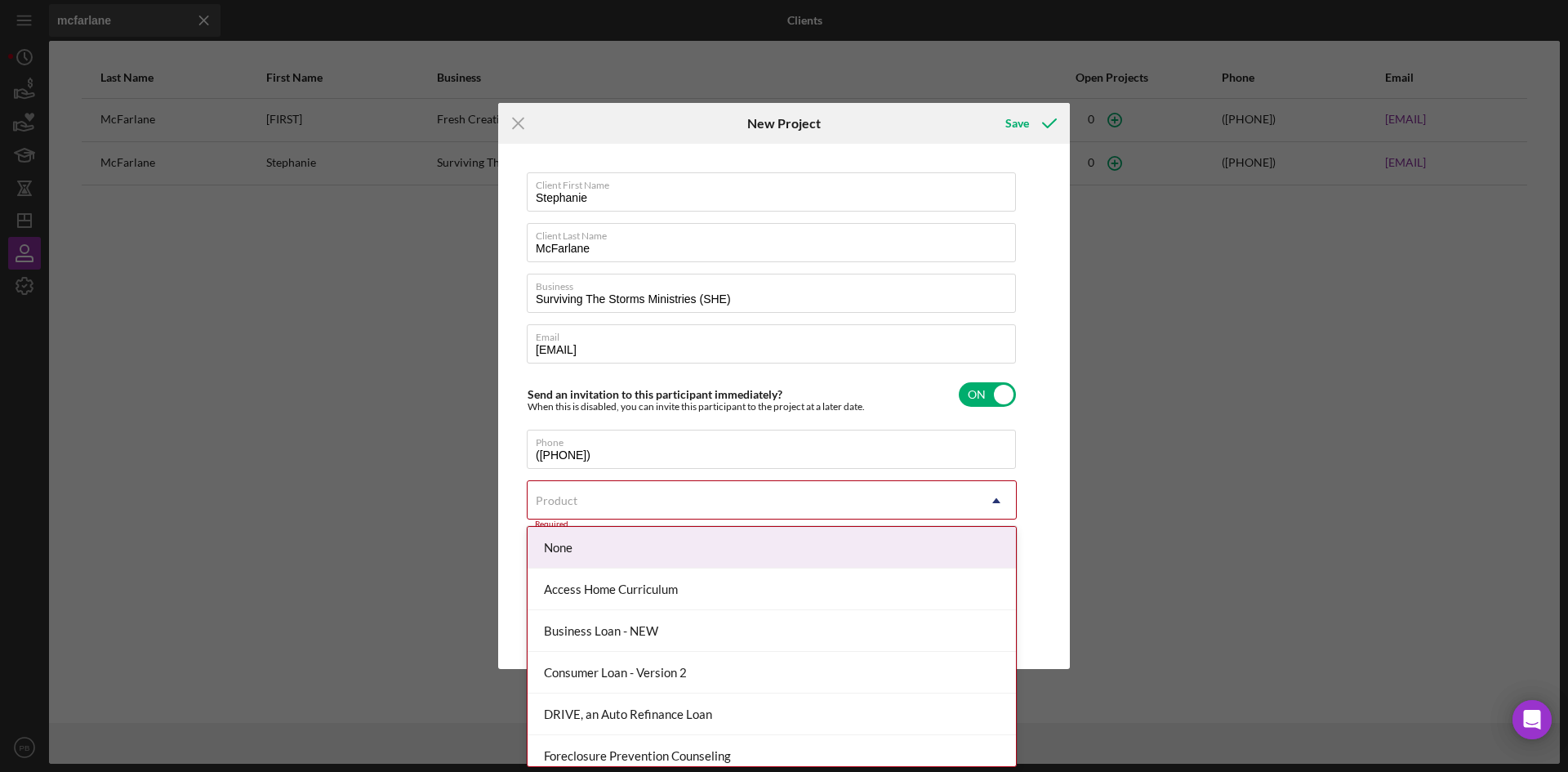 click on "Icon/Dropdown Arrow" 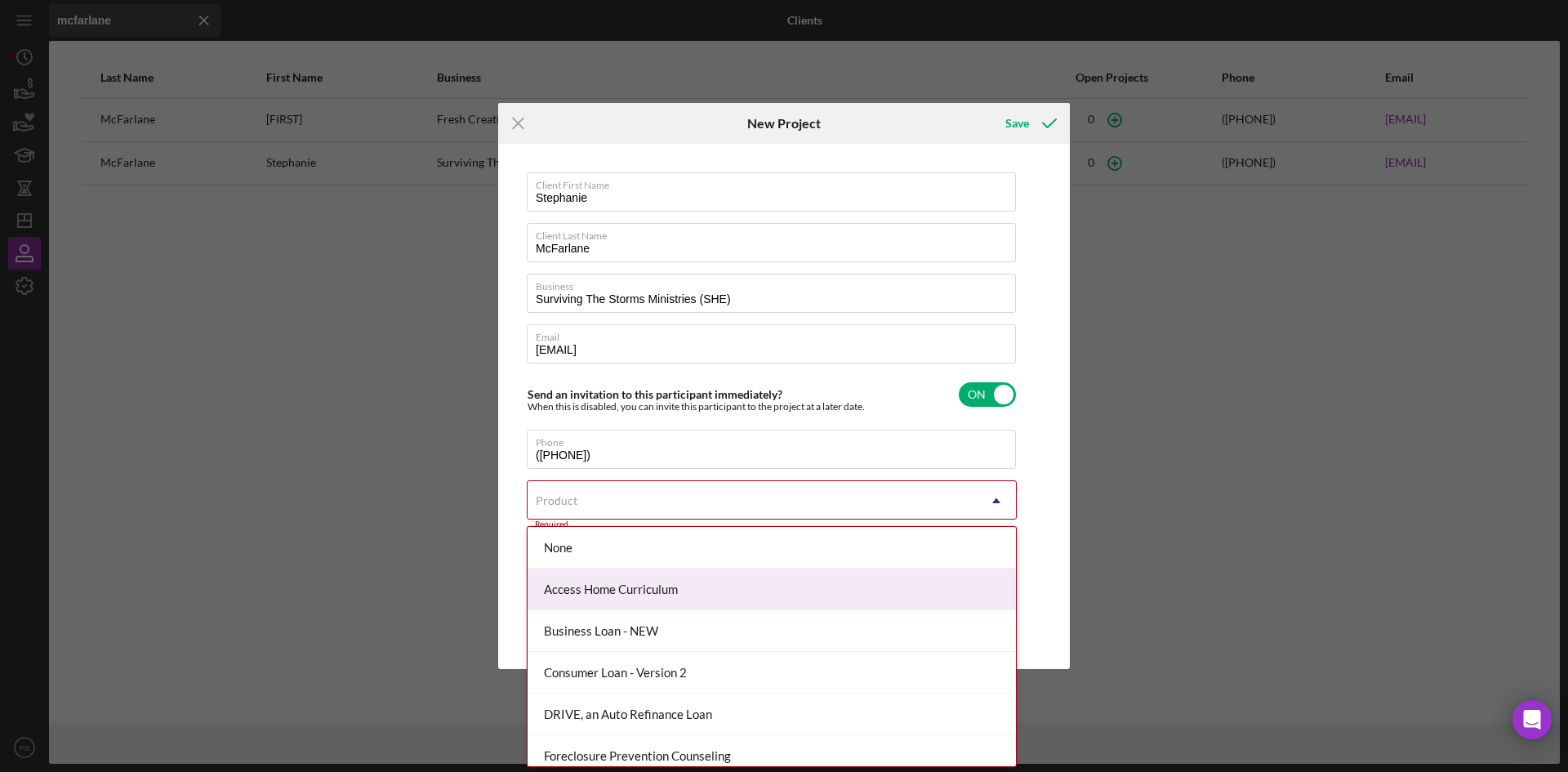 scroll, scrollTop: 52, scrollLeft: 0, axis: vertical 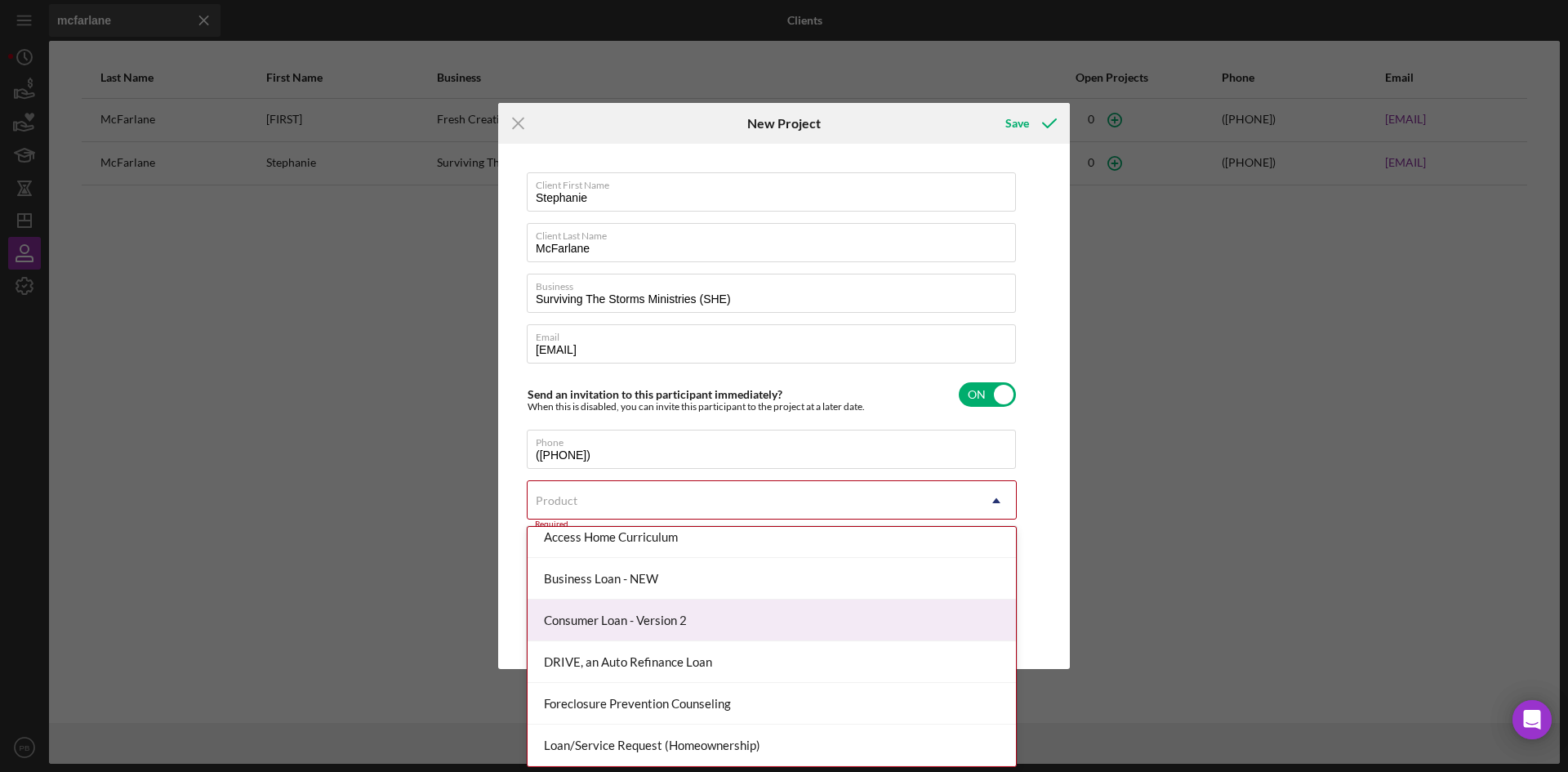 click on "Consumer Loan - Version 2" at bounding box center (772, 620) 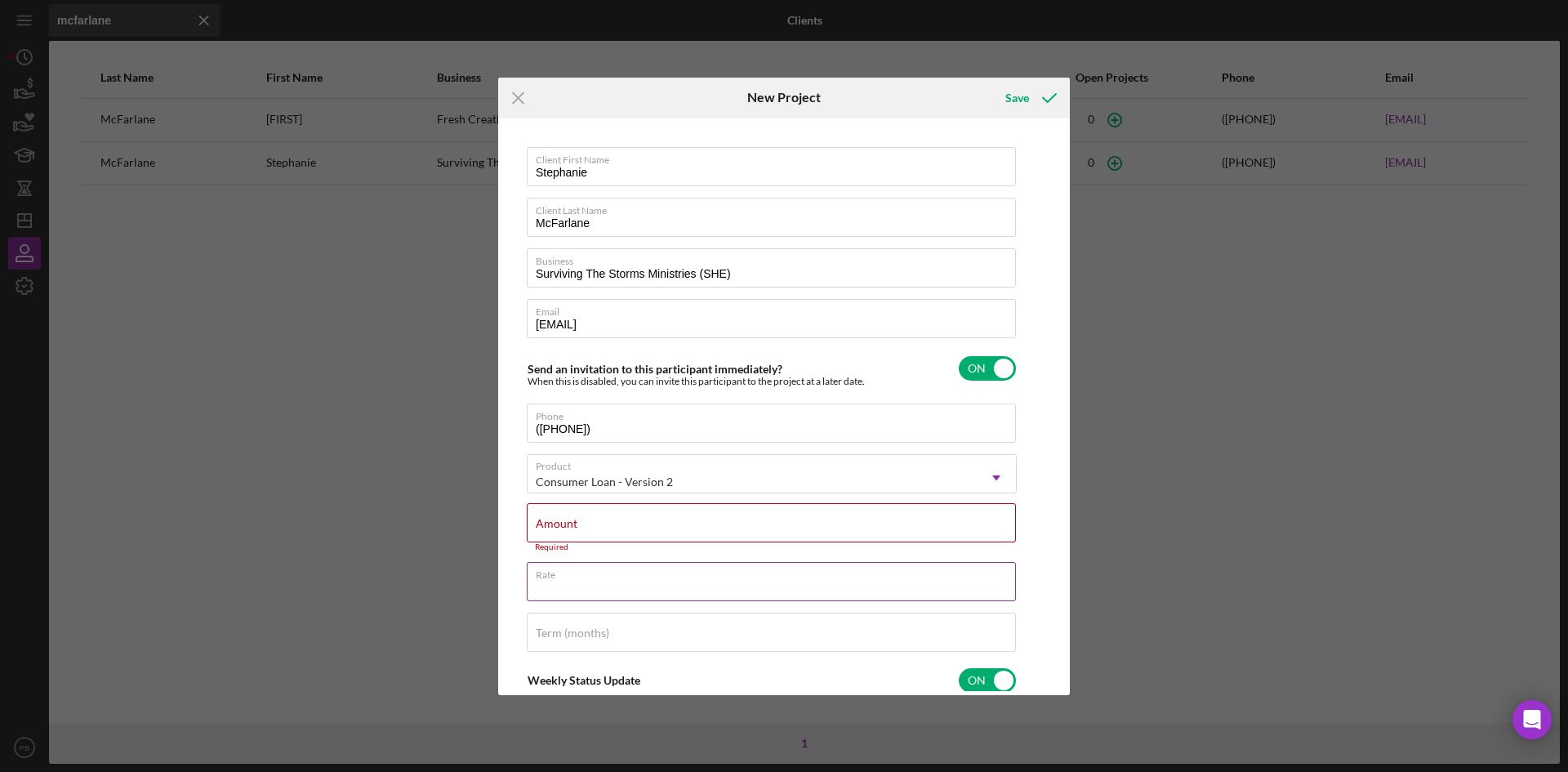 click on "Rate" at bounding box center [771, 582] 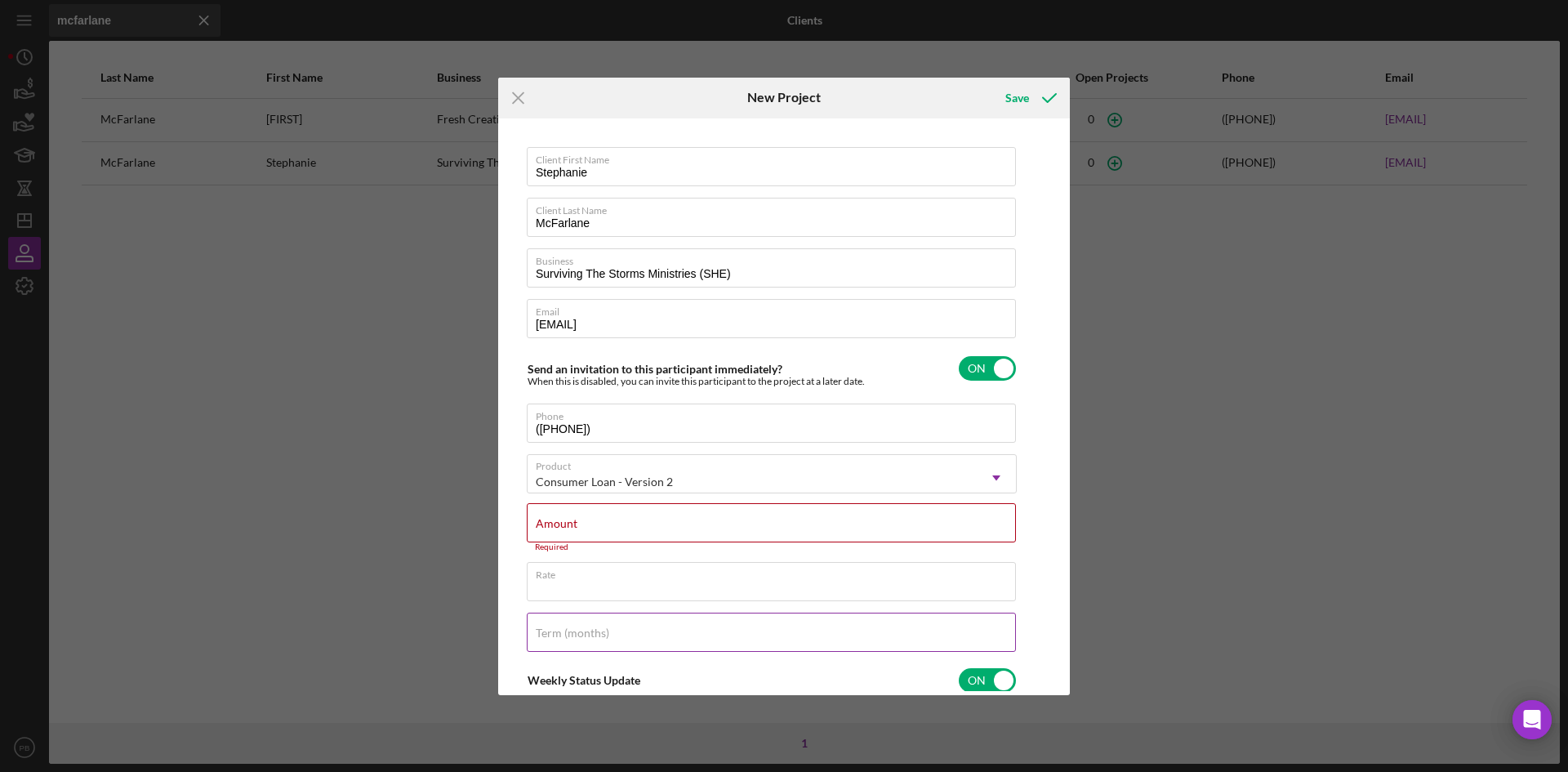 type on "Thank you for your application to Justine PETERSEN!  Please login to see what we still need to process your application.
If you've decided to withdraw your application, please let us know." 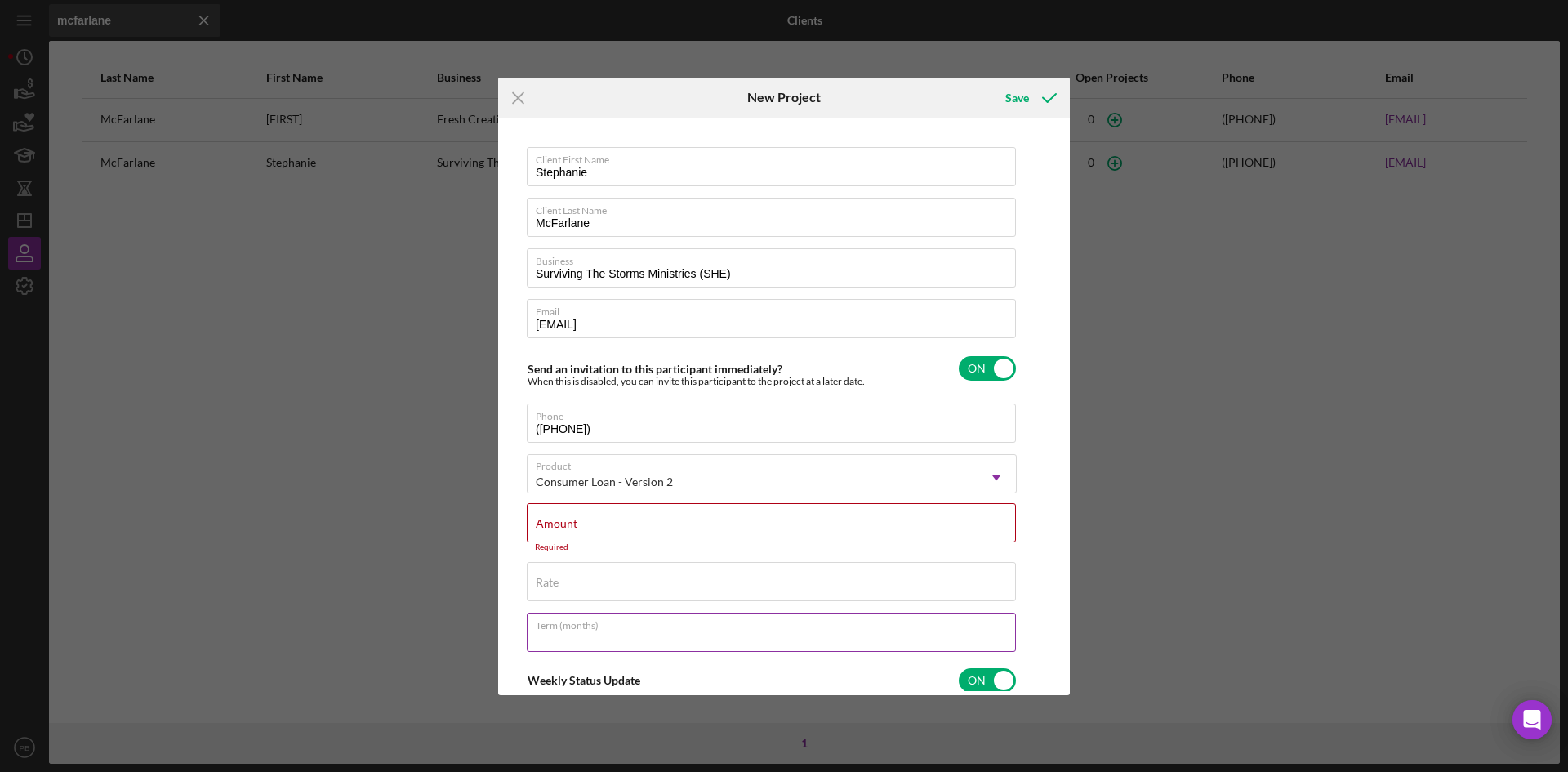 type on "3" 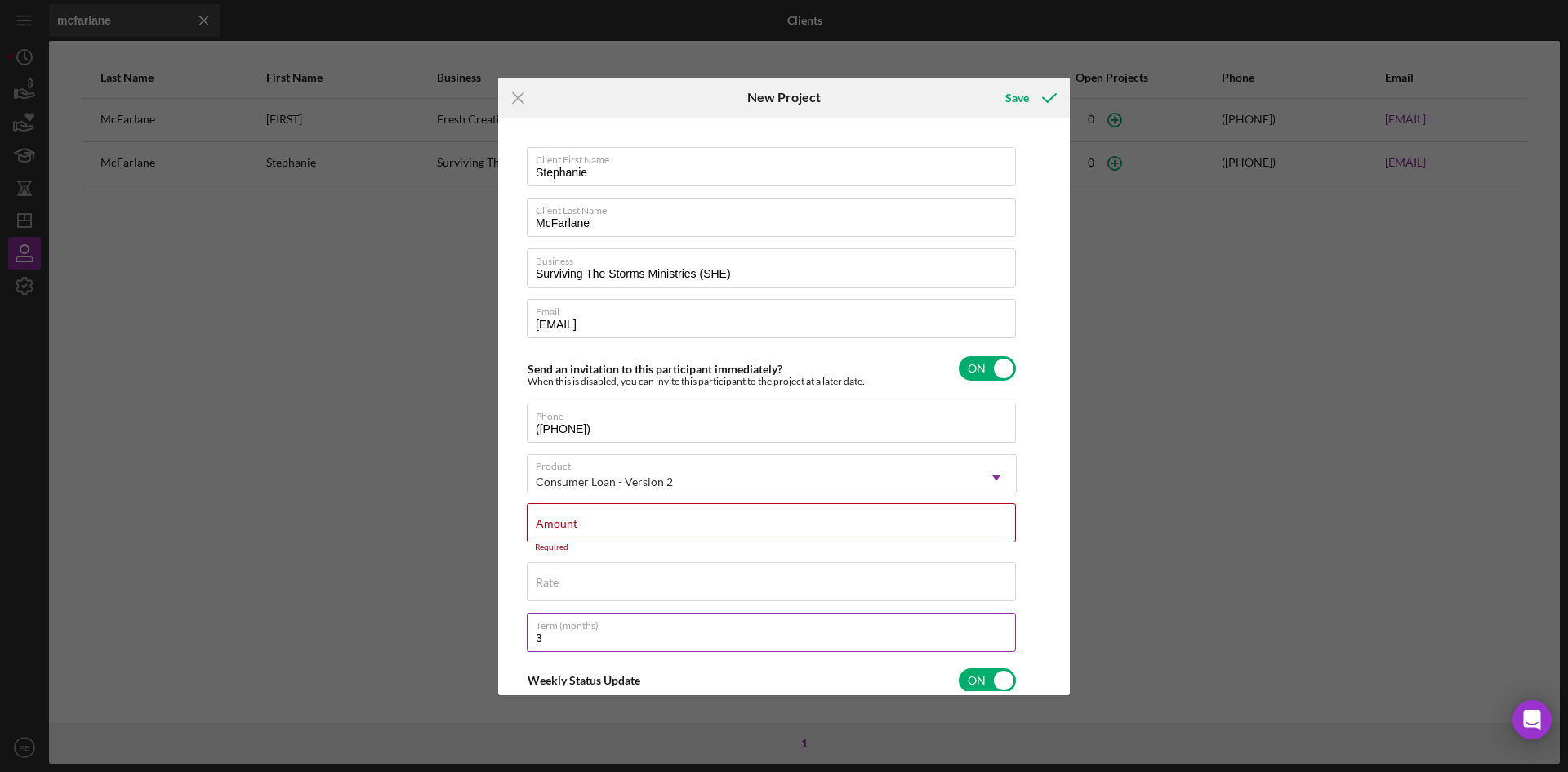 type on "36" 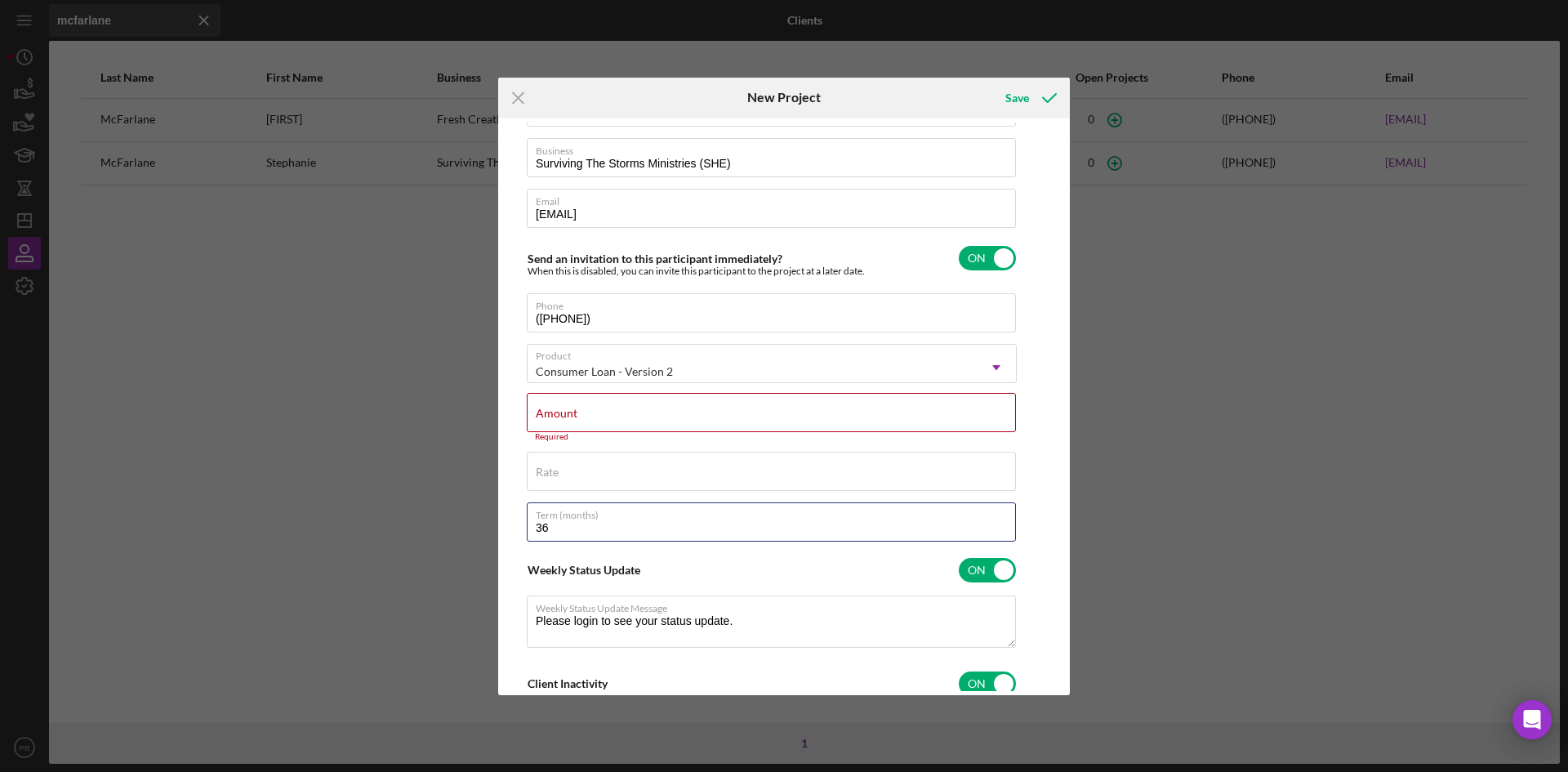 scroll, scrollTop: 29, scrollLeft: 0, axis: vertical 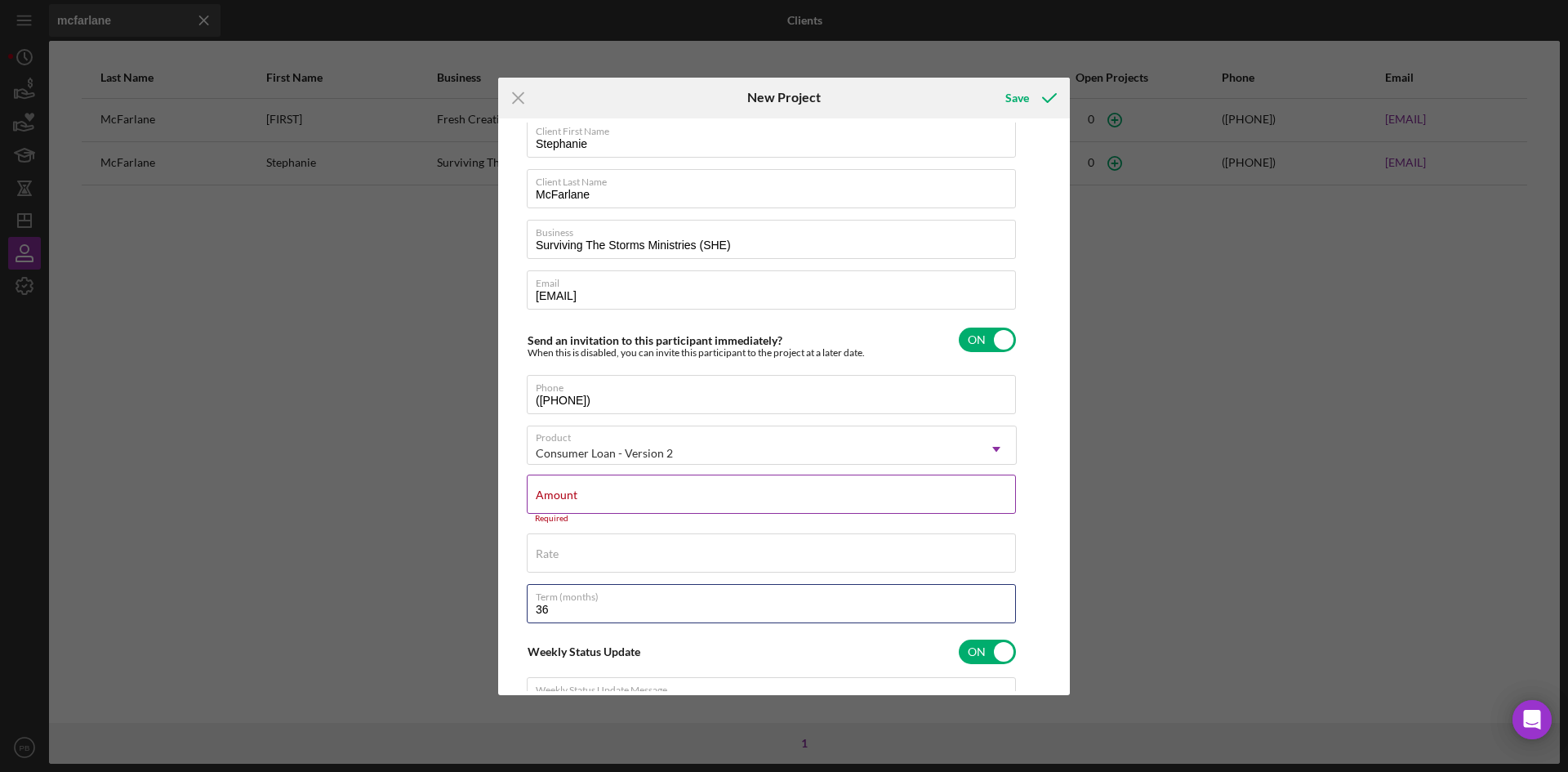 type on "36" 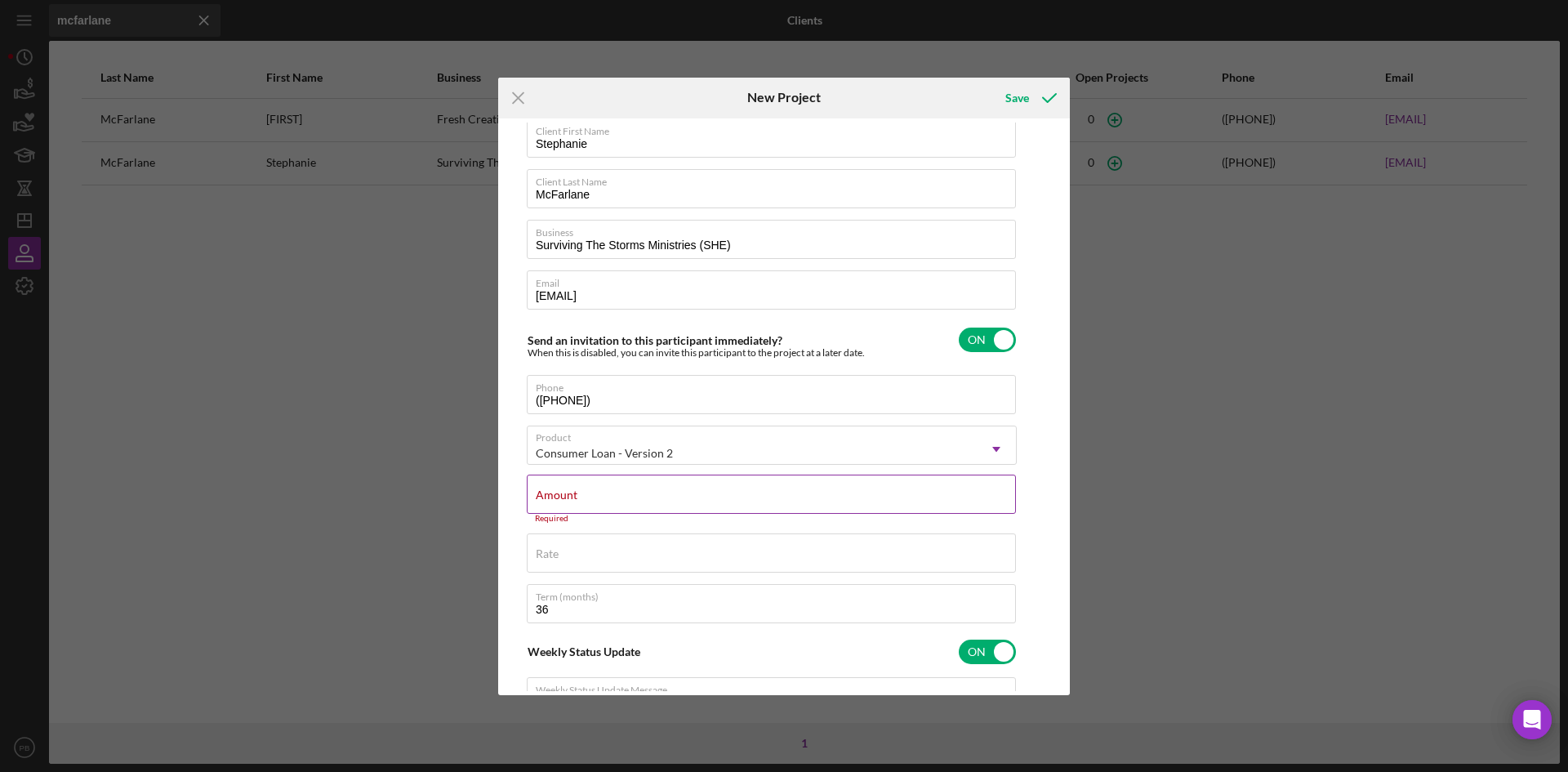 type on "Thank you for your application to Justine PETERSEN!  Please login to see what we still need to process your application.
If you've decided to withdraw your application, please let us know." 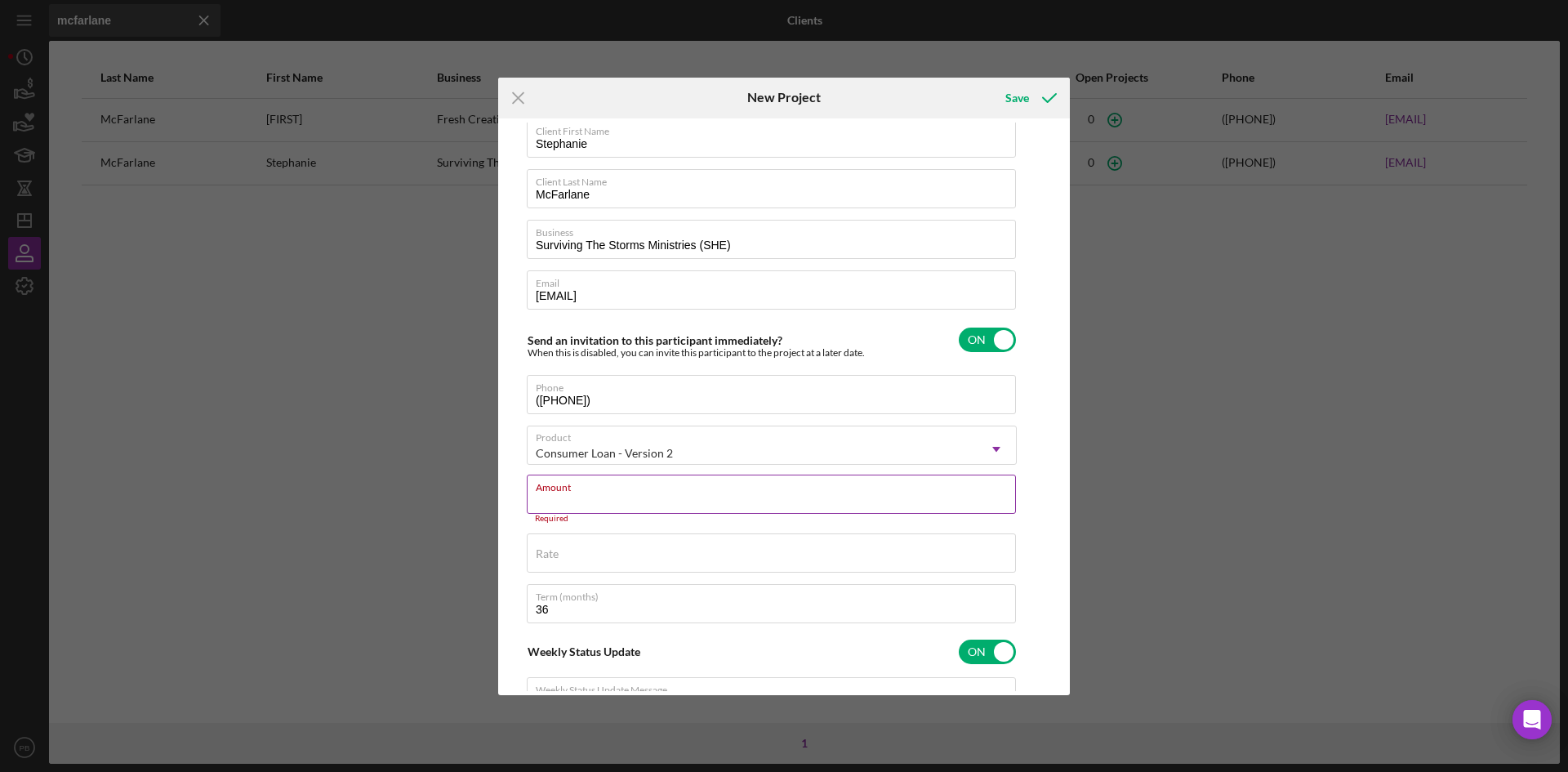 type on "$2" 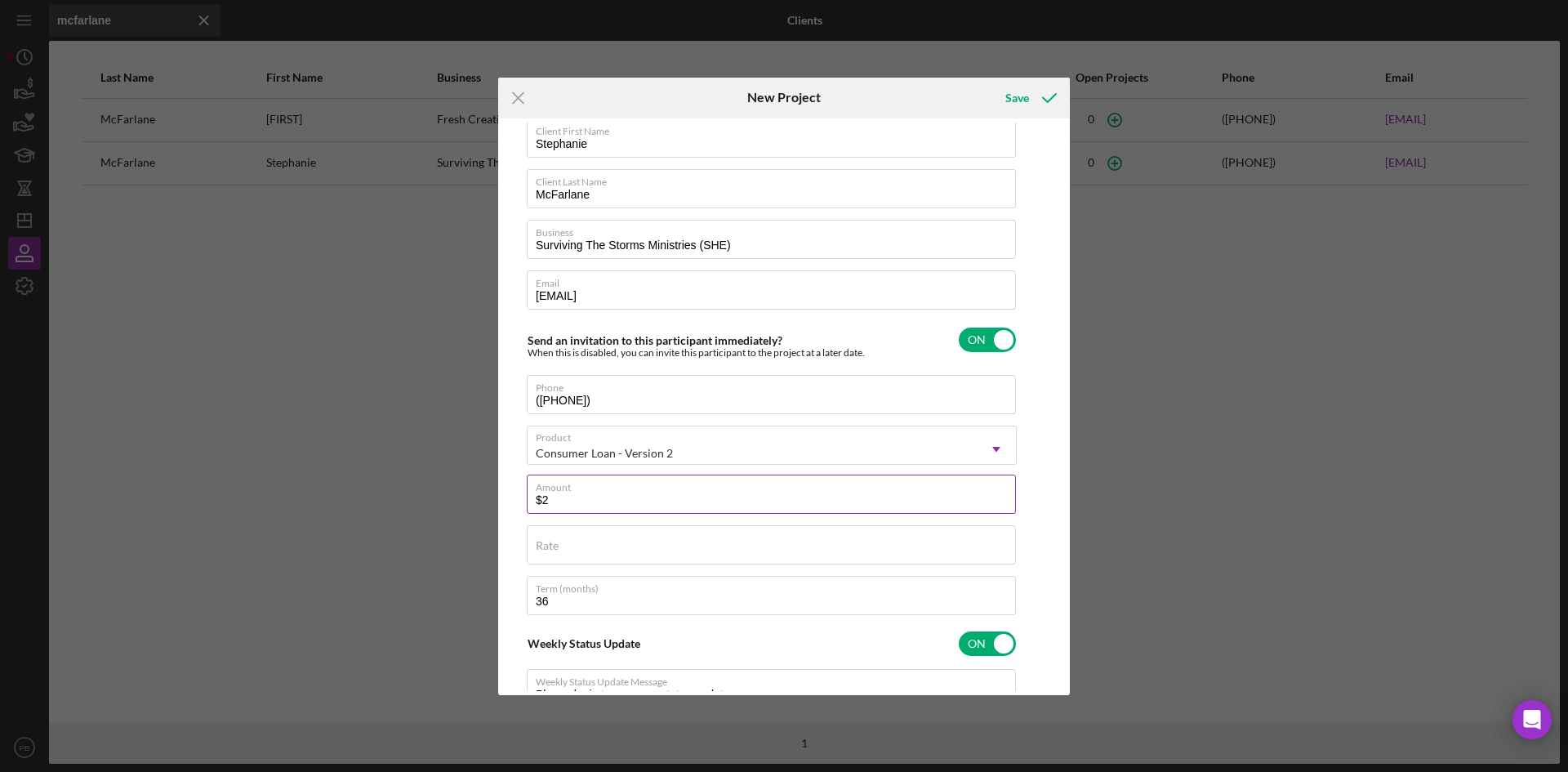 type on "$20" 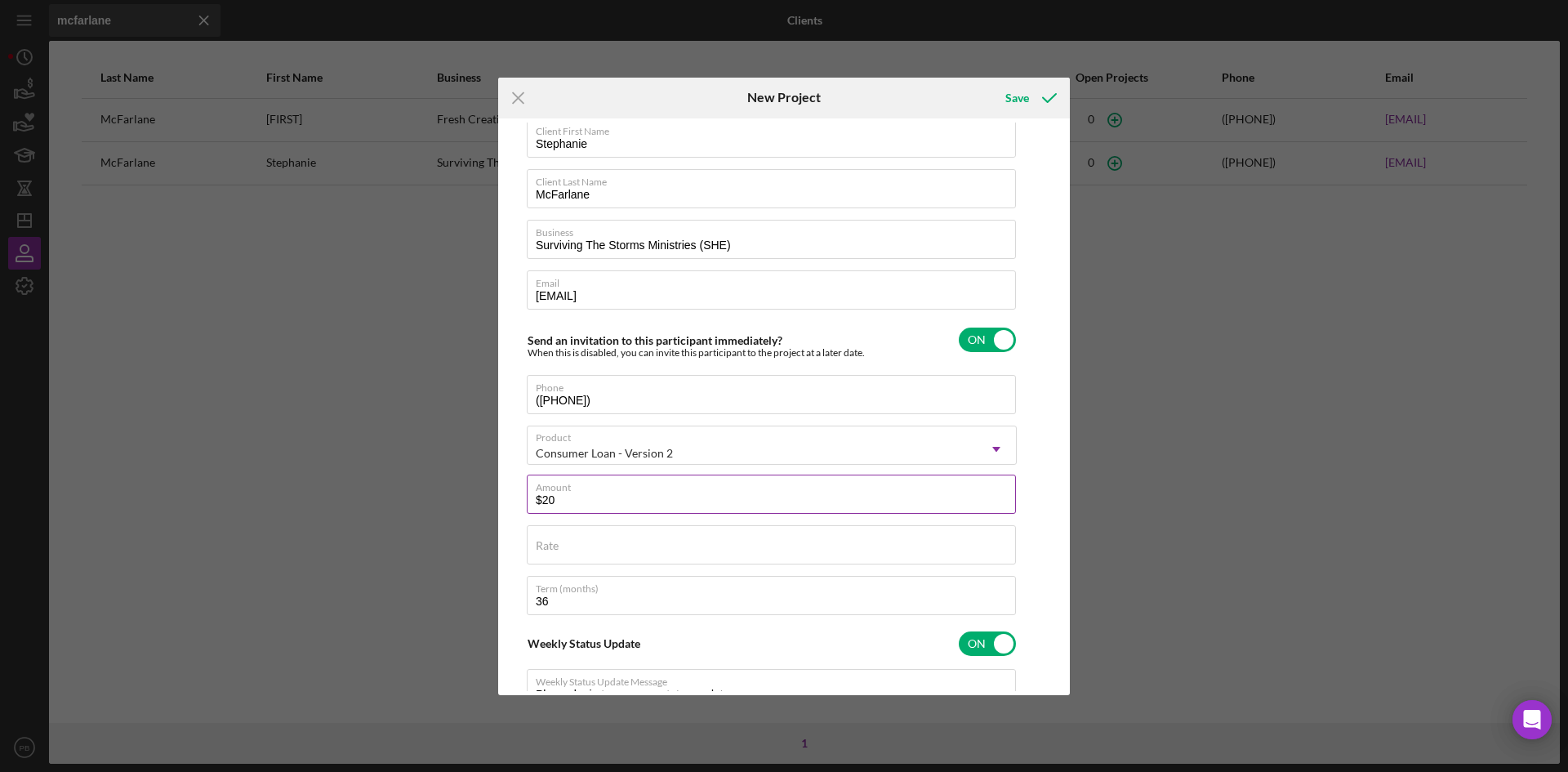 type on "Thank you for your application to Justine PETERSEN!  Please login to see what we still need to process your application.
If you've decided to withdraw your application, please let us know." 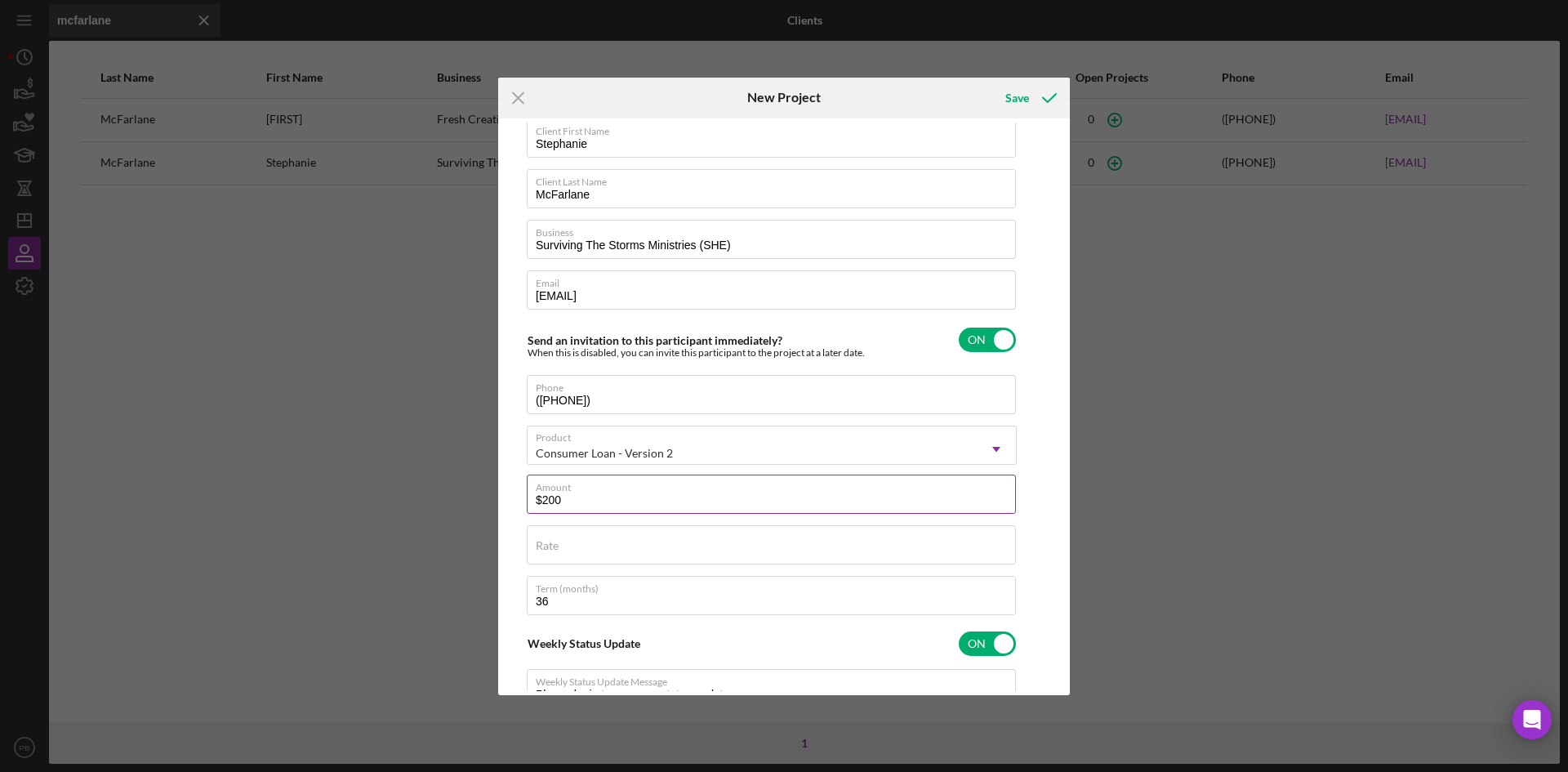 type on "$2,000" 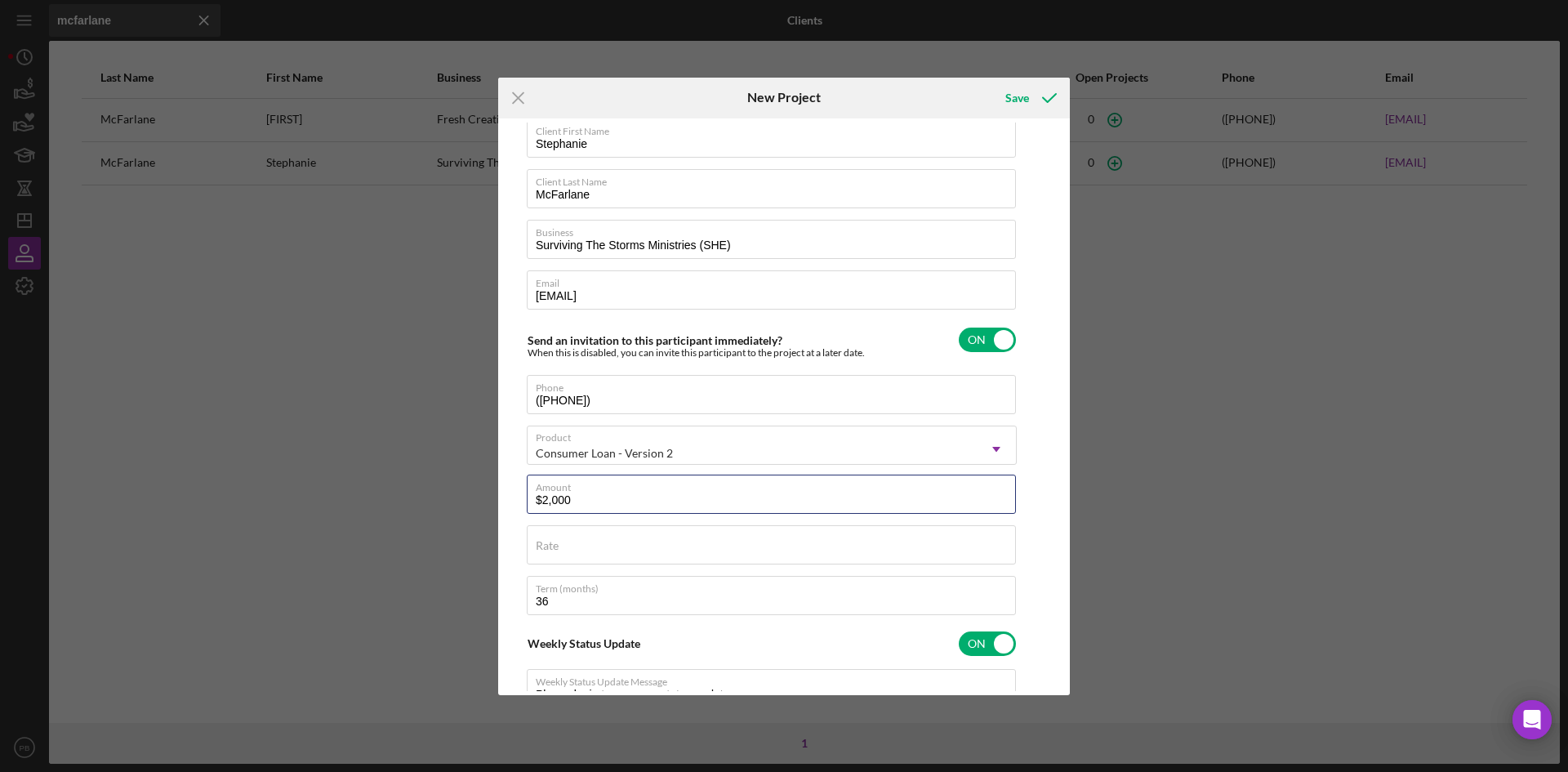 type on "$2,000" 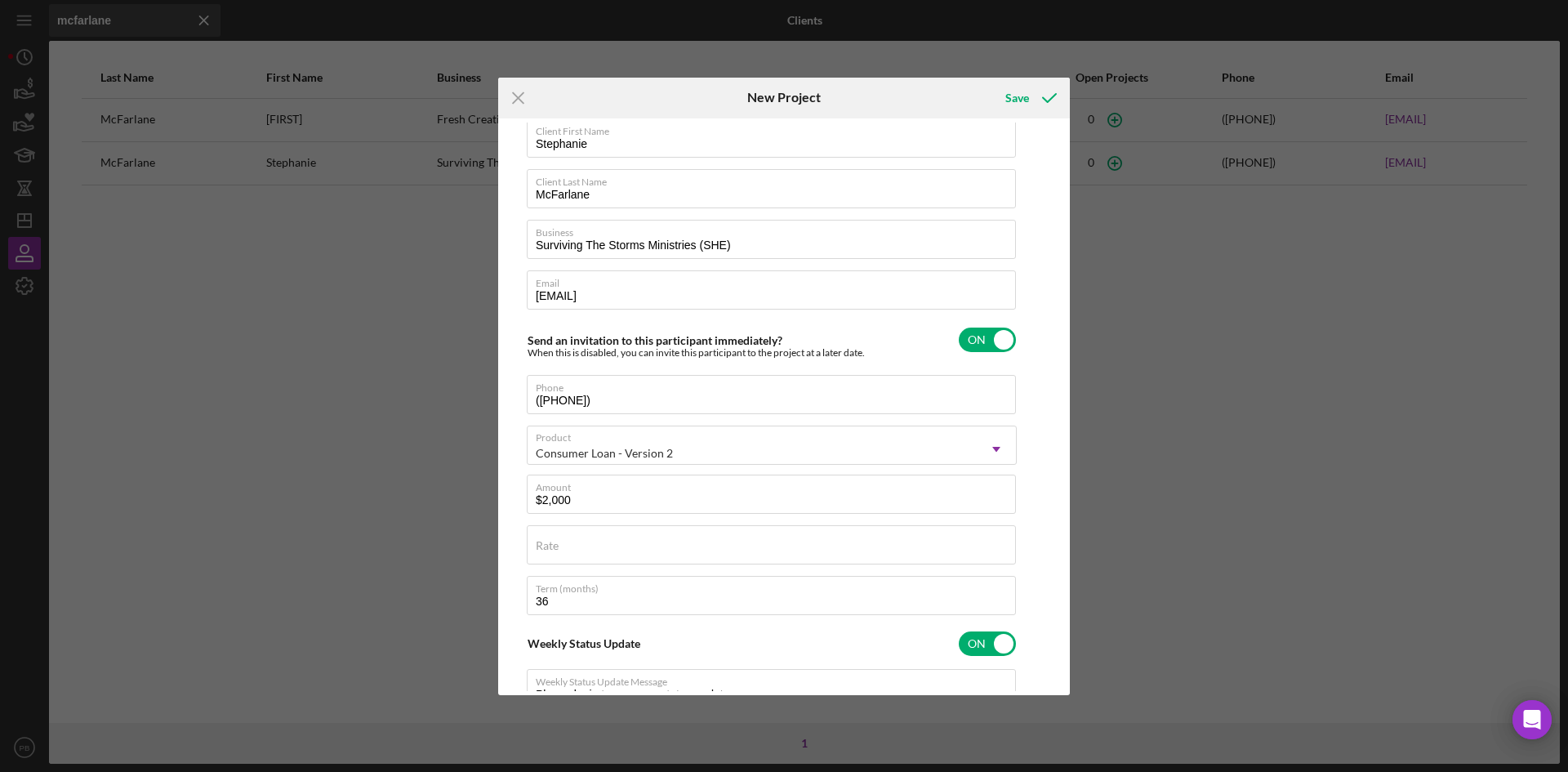 click on "Client First Name [FIRST] Client Last Name[LAST] Business Surviving The Storms Ministries (SHE) Email [EMAIL] Send an invitation to this participant immediately? When this is disabled, you can invite this participant to the project at a later date. ON Phone ([PHONE]) Product Consumer Loan - Version 2 Icon/Dropdown Arrow Amount $2,000 Rate Term (months) 36 Weekly Status Update ON Weekly Status Update Message Please login to see your status update. Client Inactivity ON Send if the client is inactive for... 3 Days Icon/Dropdown Arrow Inactivity Reminder Message Thank you for your application to Justine PETERSEN! Please login to see what we still need to process your application.
If you've decided to withdraw your application, please let us know." at bounding box center (784, 407) 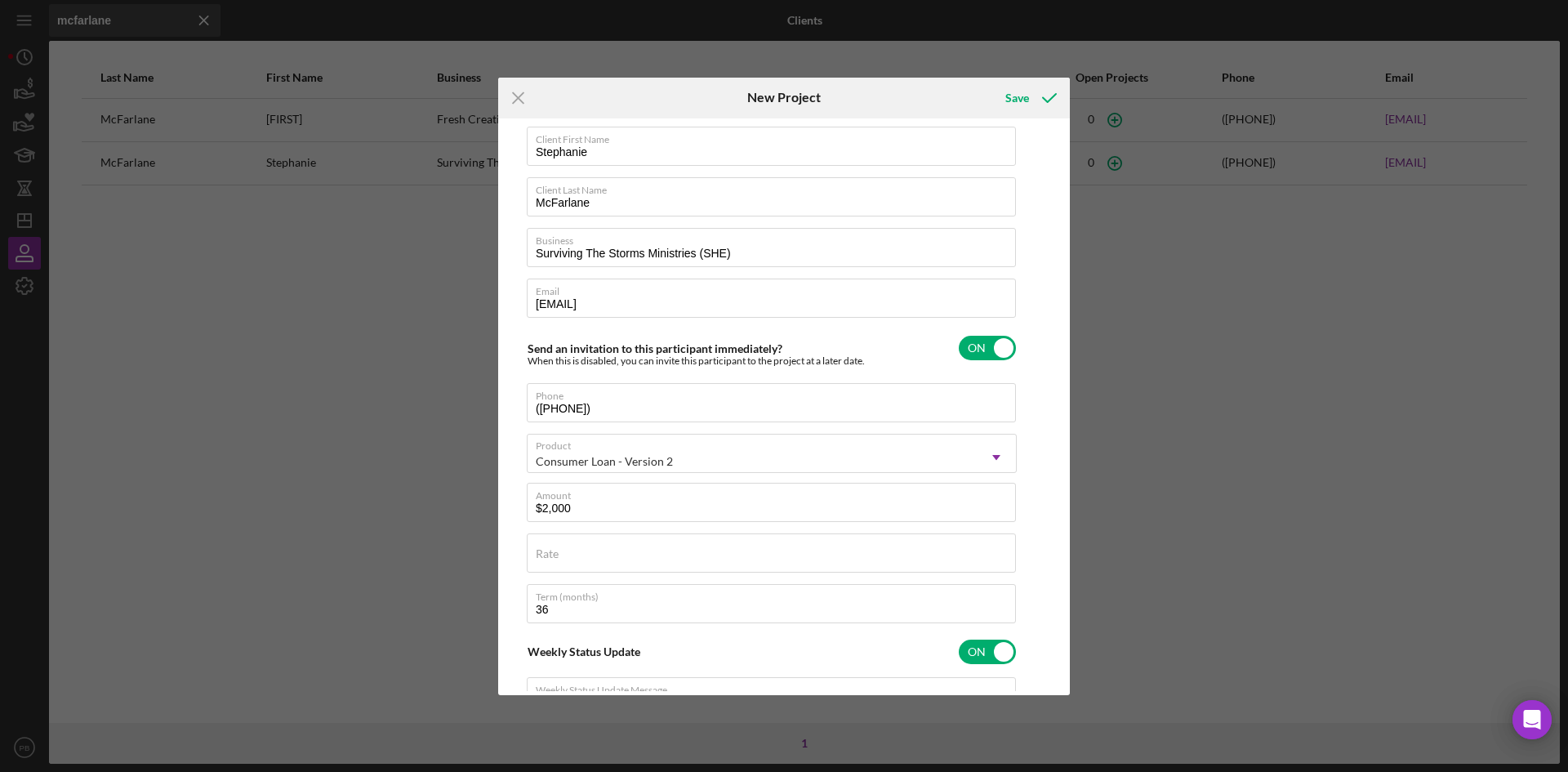 scroll, scrollTop: 0, scrollLeft: 0, axis: both 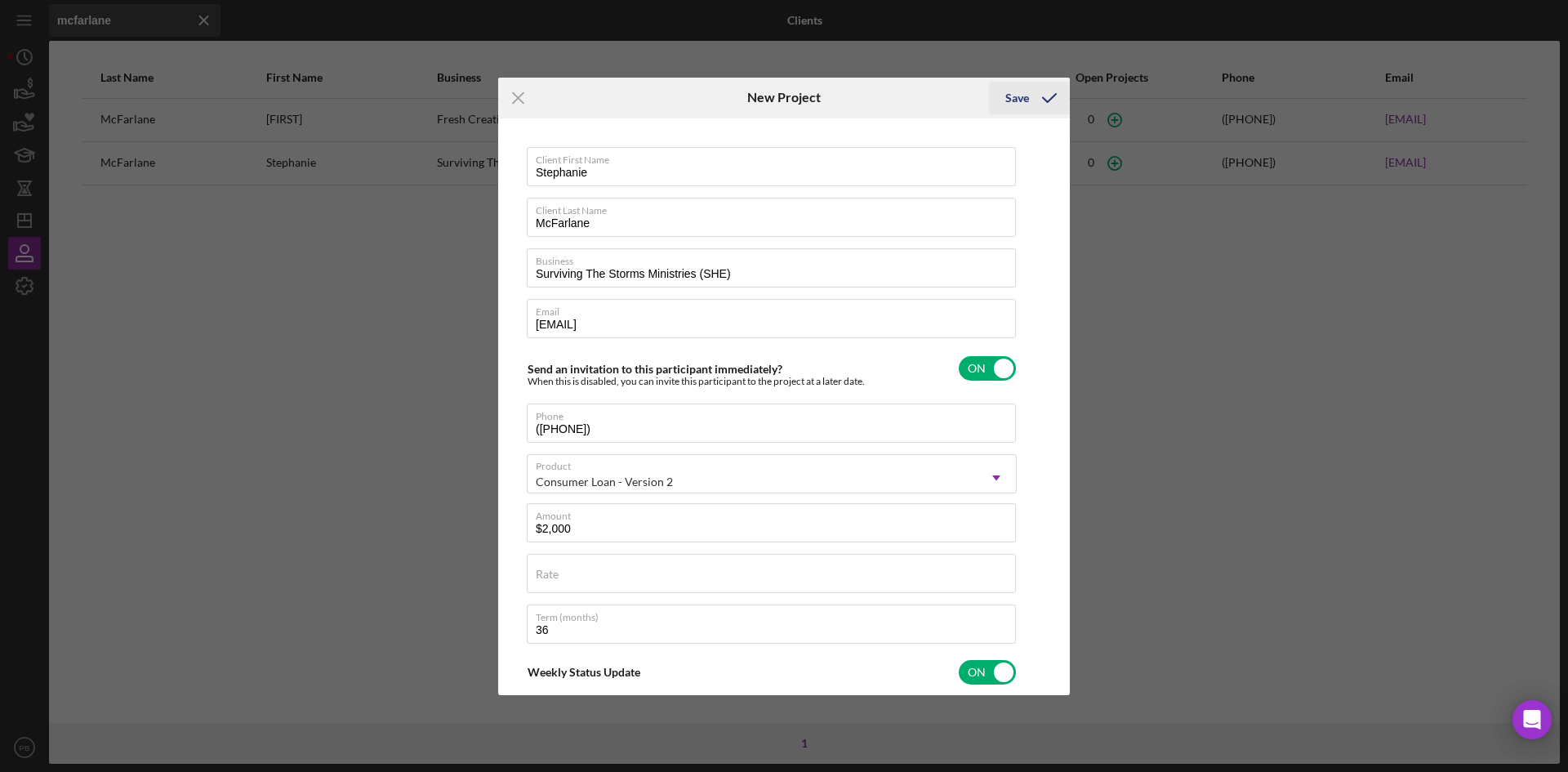 click on "Save" at bounding box center [1017, 98] 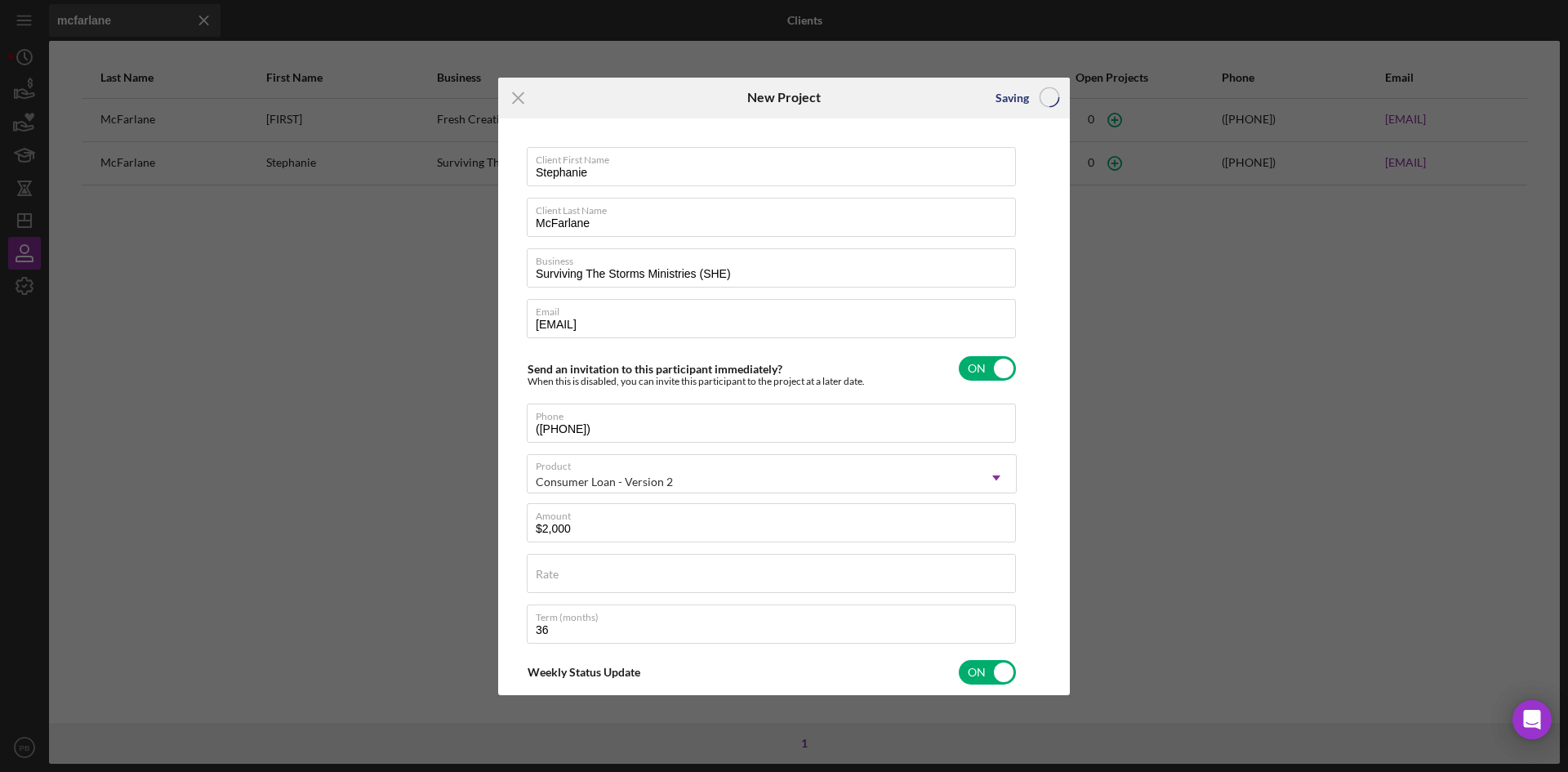 checkbox on "false" 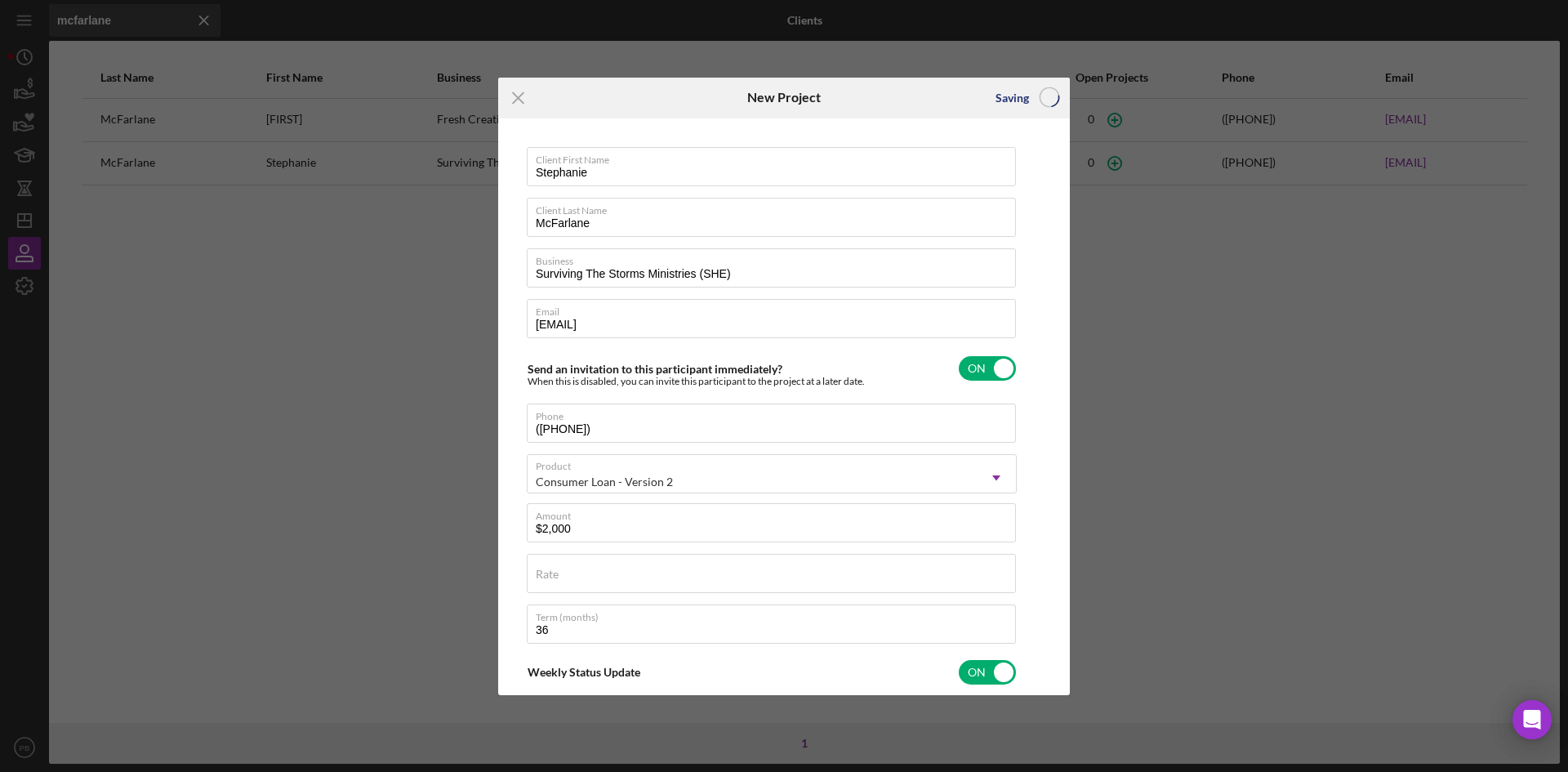 checkbox on "false" 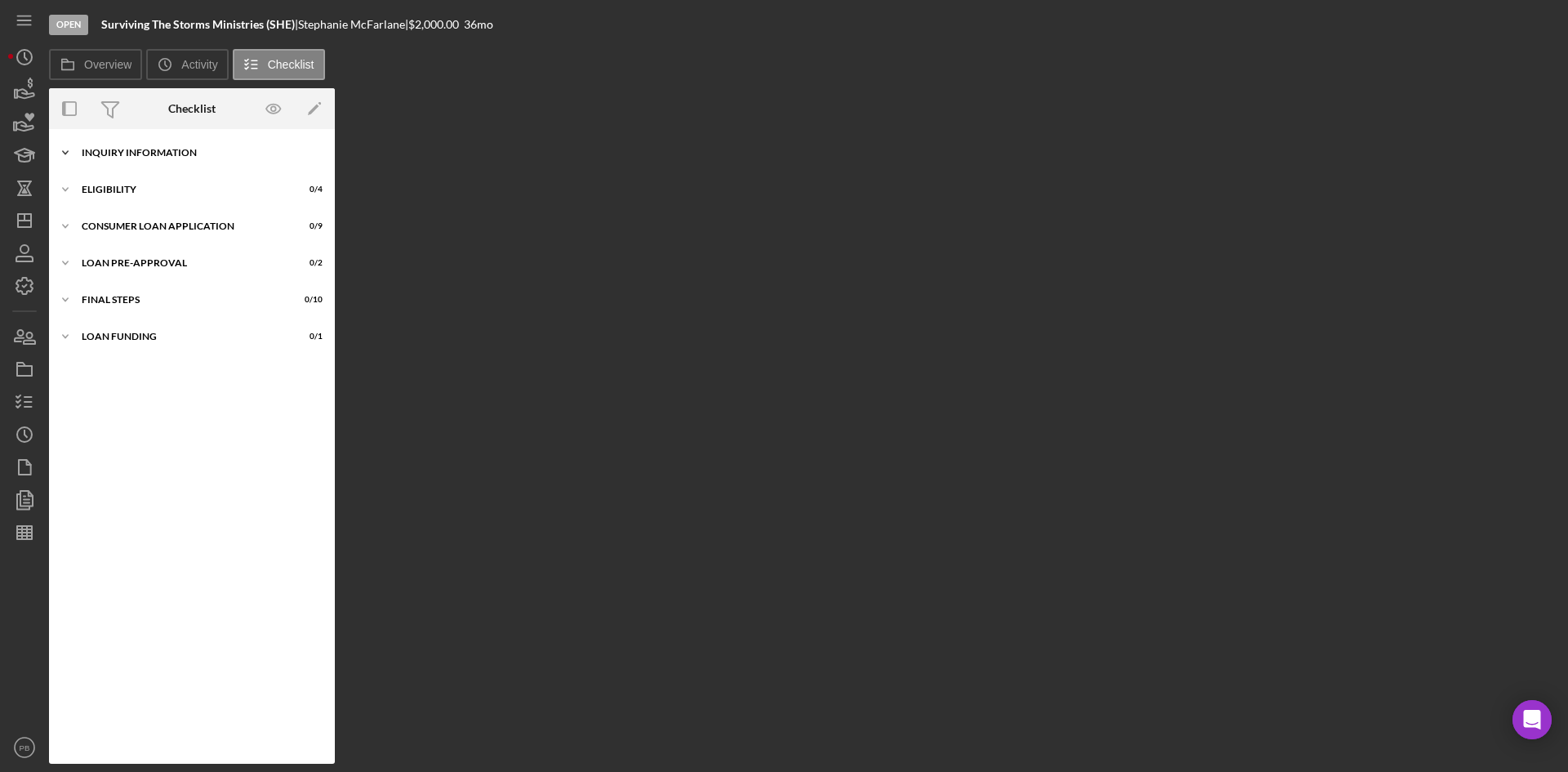 click on "Icon/Expander Inquiry Information 0 / 8" at bounding box center (192, 153) 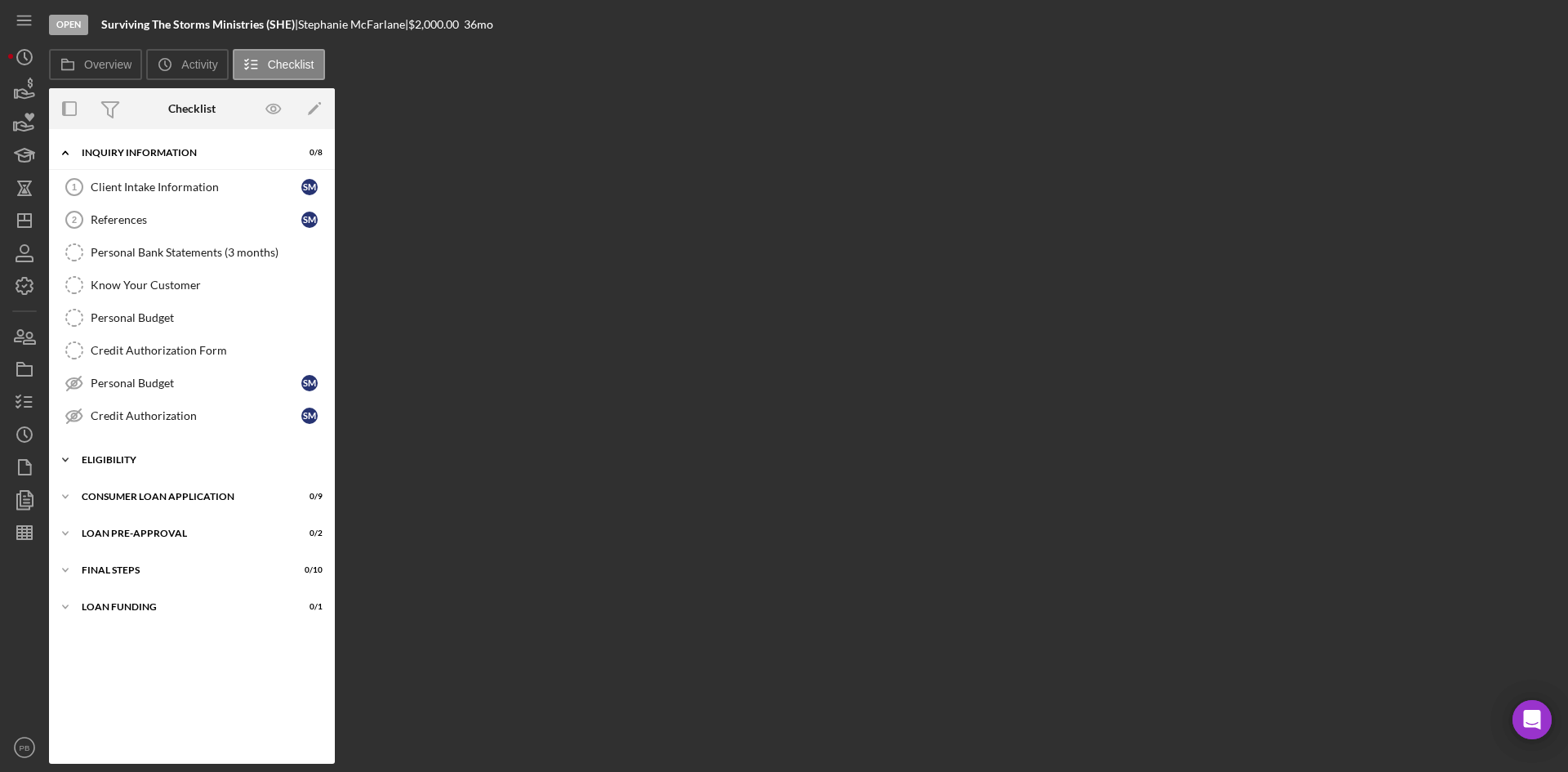click on "Eligibility" at bounding box center [198, 460] 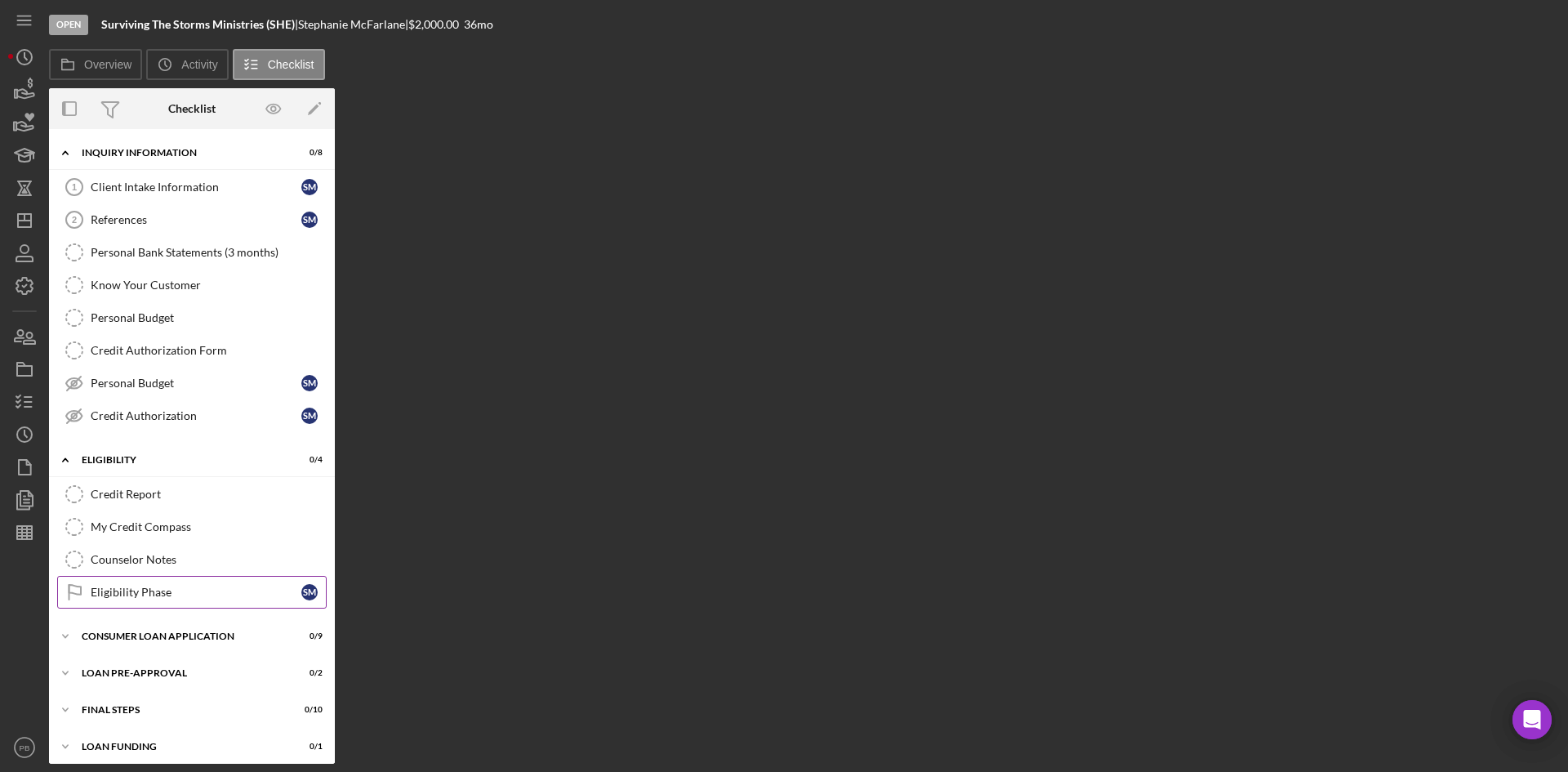 click on "Eligibility Phase" at bounding box center (196, 592) 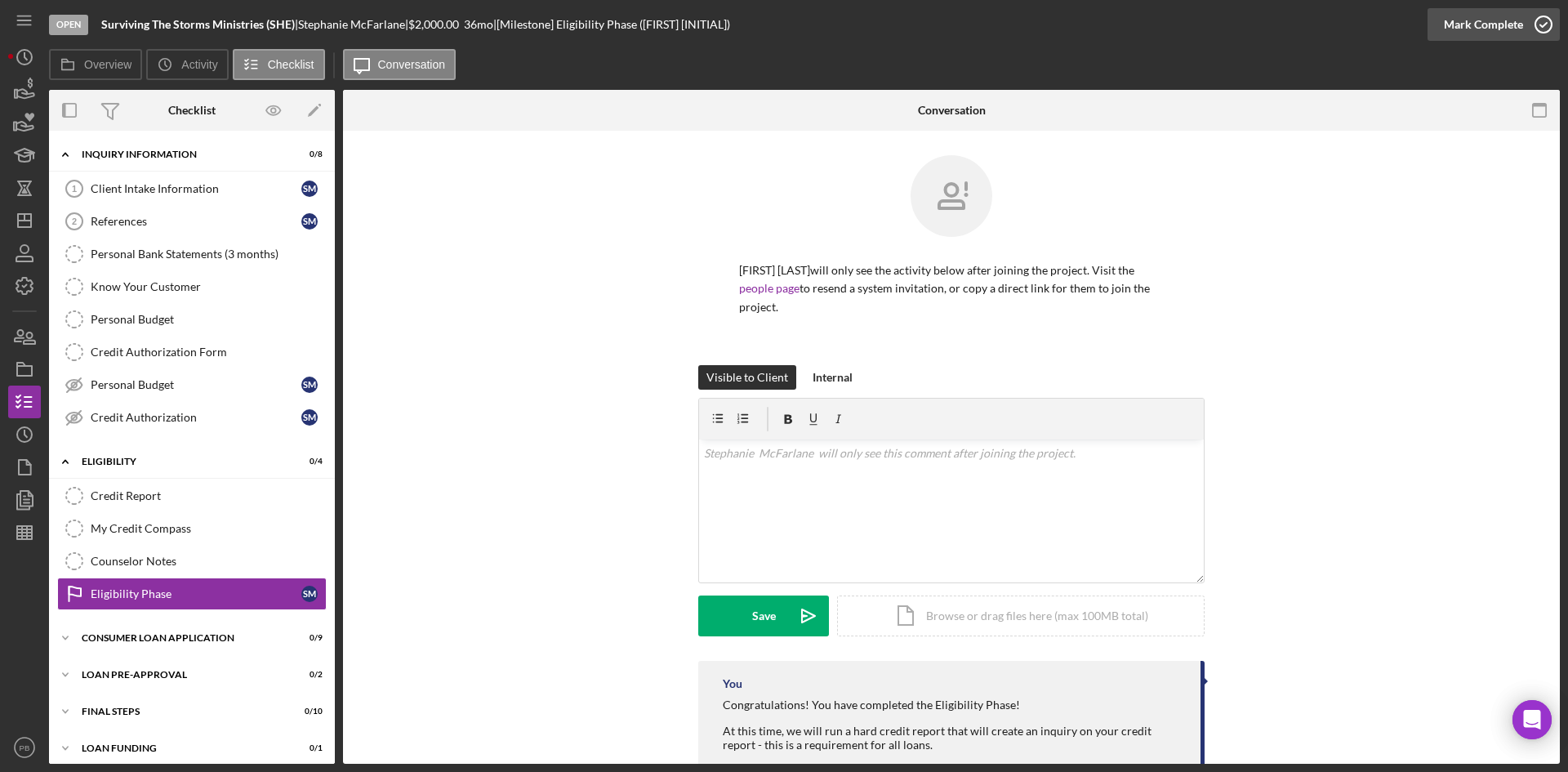 click on "Mark Complete" at bounding box center [1483, 25] 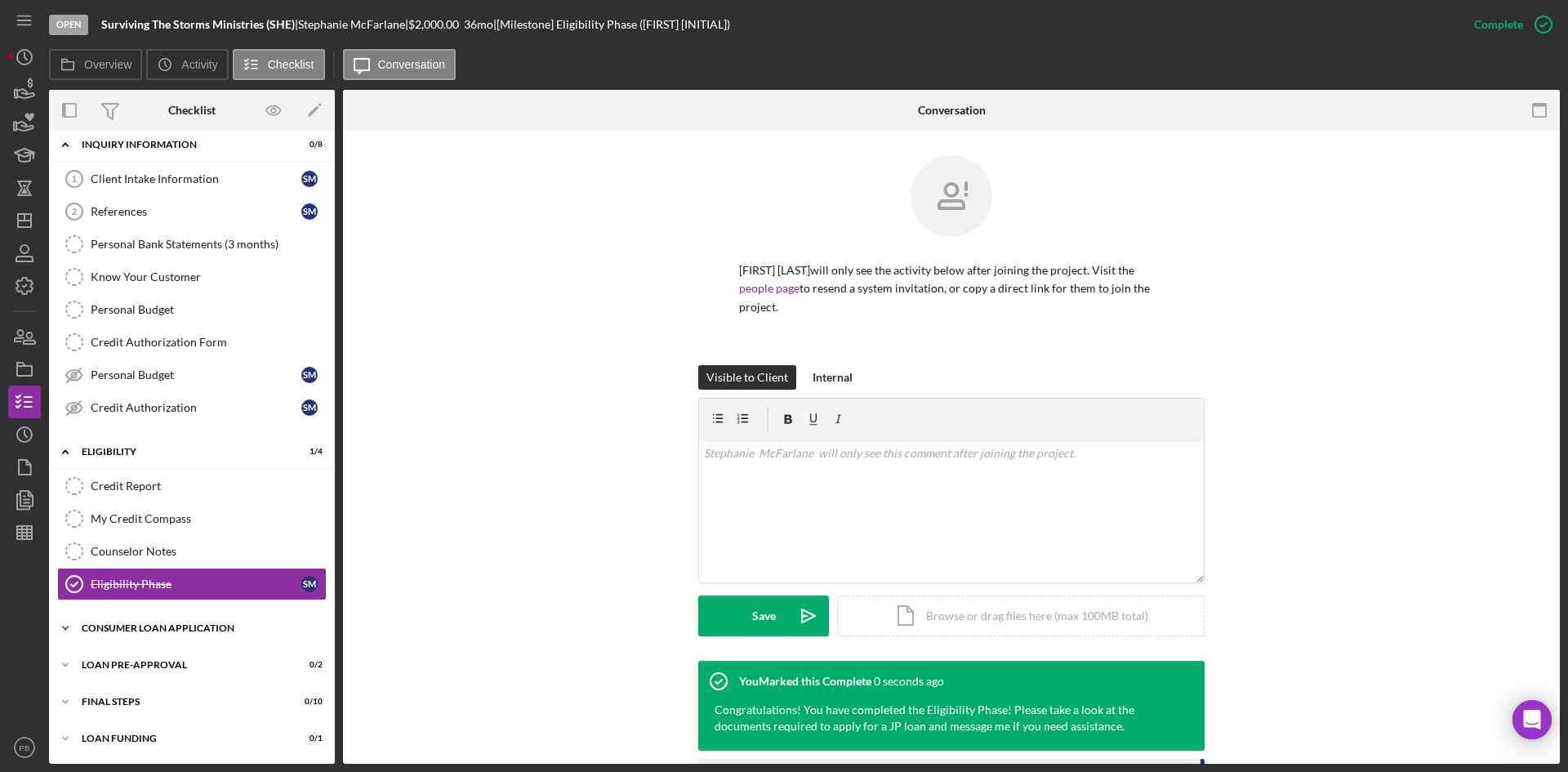 click on "Icon/Expander Consumer Loan Application 0 / 9" at bounding box center [192, 628] 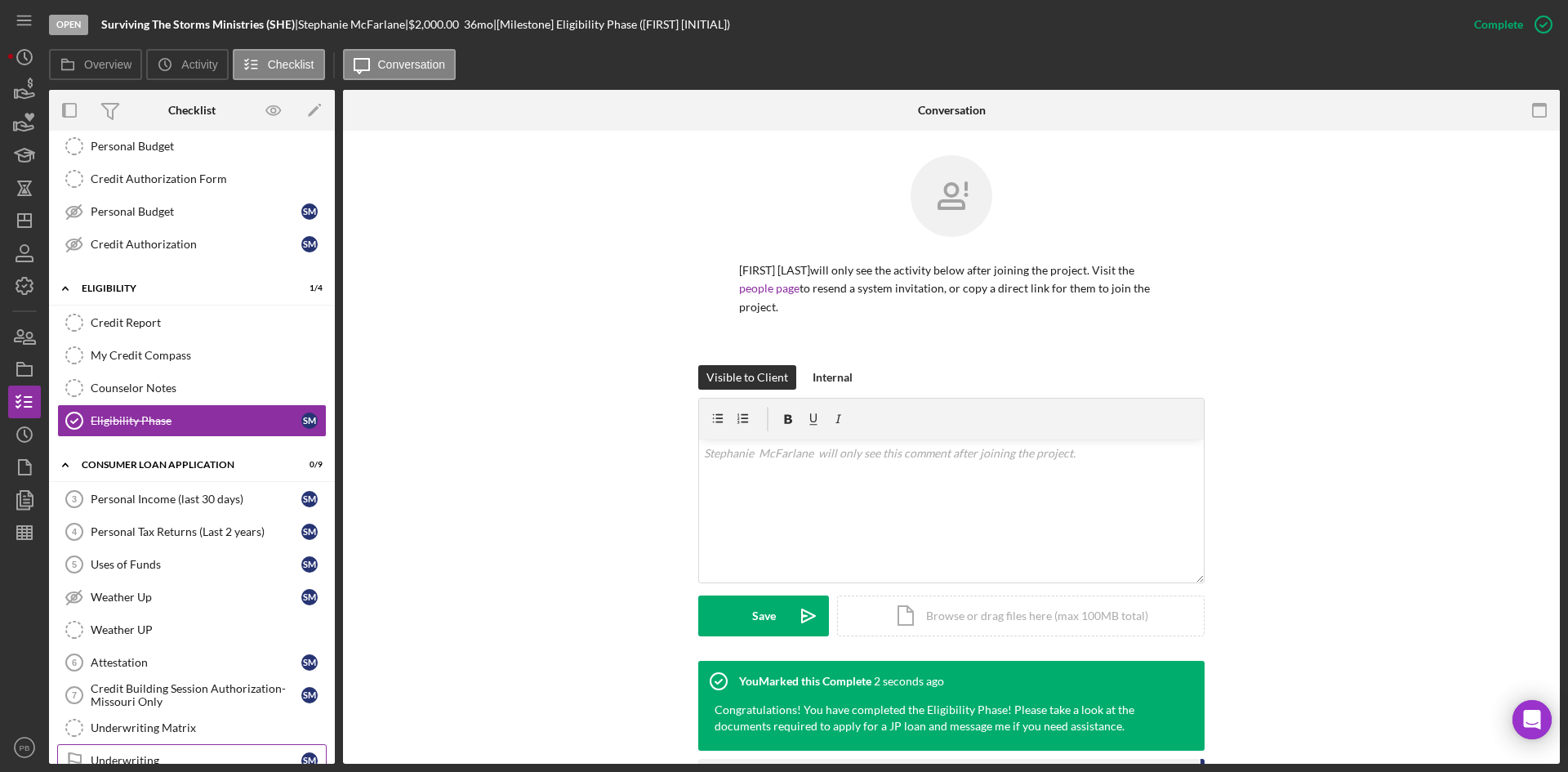 scroll, scrollTop: 313, scrollLeft: 0, axis: vertical 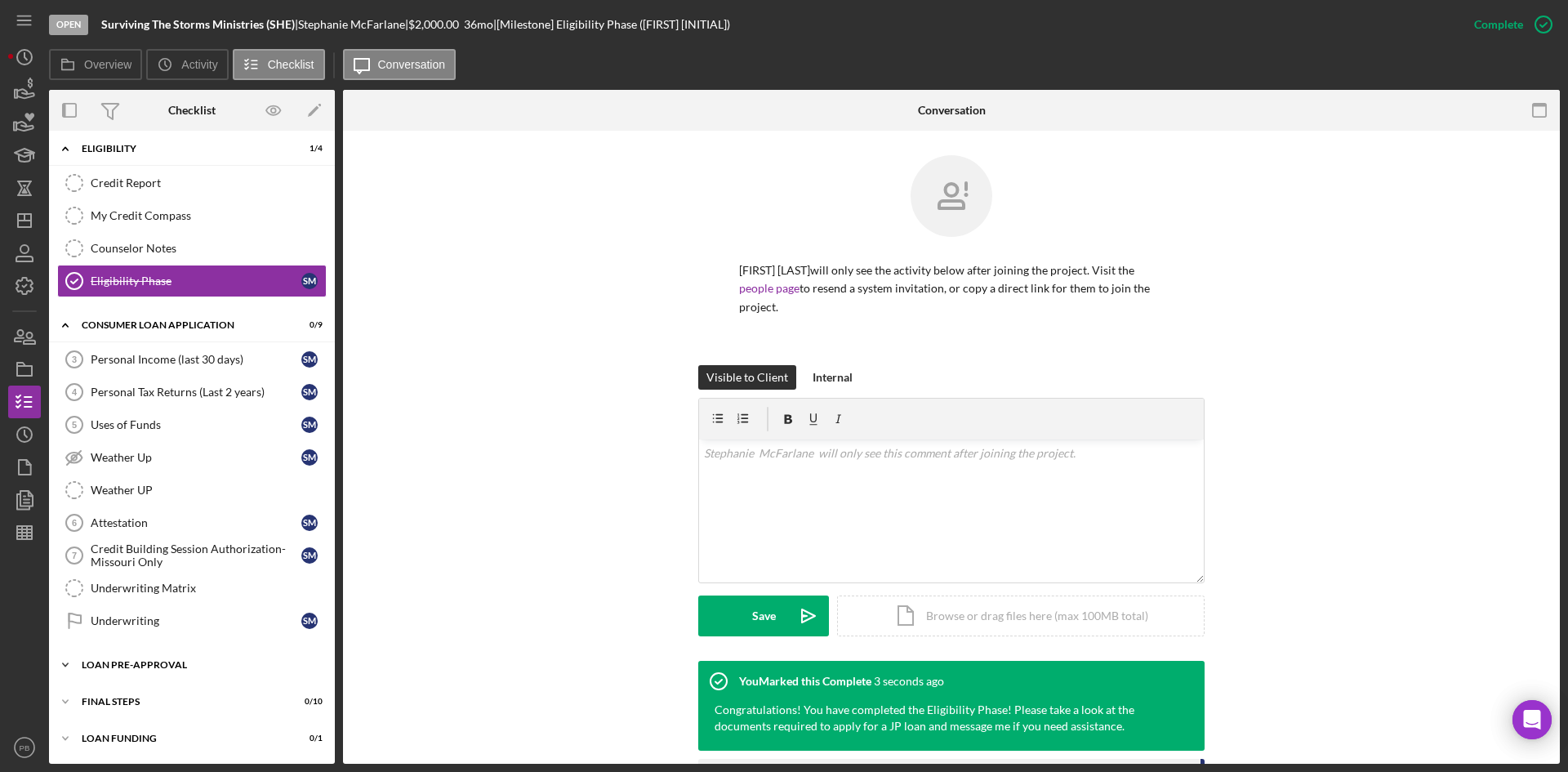 click on "Loan Pre-Approval" at bounding box center (198, 665) 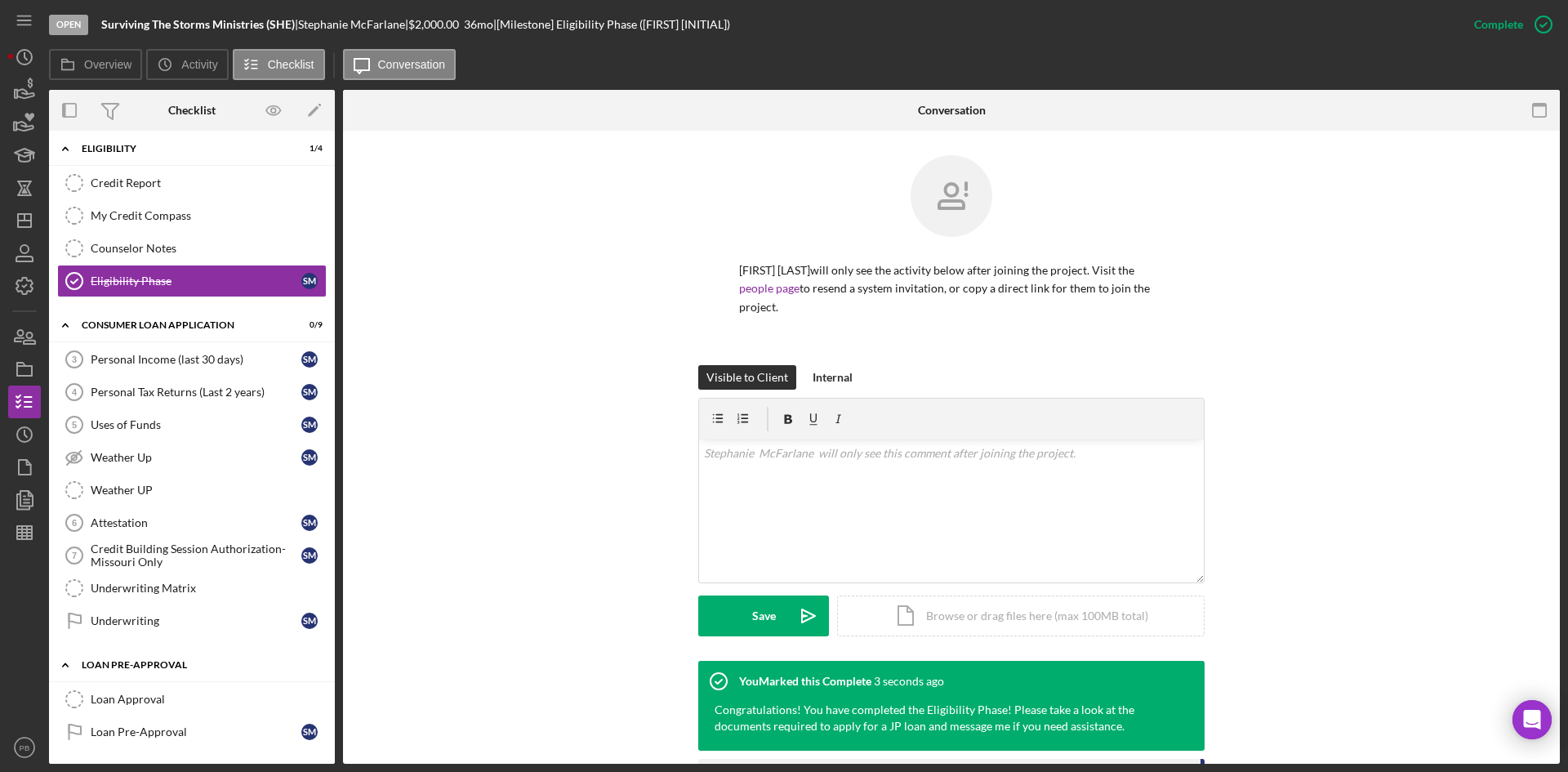 click on "Loan Pre-Approval" at bounding box center [198, 665] 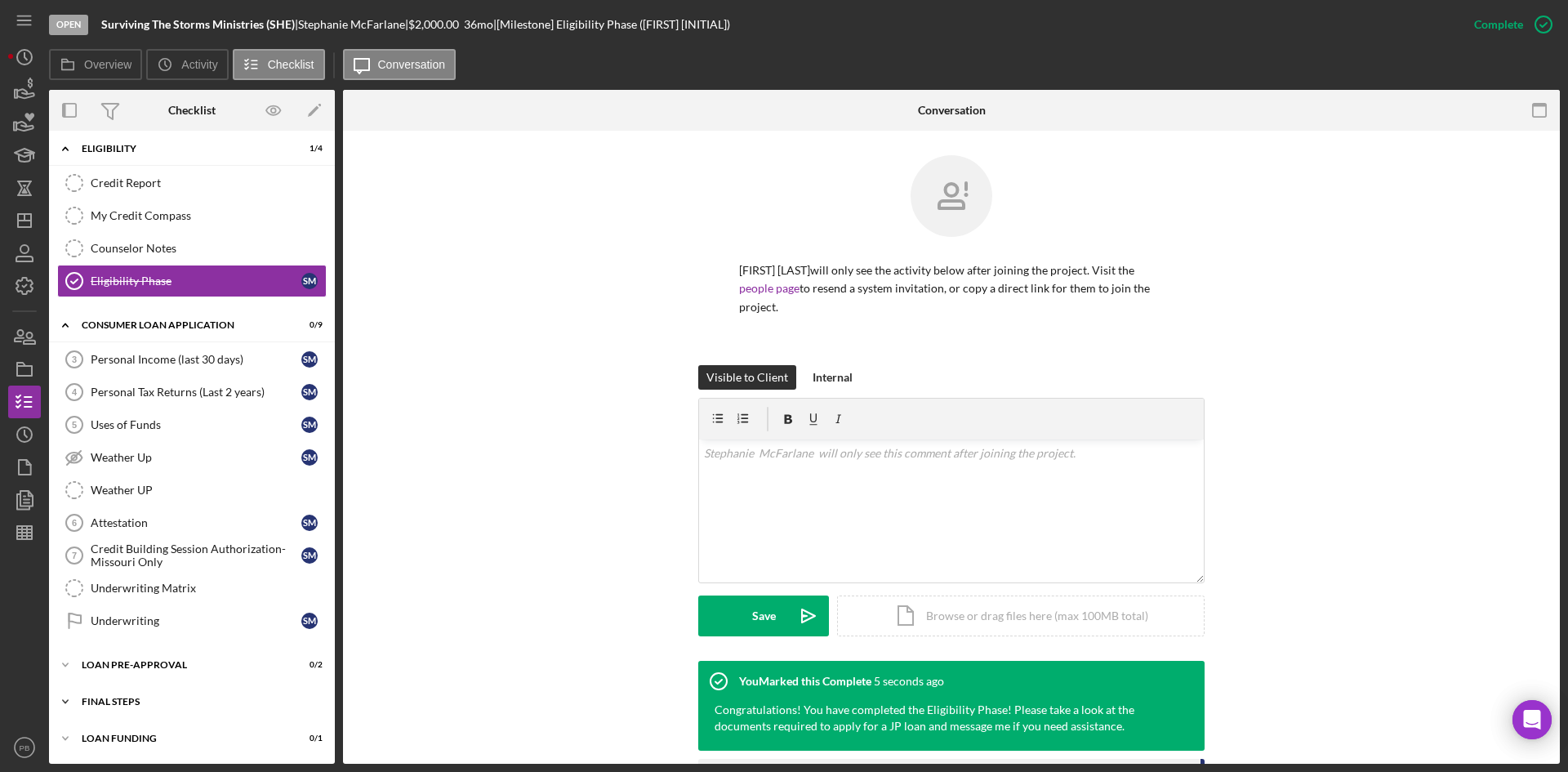 click on "FINAL STEPS" at bounding box center [198, 702] 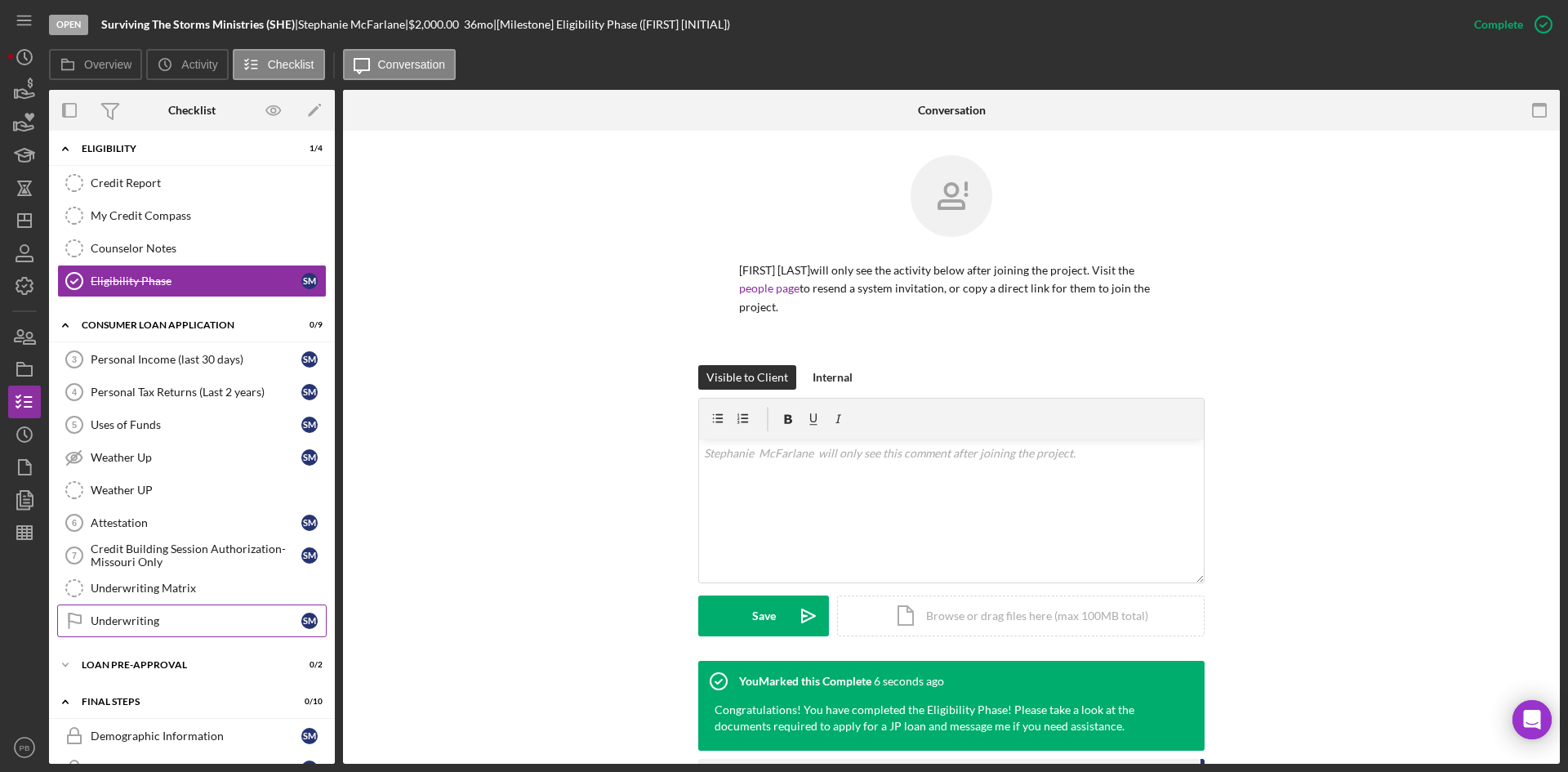 click on "Underwriting" at bounding box center (196, 621) 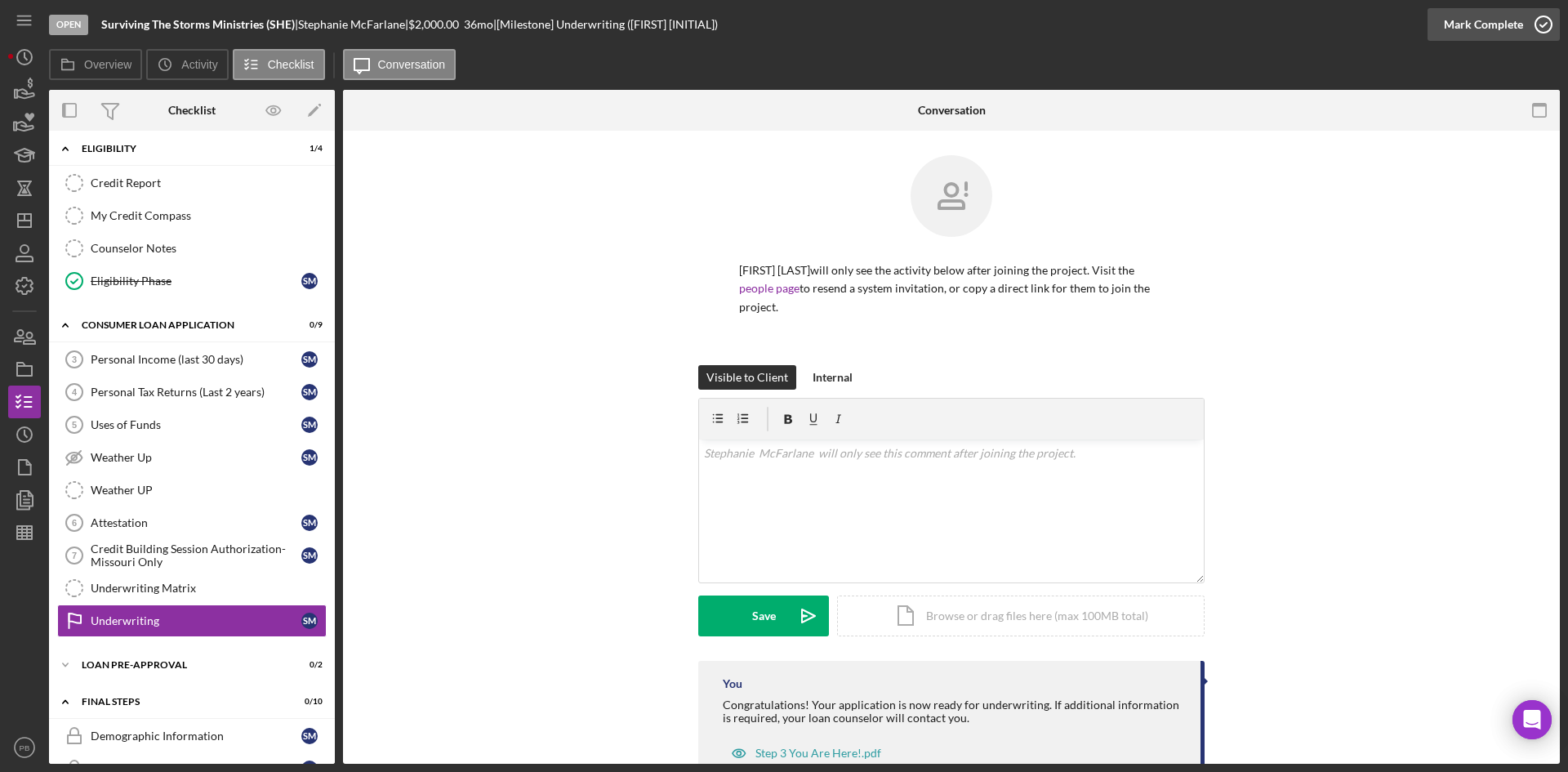 click on "Mark Complete" at bounding box center [1483, 25] 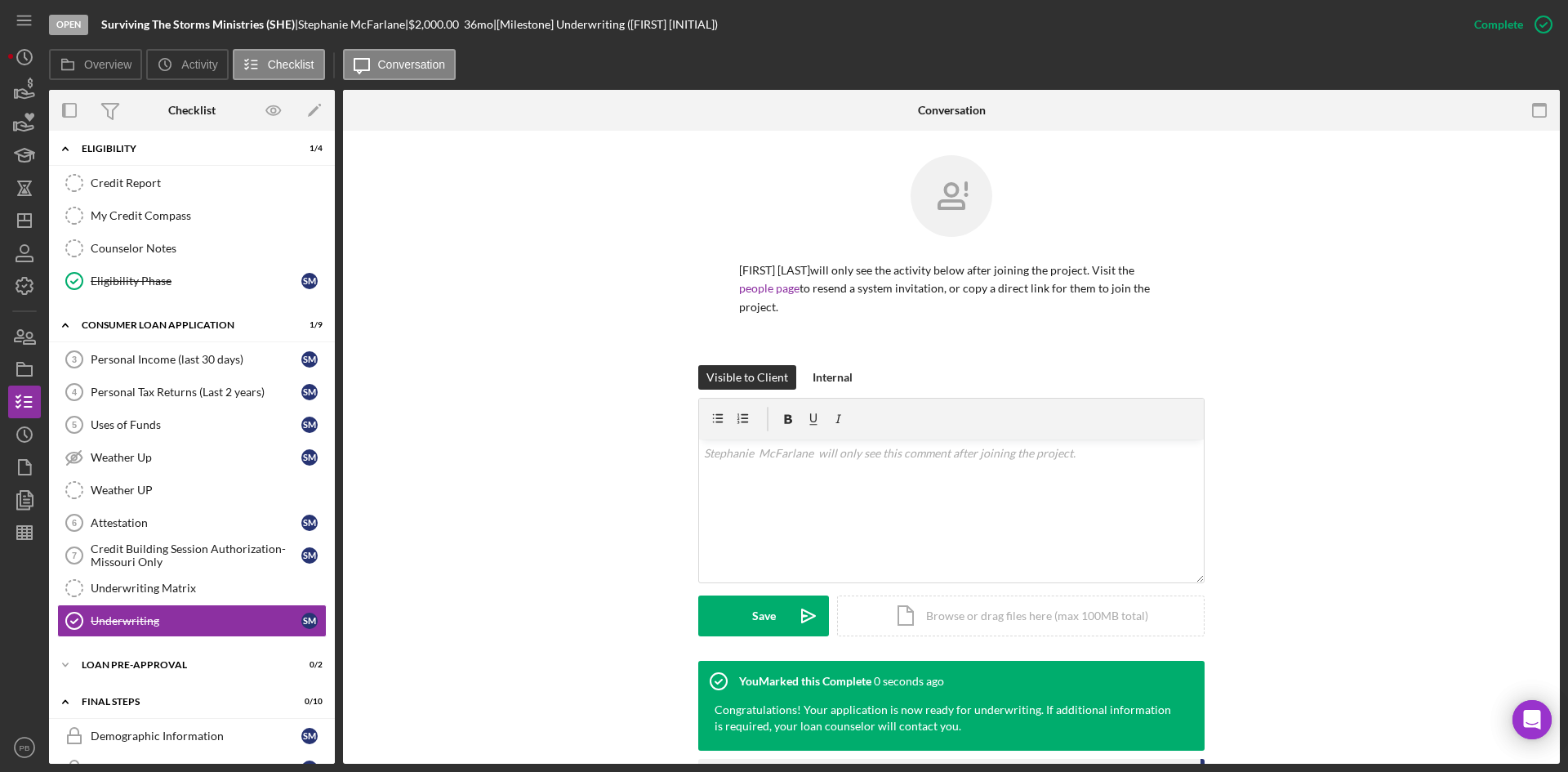 scroll, scrollTop: 649, scrollLeft: 0, axis: vertical 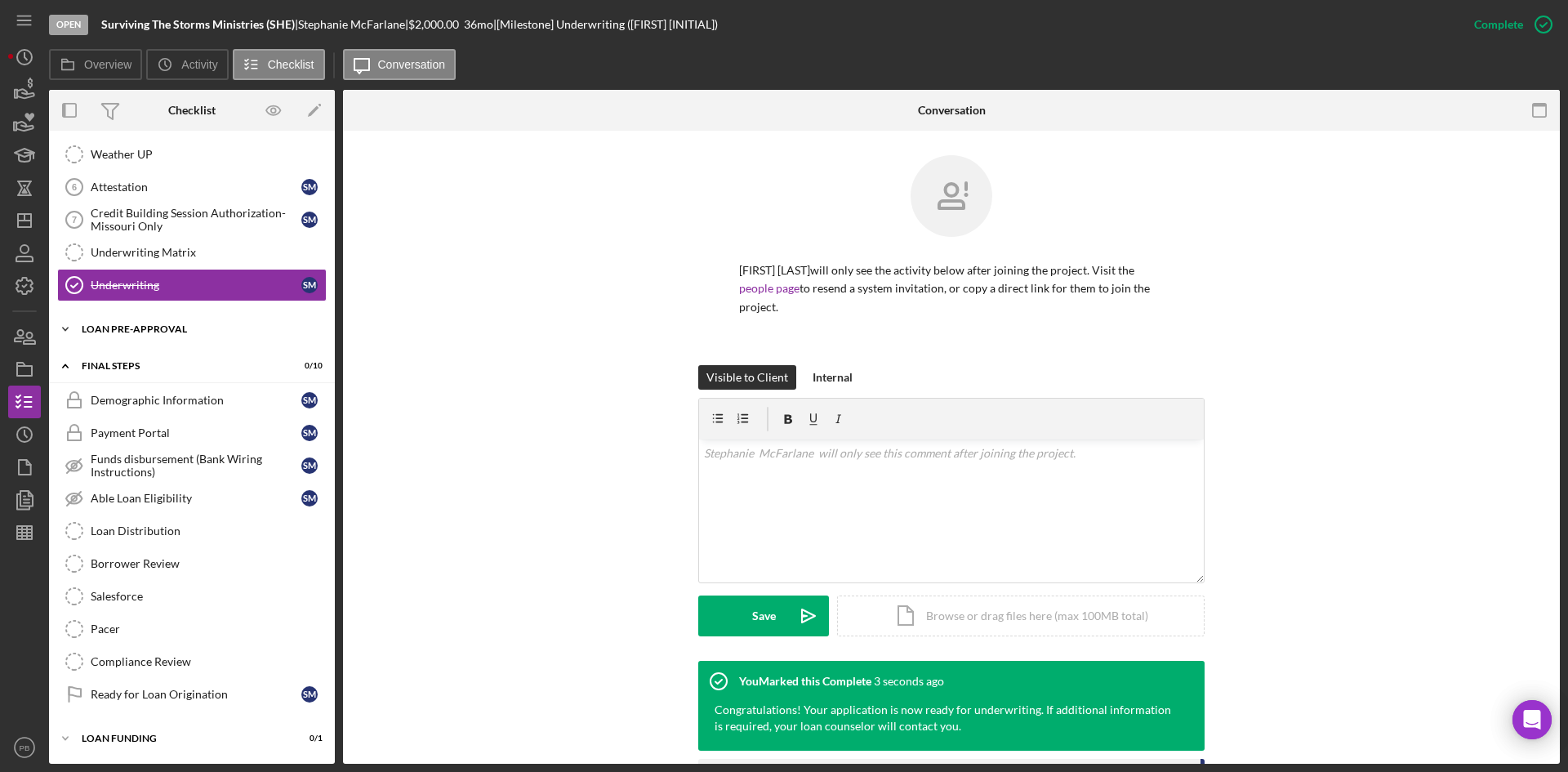 click on "Loan Pre-Approval" at bounding box center [198, 329] 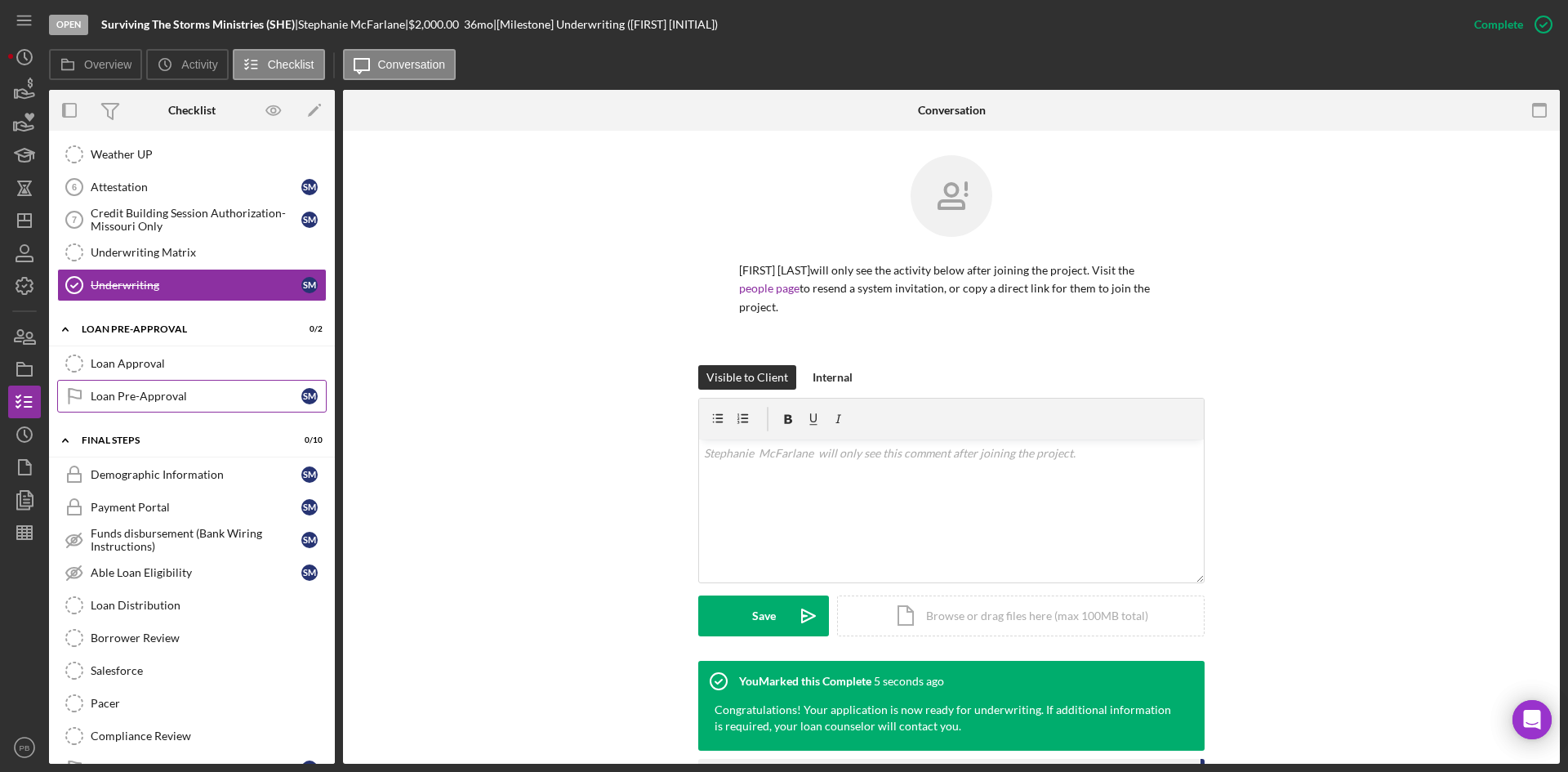 click on "Loan Pre-Approval" at bounding box center [196, 396] 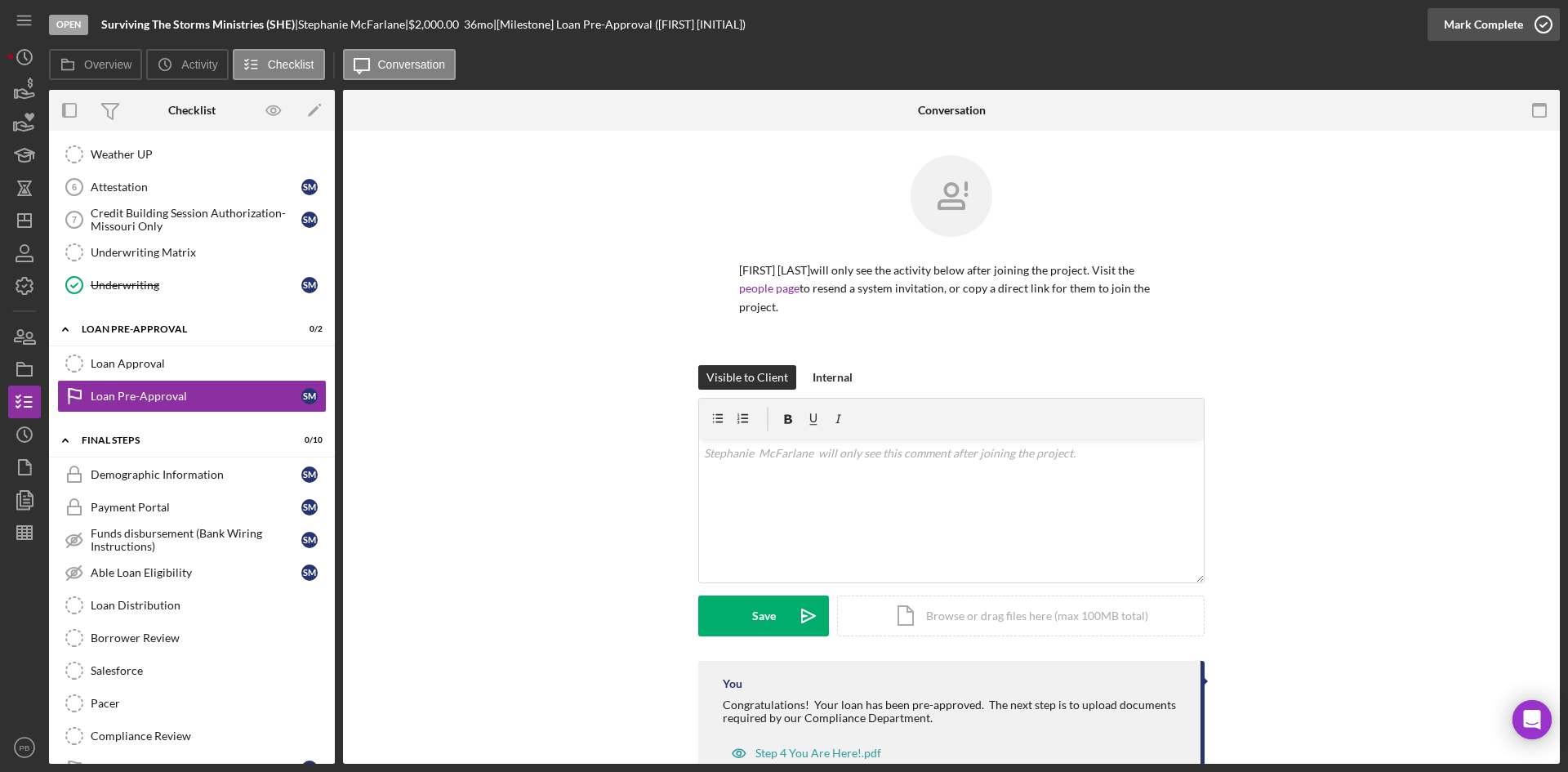 click on "Mark Complete" at bounding box center (1483, 25) 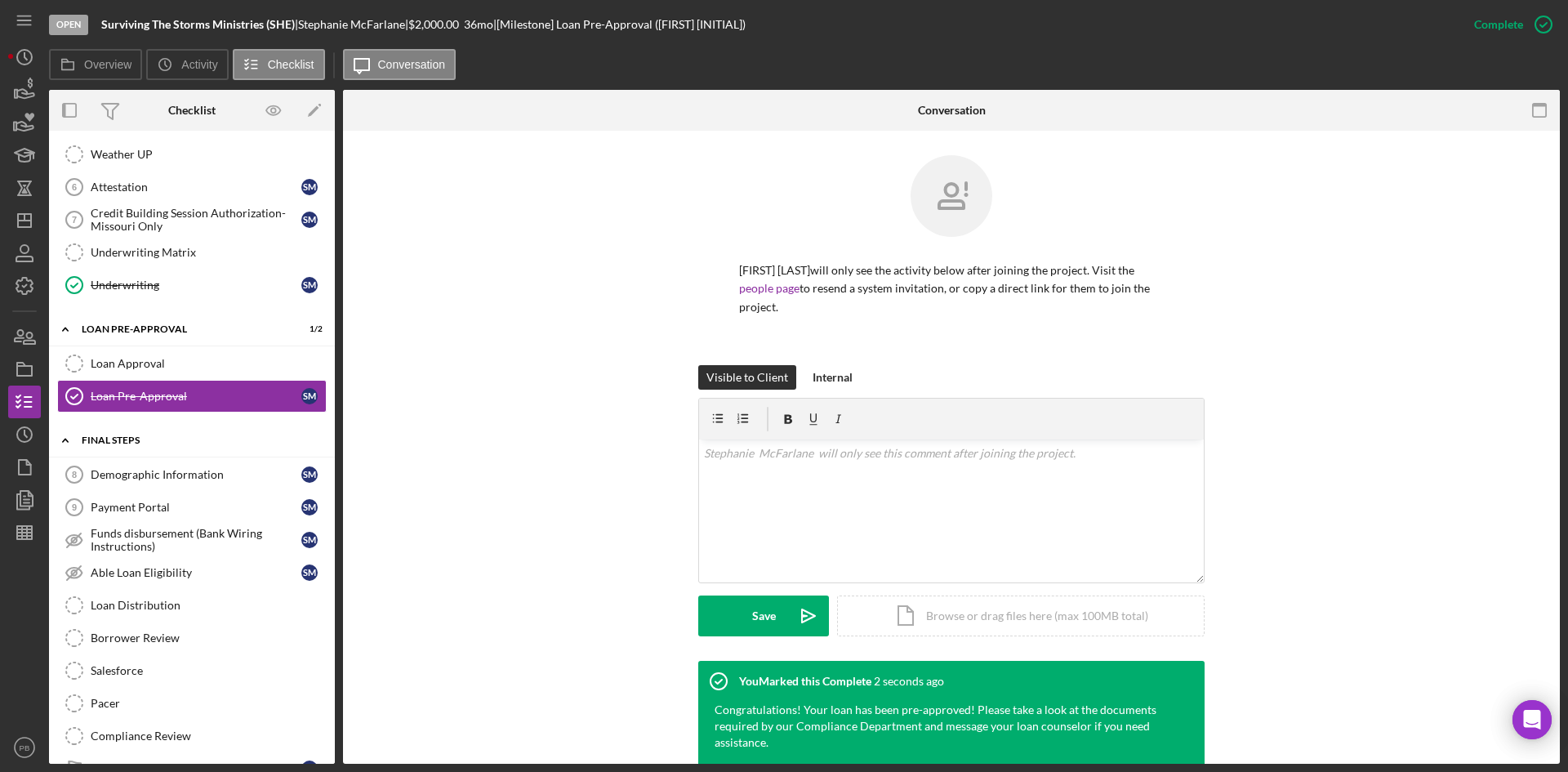 click on "FINAL STEPS" at bounding box center [198, 440] 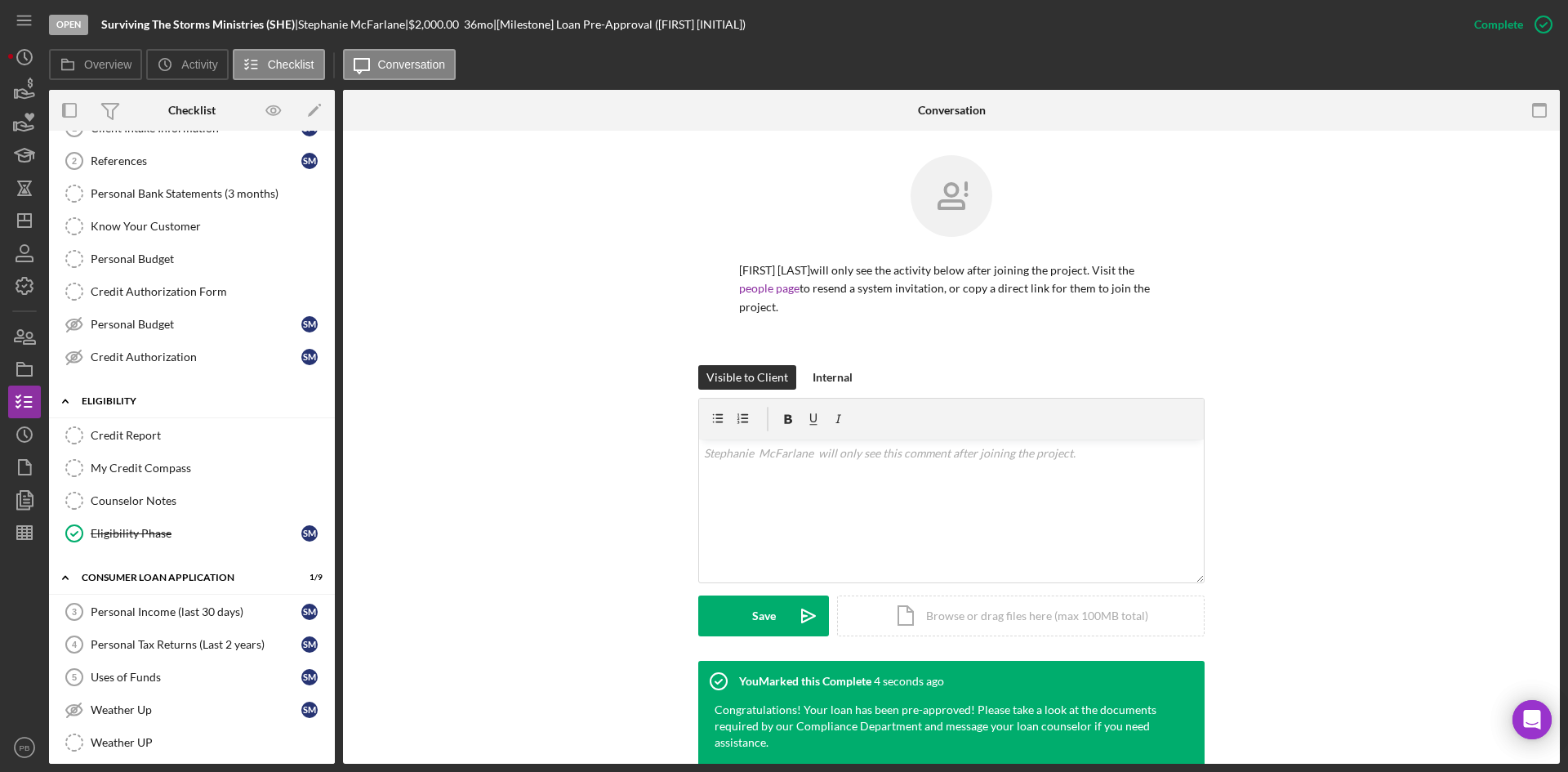 scroll, scrollTop: 0, scrollLeft: 0, axis: both 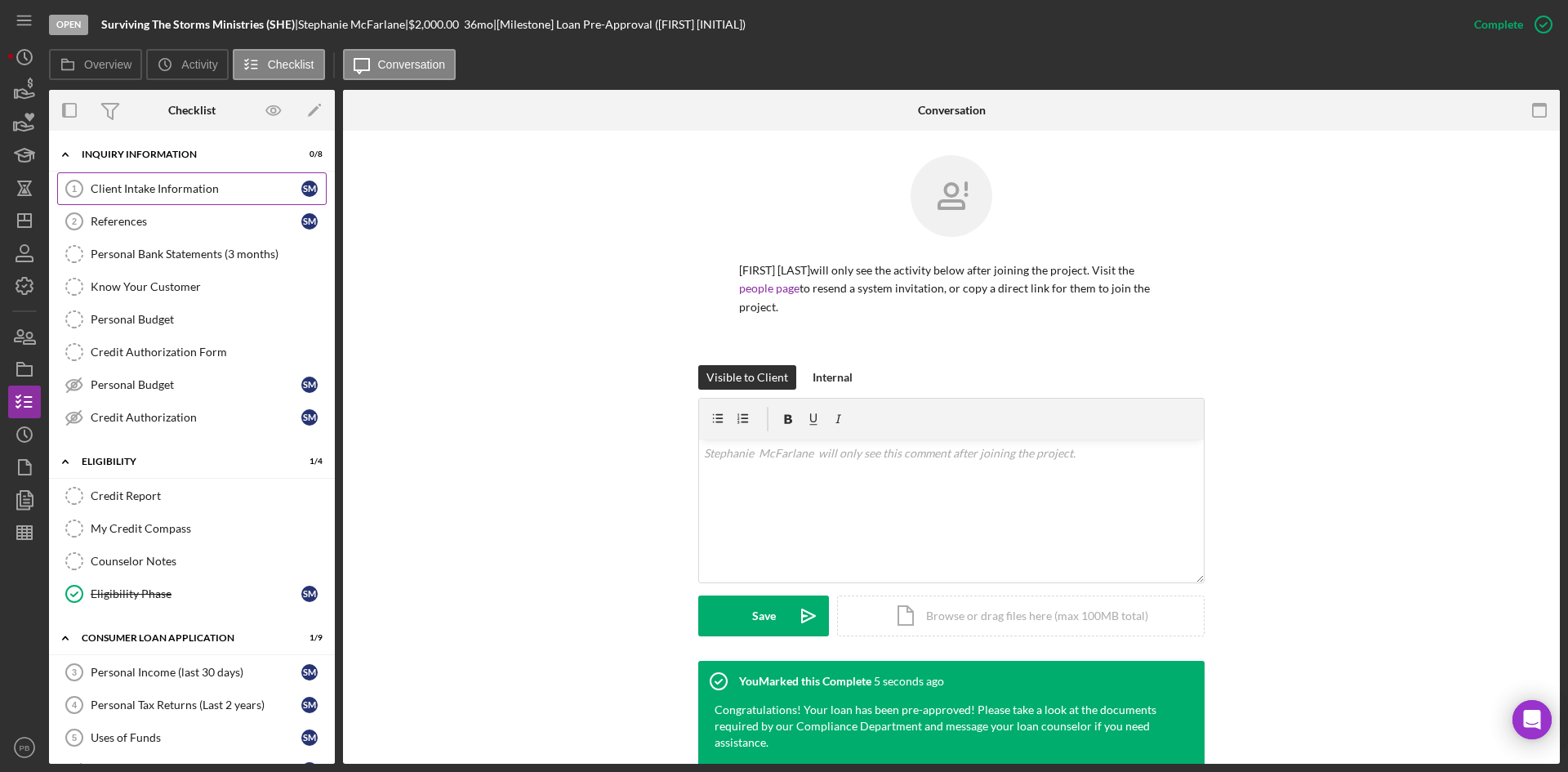 click on "Client Intake Information" at bounding box center (196, 189) 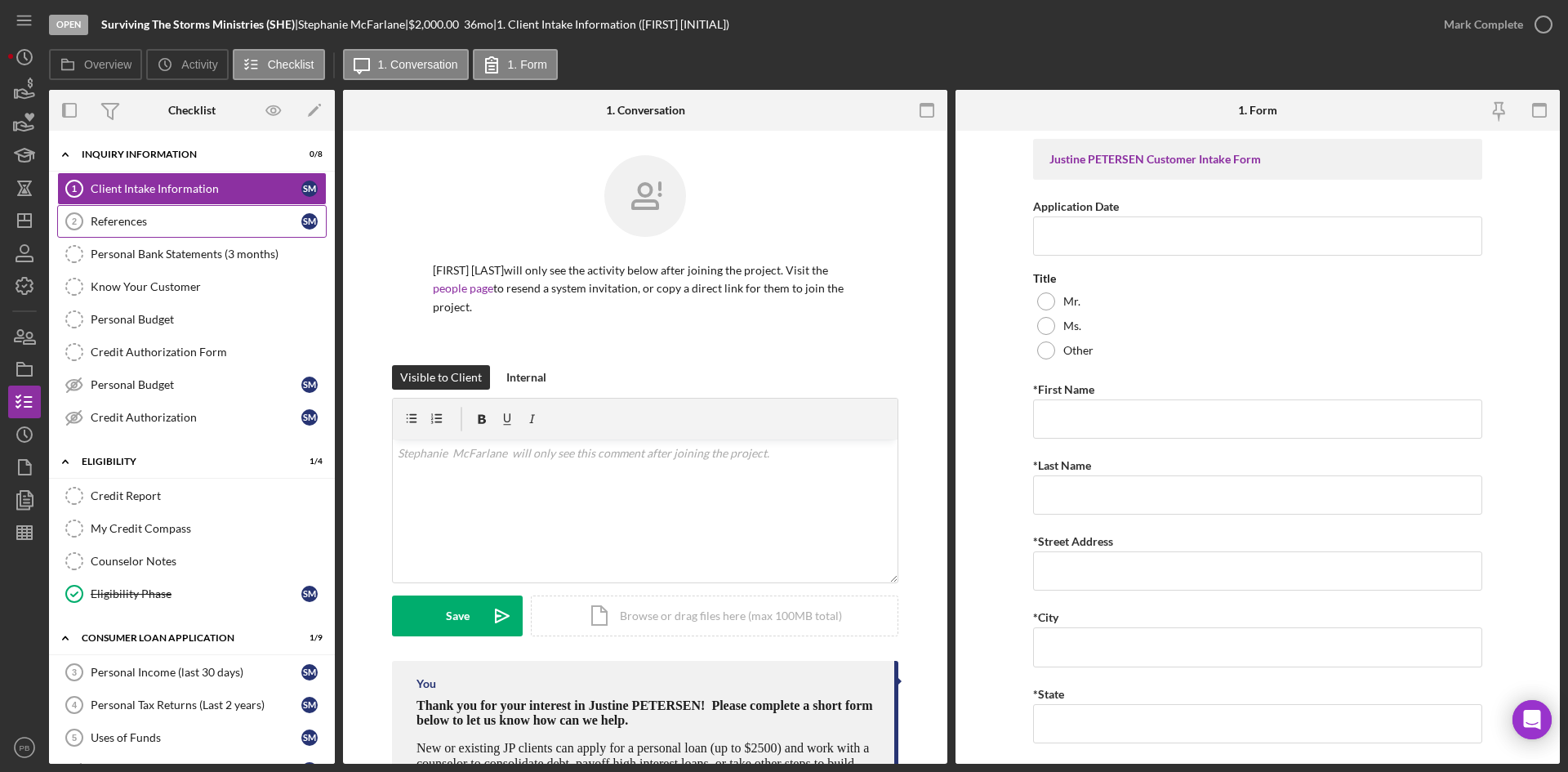 click on "References" at bounding box center (196, 221) 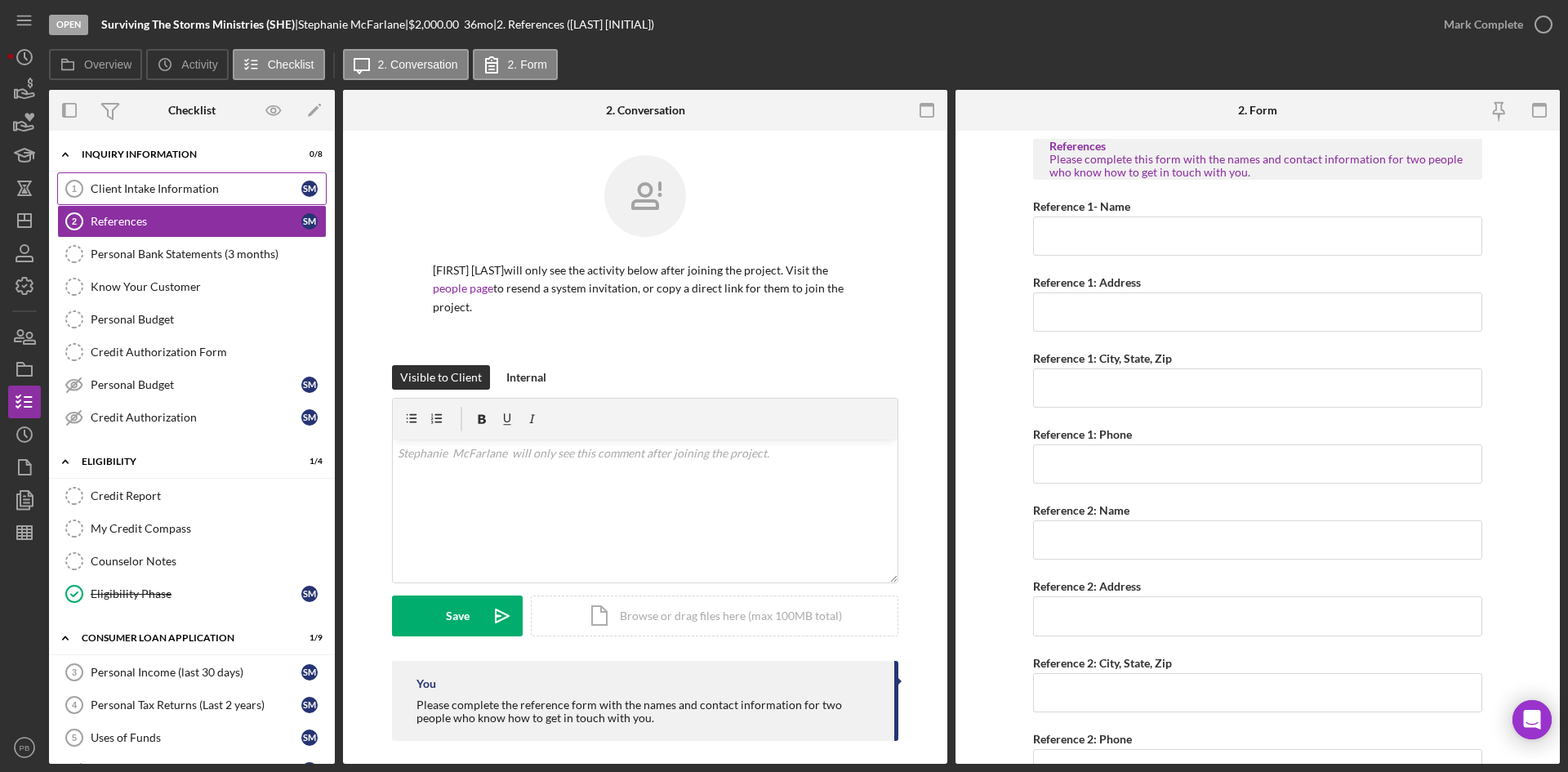 click on "Client Intake Information" at bounding box center (196, 189) 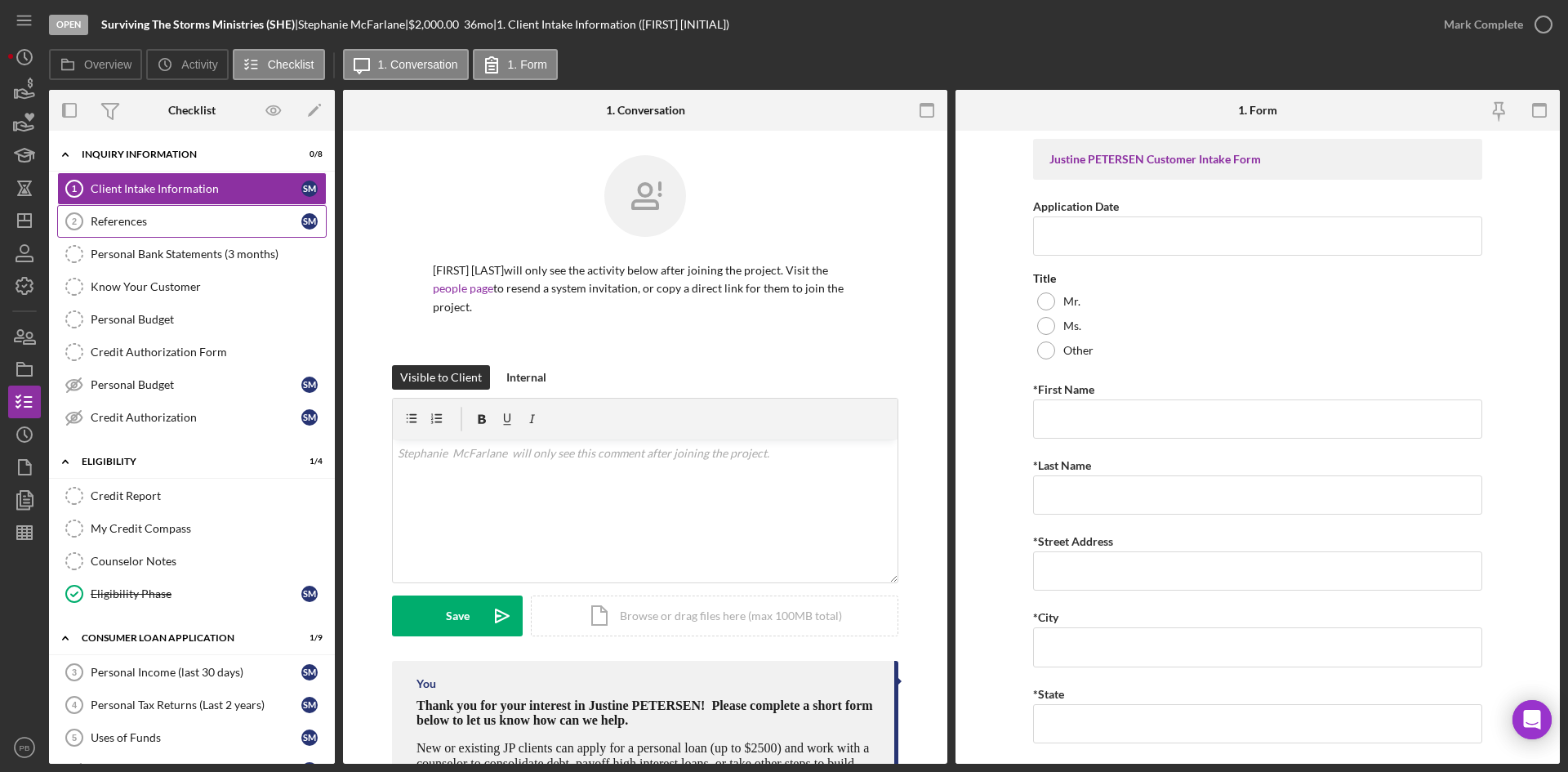 click on "References" at bounding box center (196, 221) 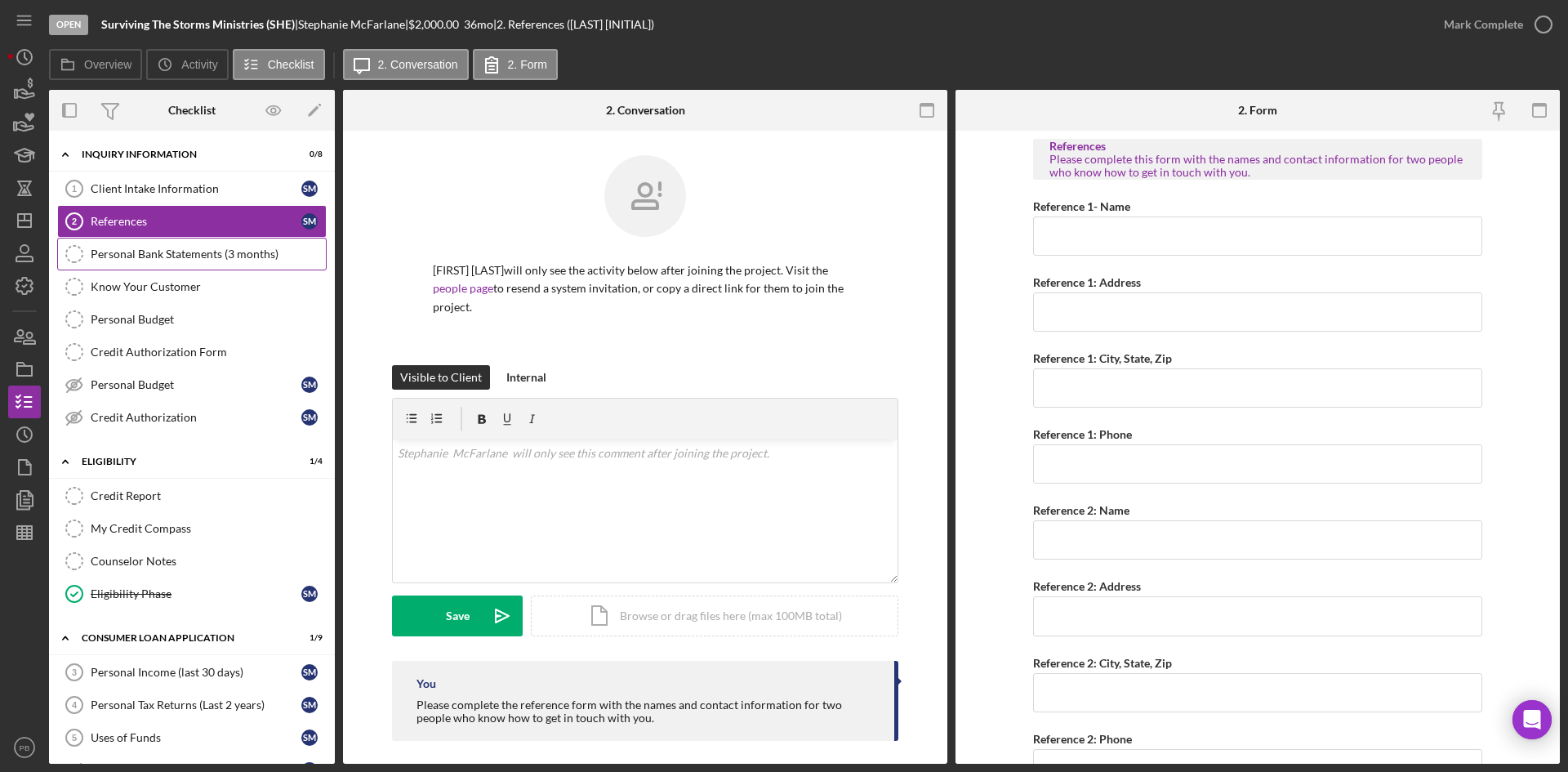 click on "Personal Bank Statements (3 months)" at bounding box center (208, 254) 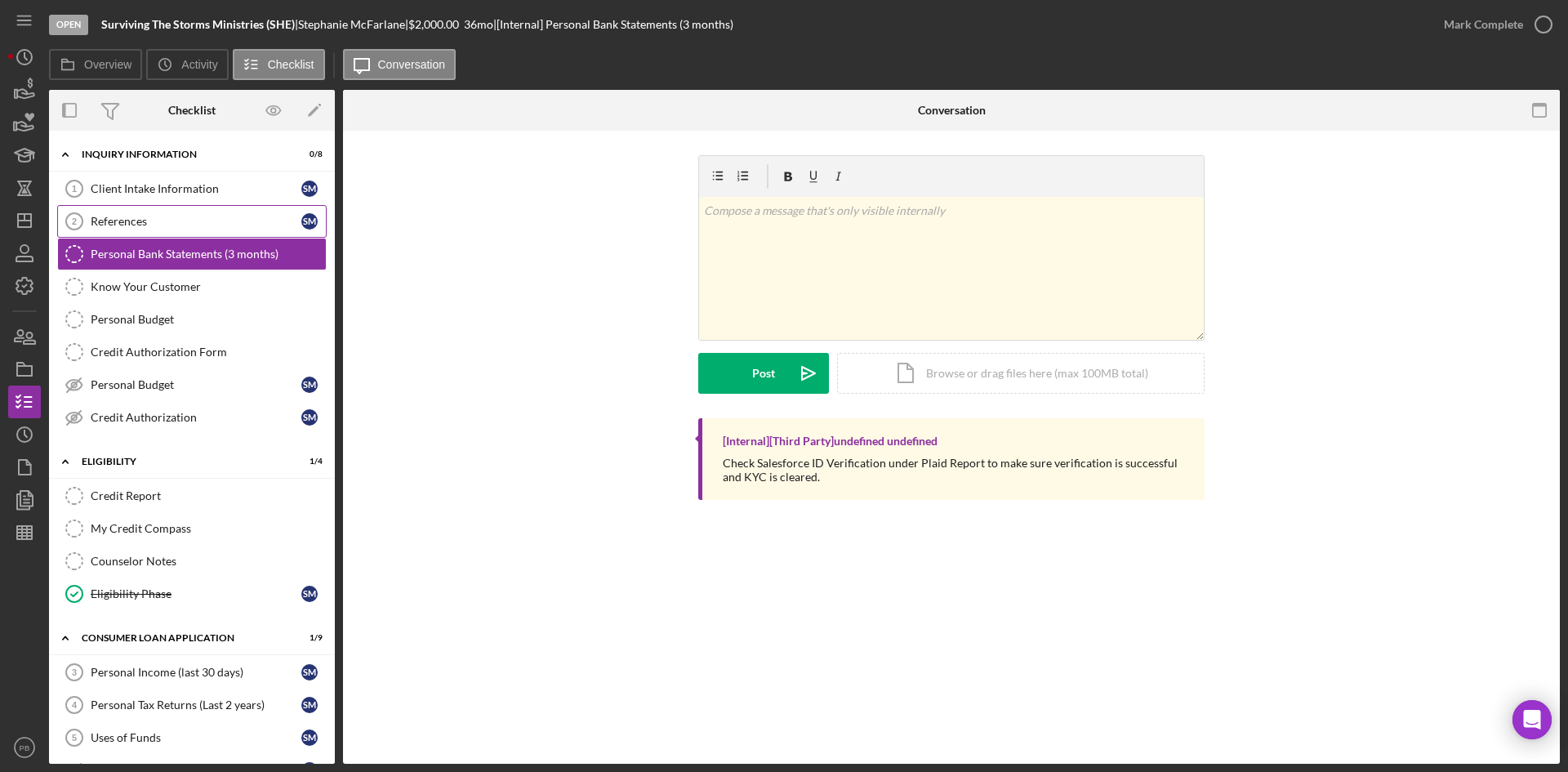 click on "References" at bounding box center (196, 221) 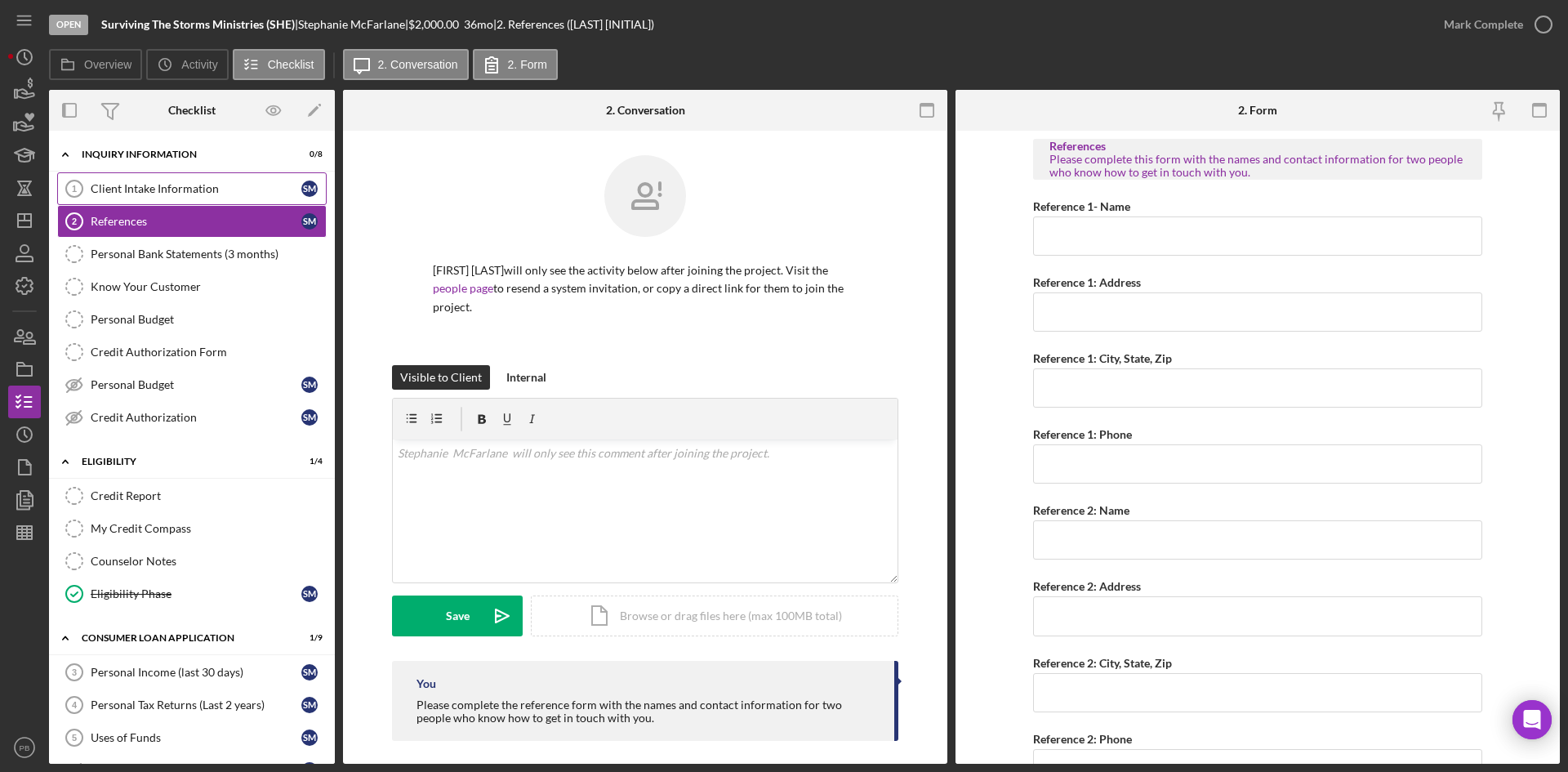 click on "Client Intake Information" at bounding box center [196, 189] 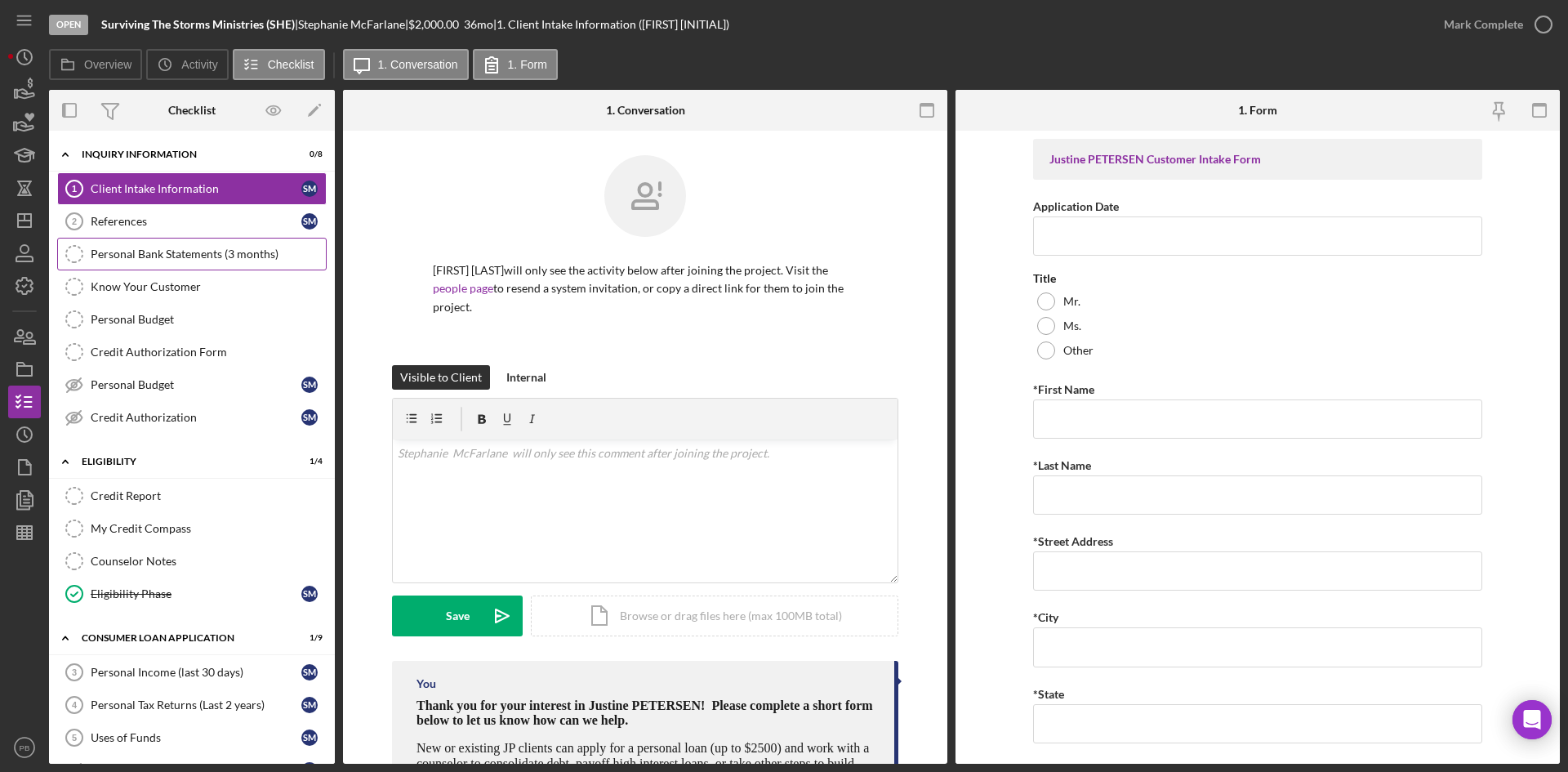 click on "Personal Bank Statements (3 months) Personal Bank Statements (3 months)" at bounding box center [192, 254] 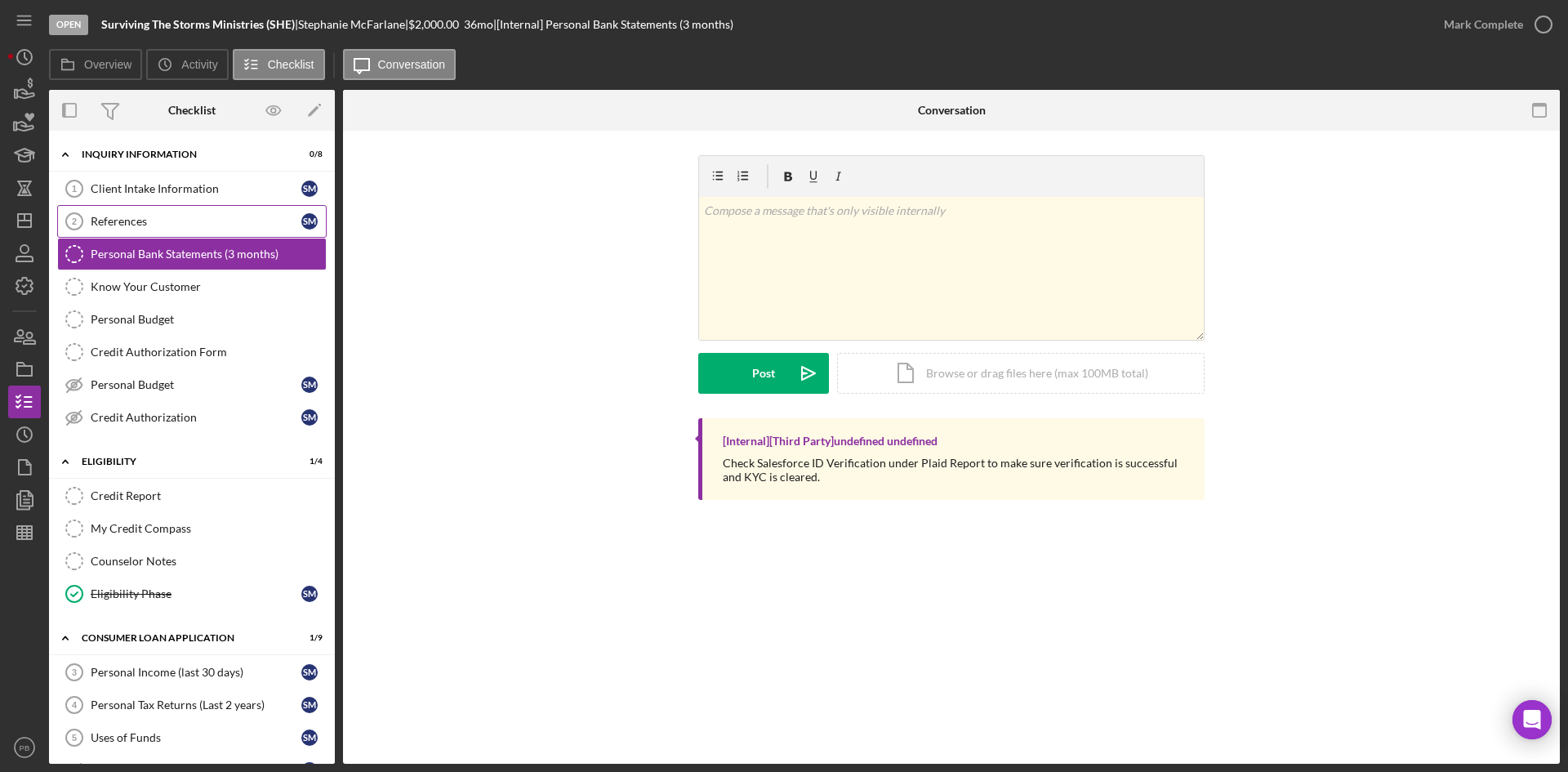 click on "References" at bounding box center (196, 221) 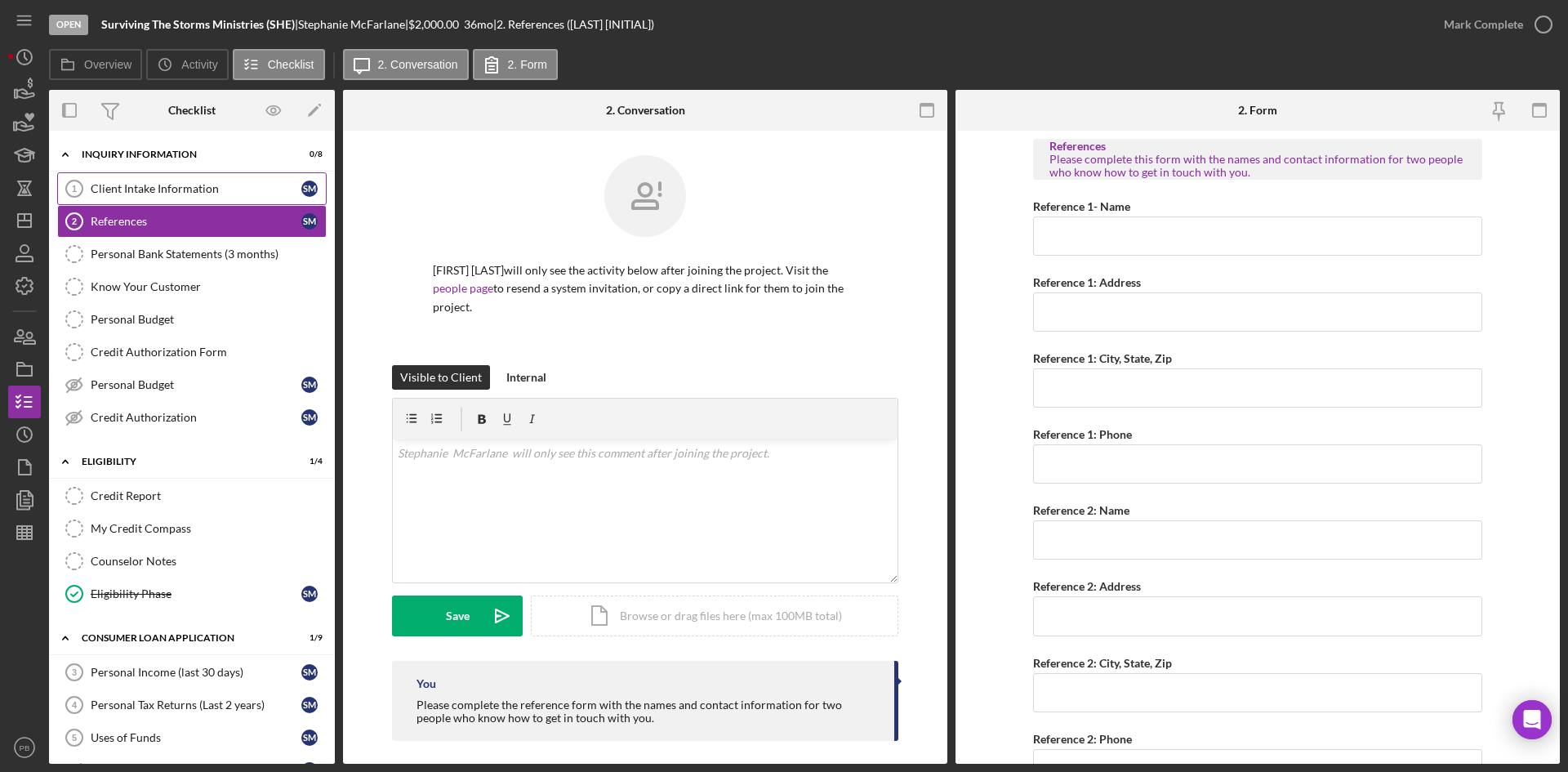 click on "Client Intake Information" at bounding box center (196, 189) 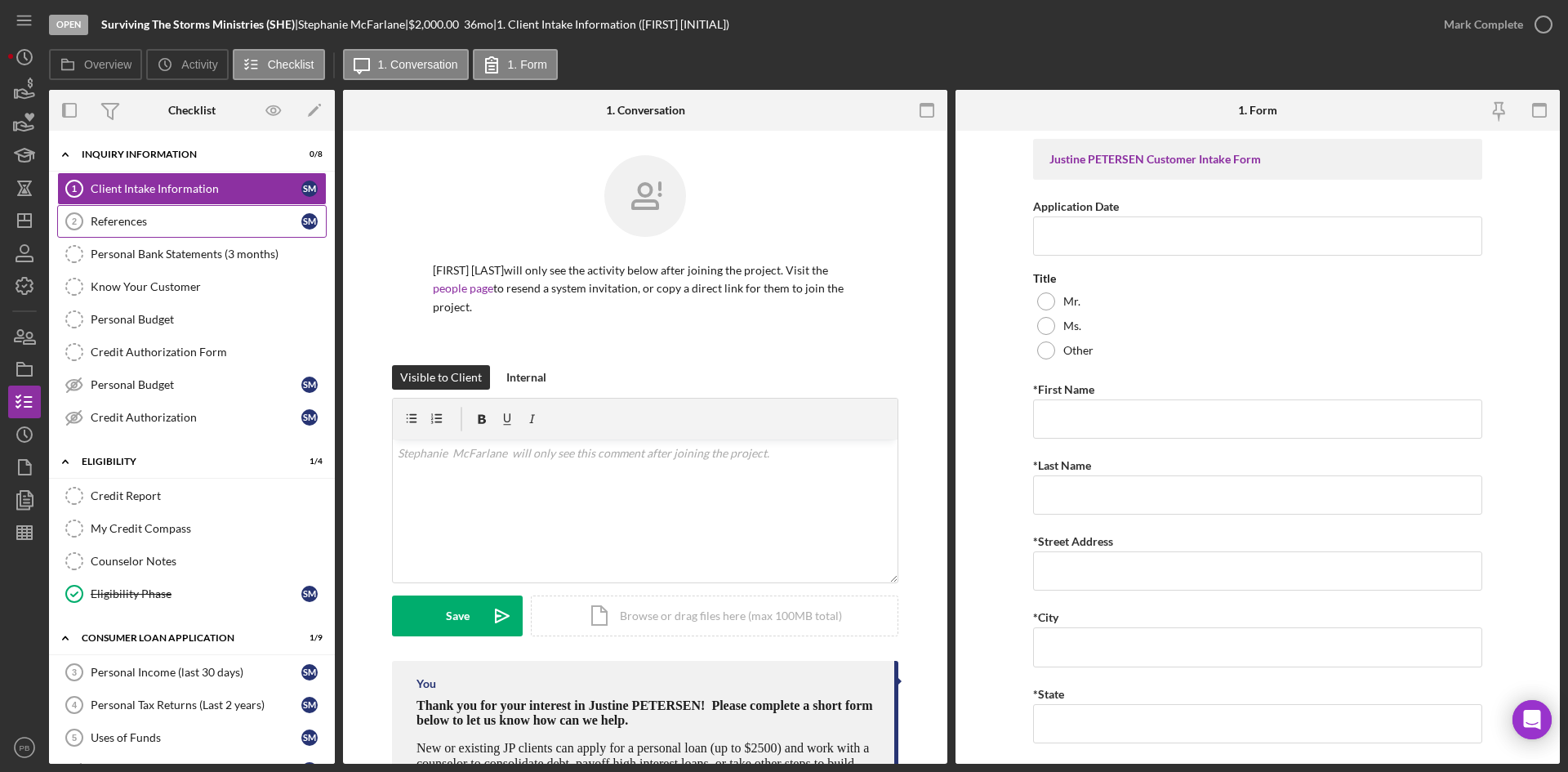 click on "References" at bounding box center [196, 221] 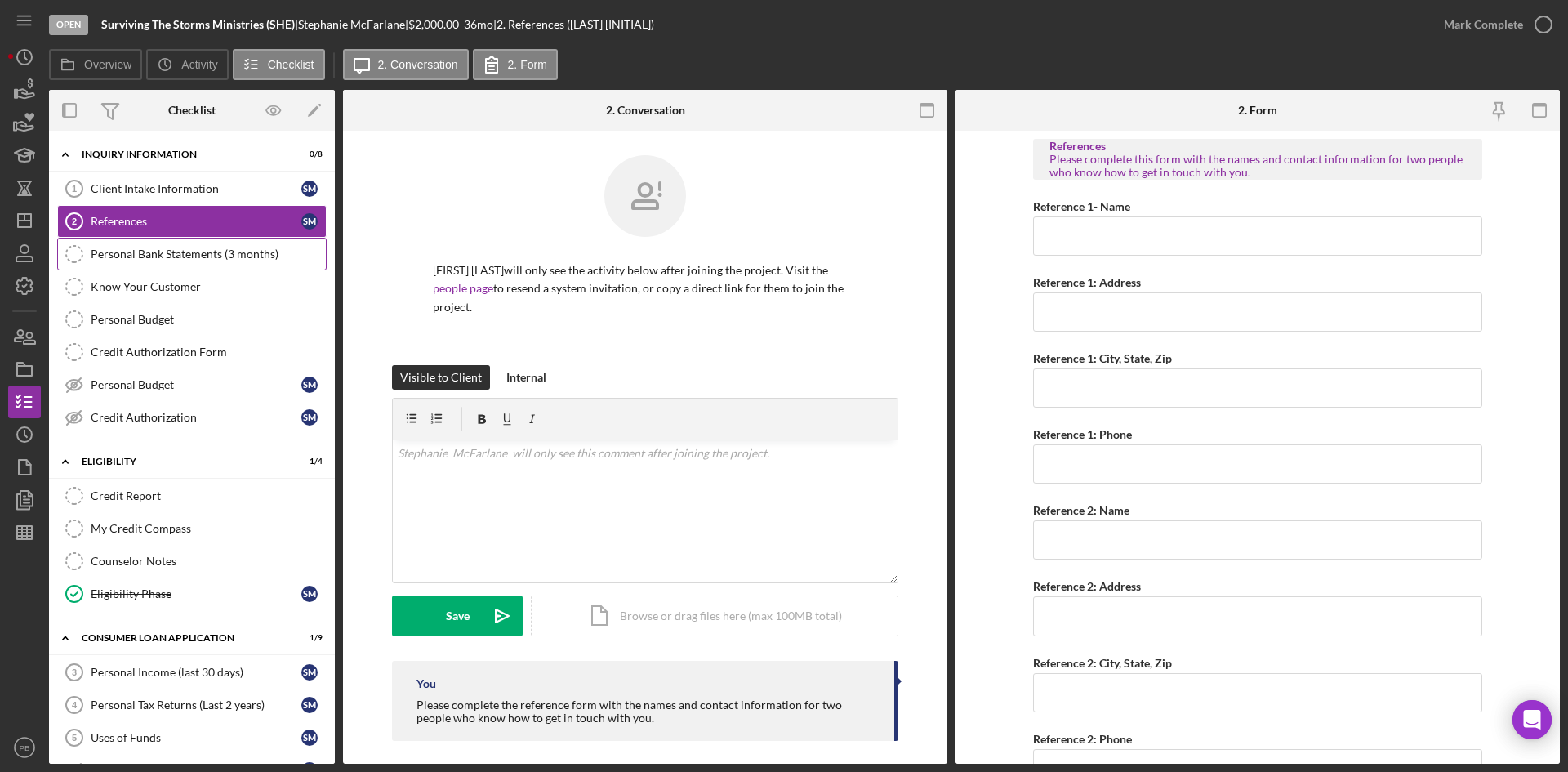 click on "Personal Bank Statements (3 months)" at bounding box center (208, 254) 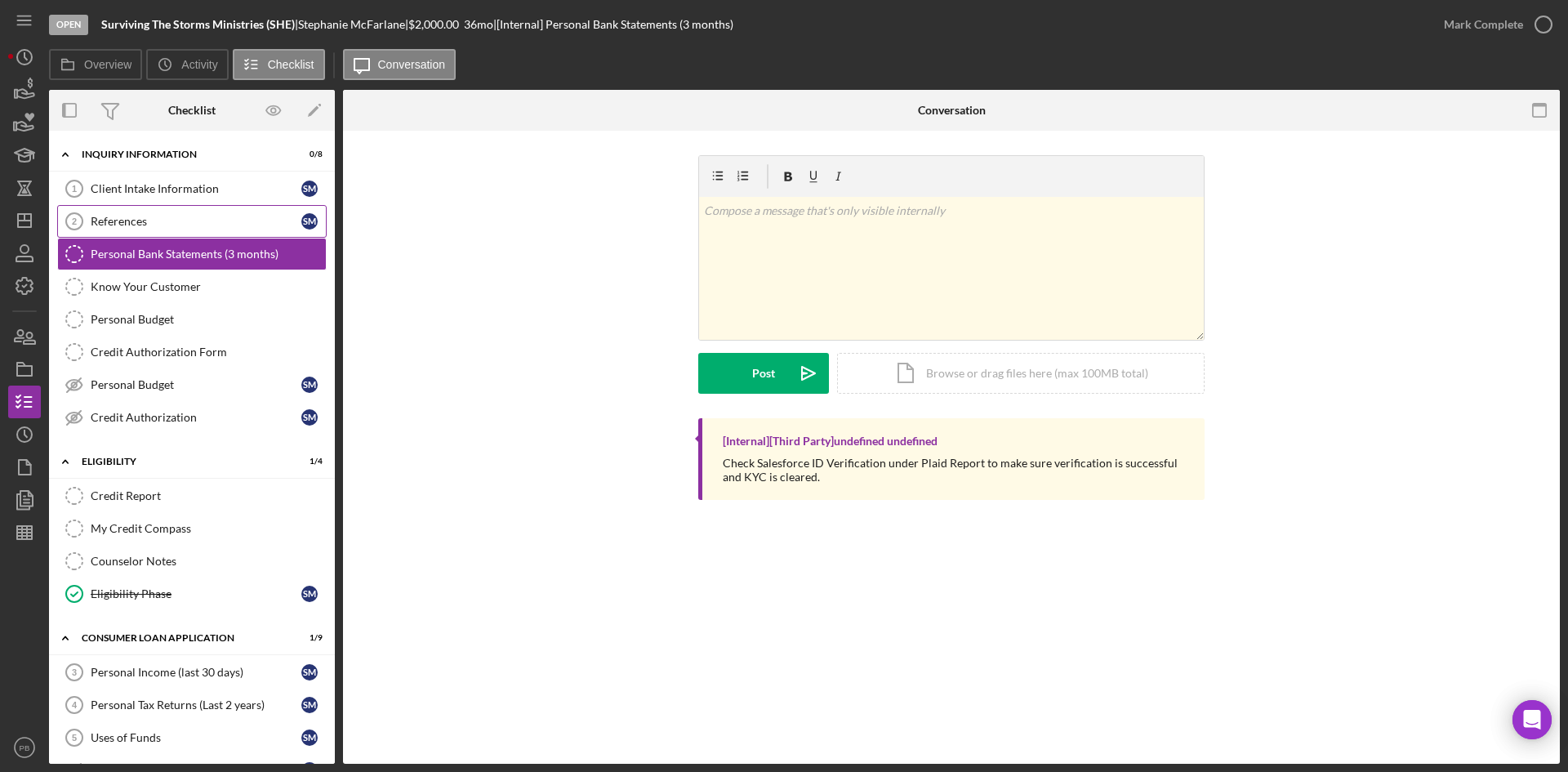 click on "References" at bounding box center (196, 221) 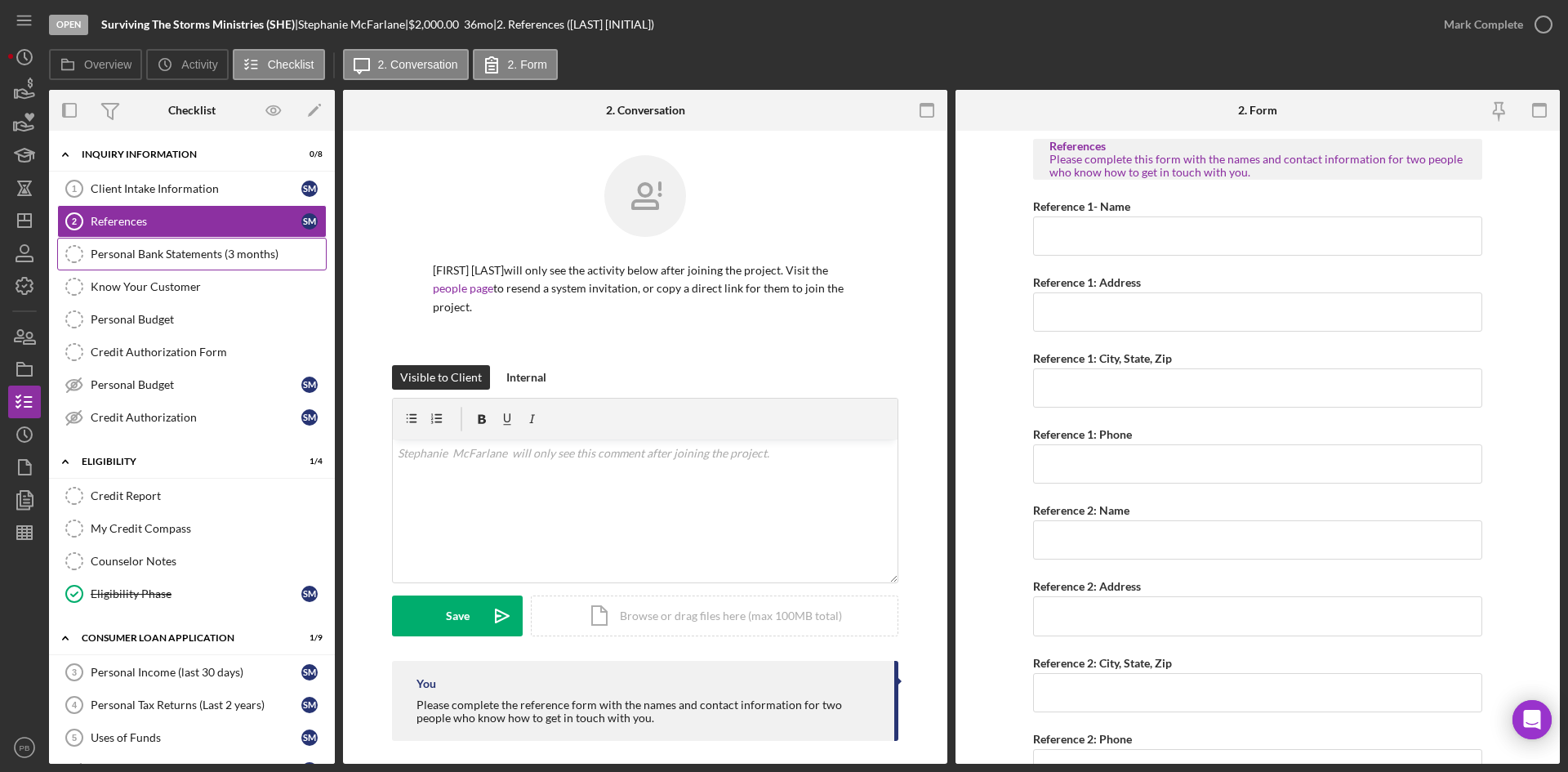 click on "Personal Bank Statements (3 months)" at bounding box center [208, 254] 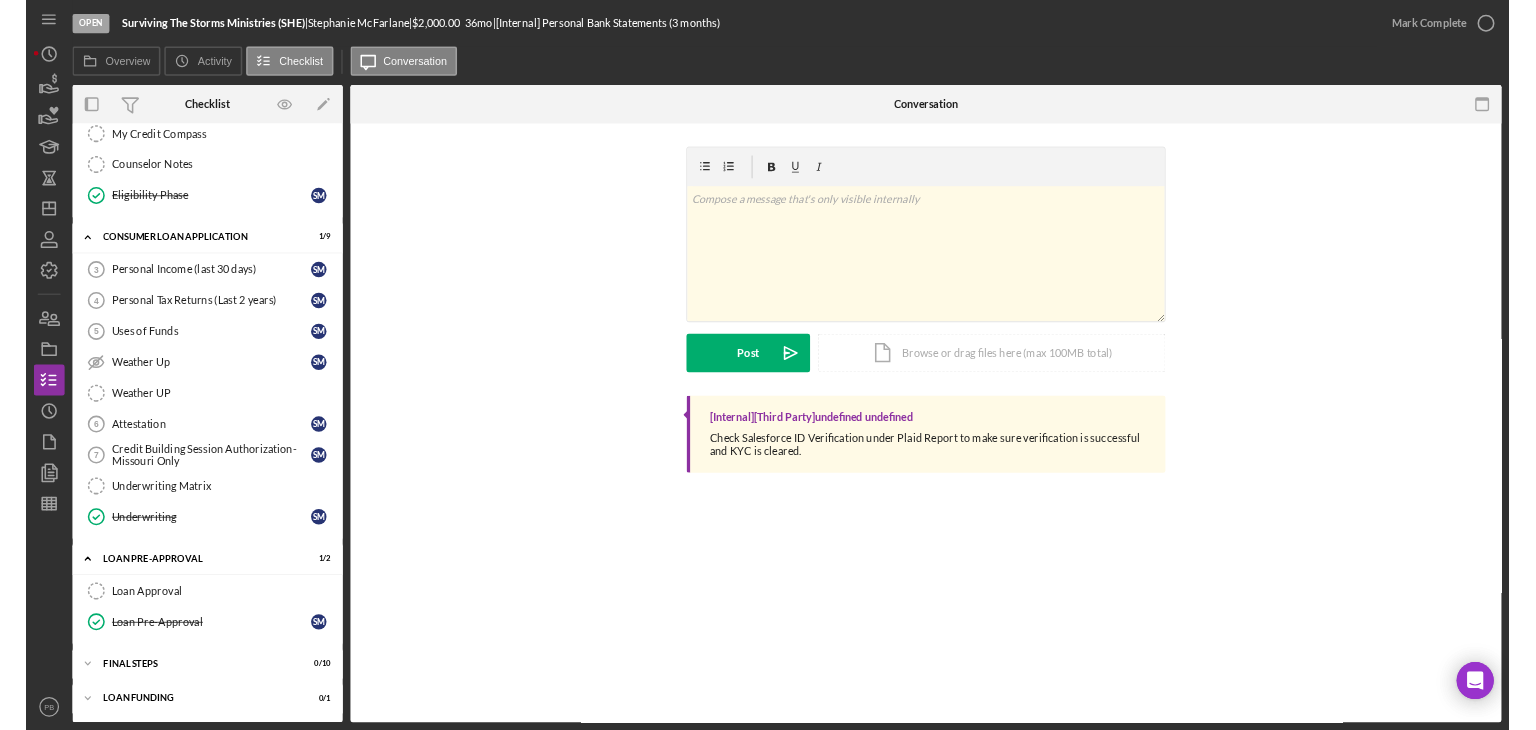 scroll, scrollTop: 0, scrollLeft: 0, axis: both 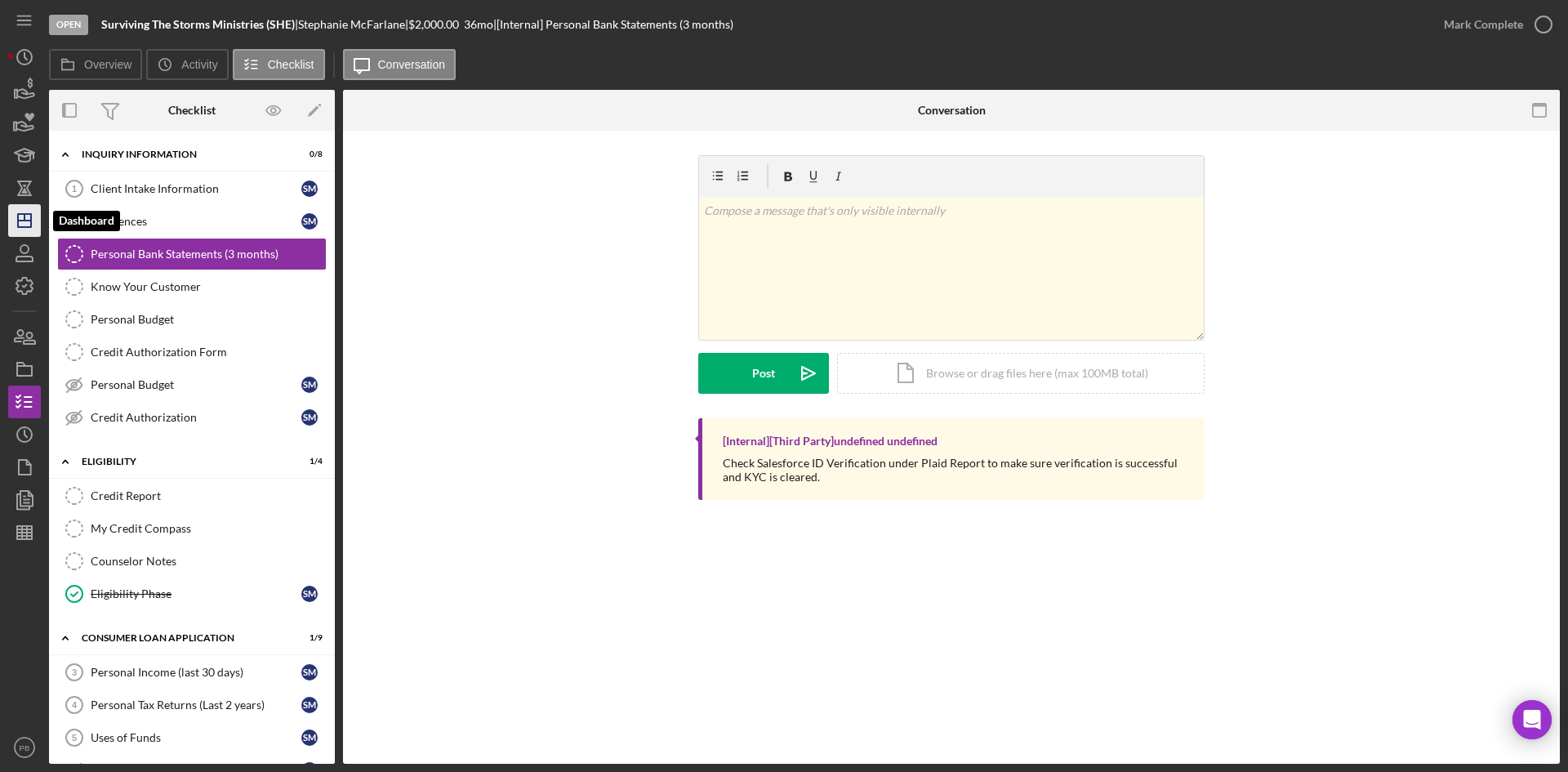 click on "Icon/Dashboard" 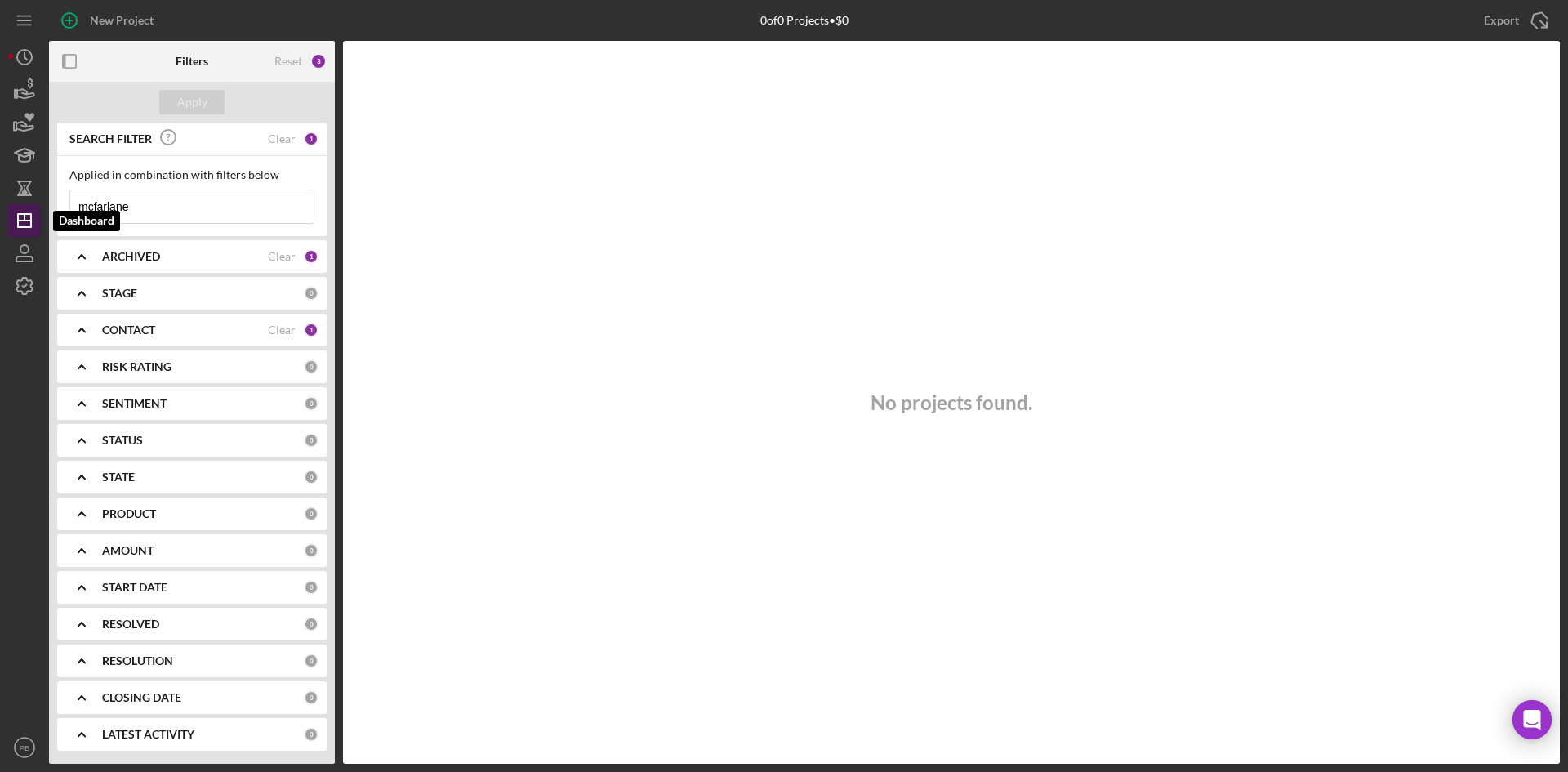 type 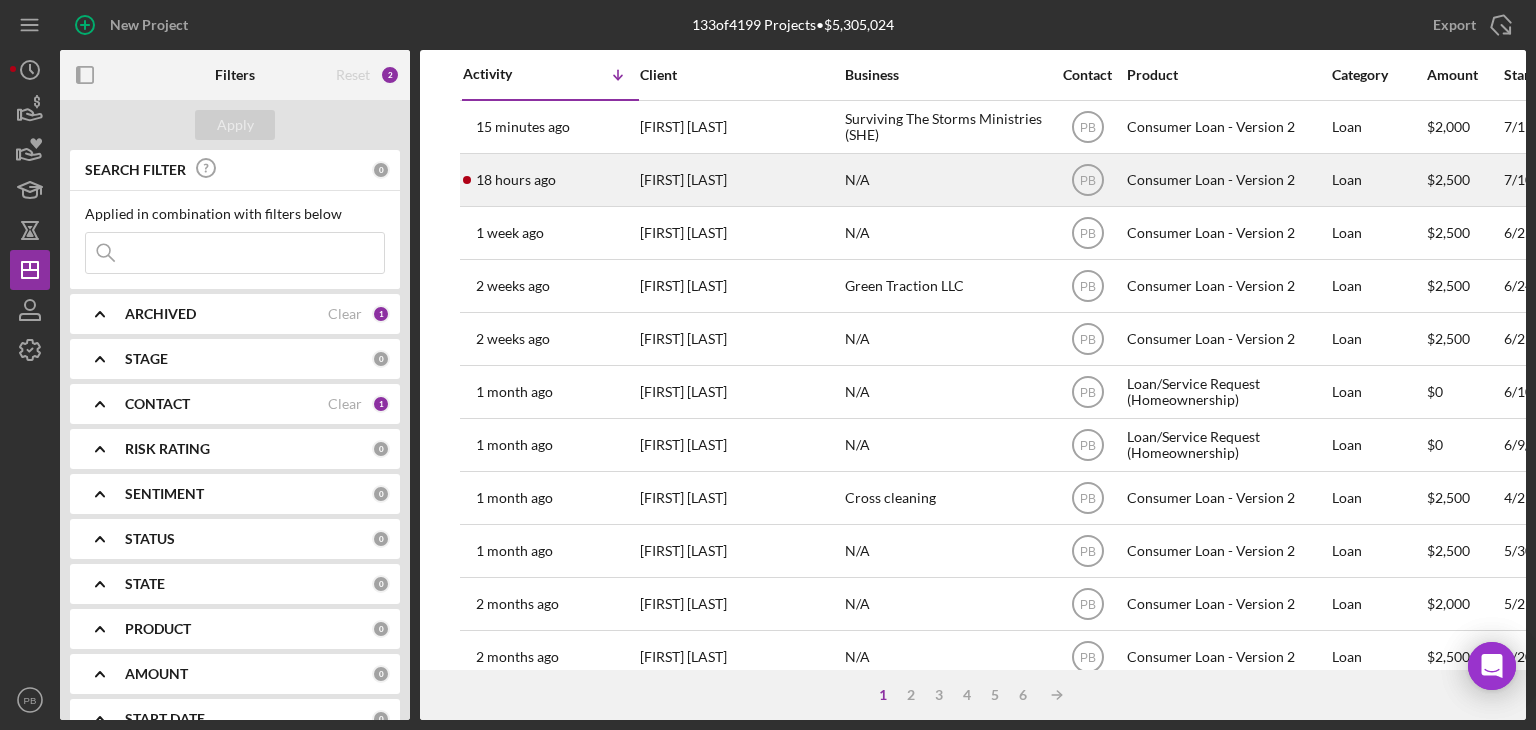click on "[FIRST] [LAST]" at bounding box center [740, 180] 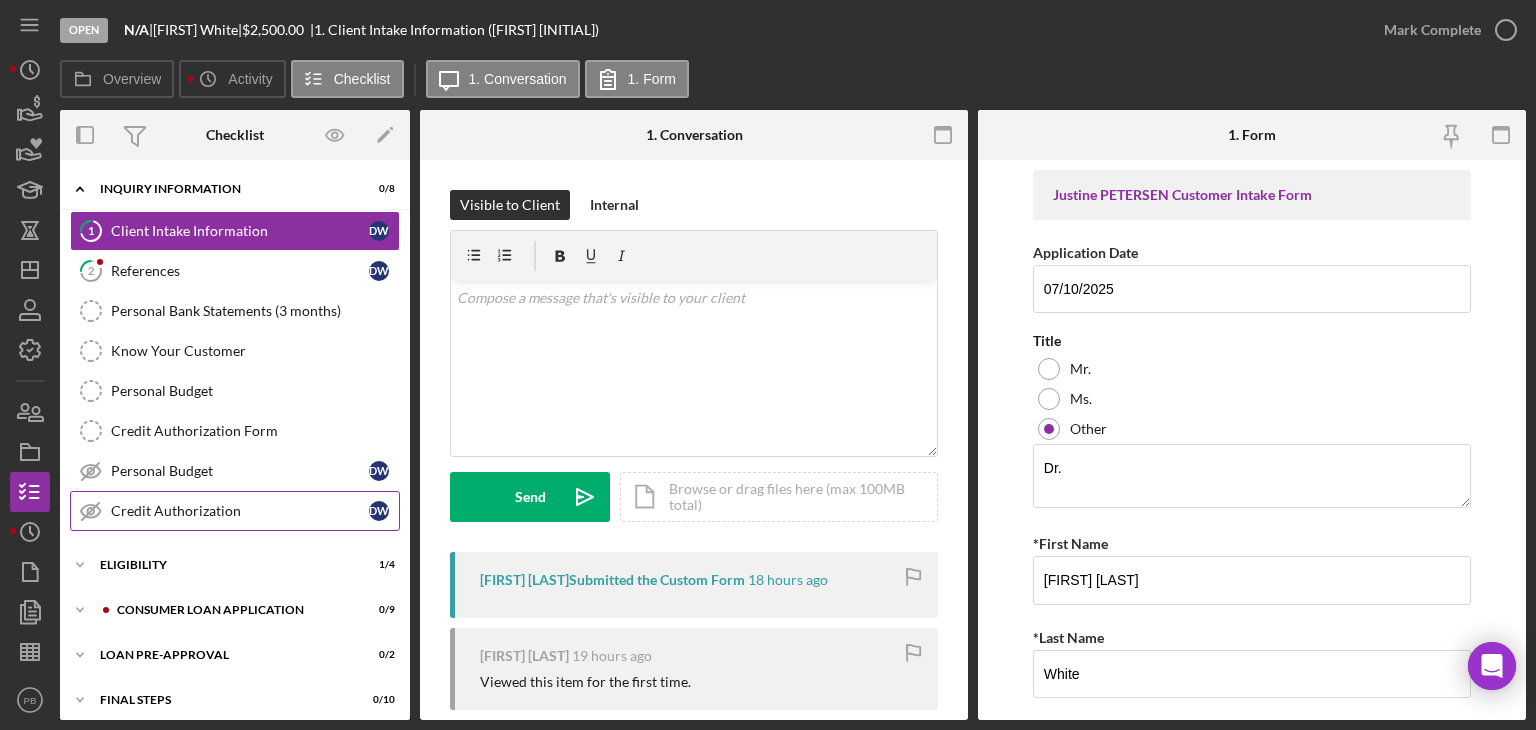 scroll, scrollTop: 52, scrollLeft: 0, axis: vertical 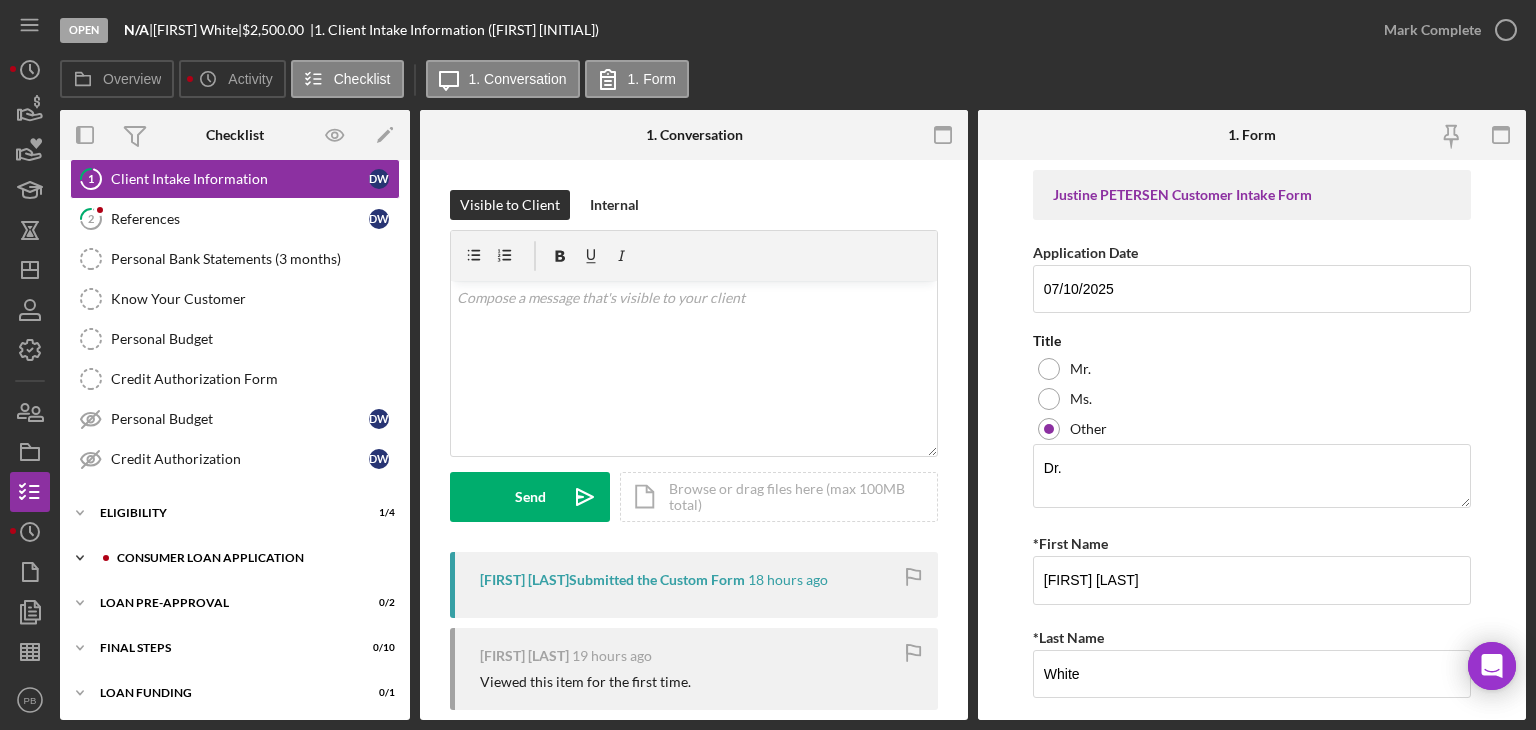 click on "Consumer Loan Application" at bounding box center (251, 558) 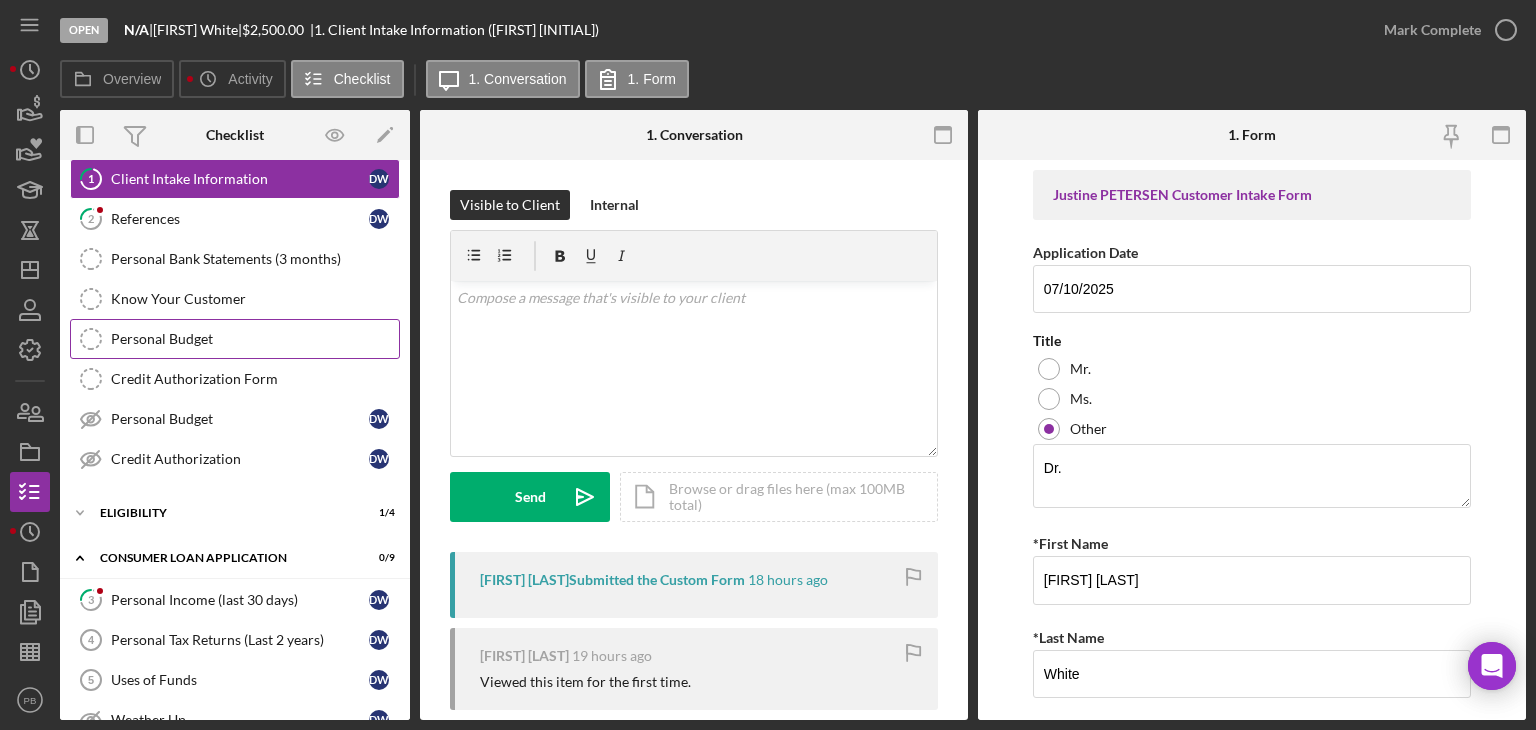 scroll, scrollTop: 0, scrollLeft: 0, axis: both 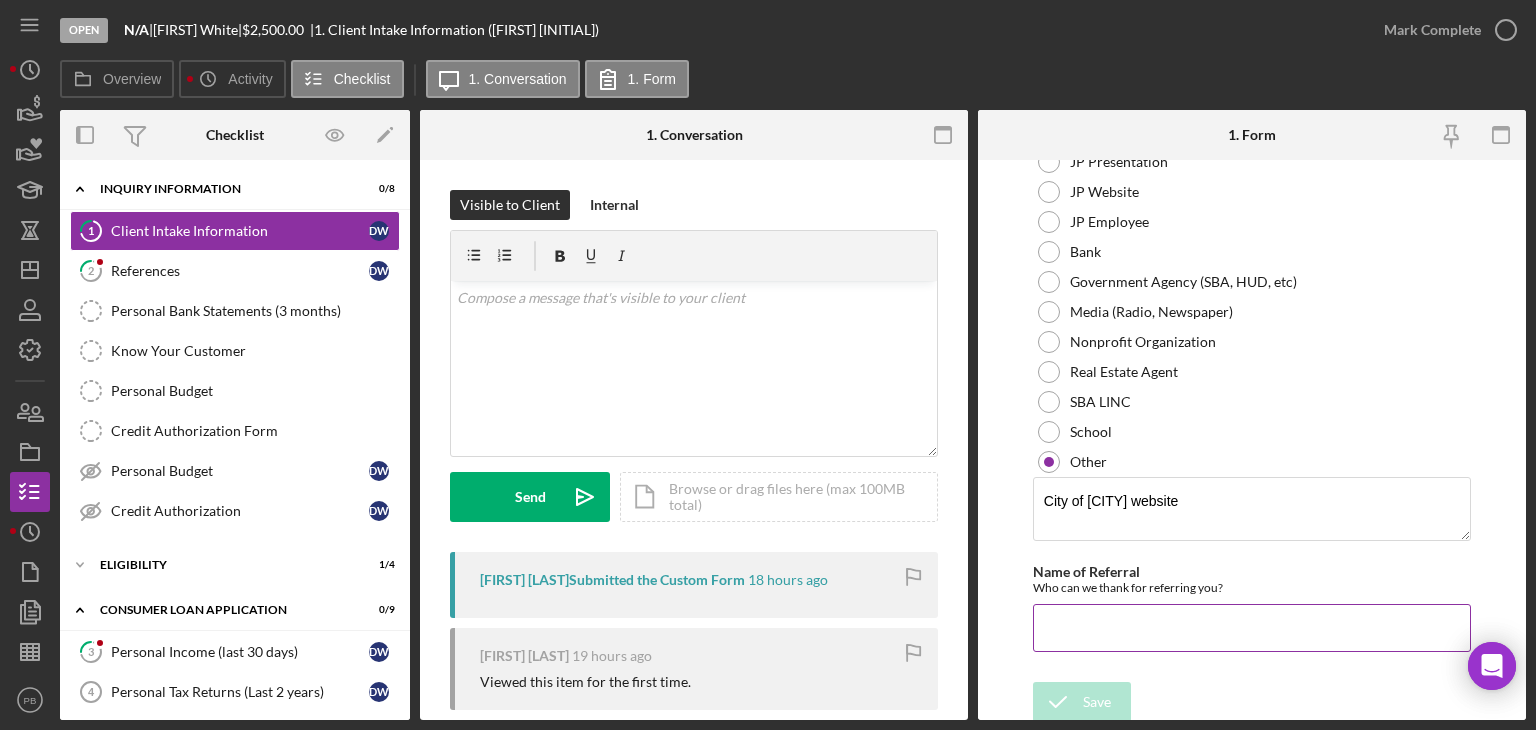 click on "Name of Referral" at bounding box center [1252, 628] 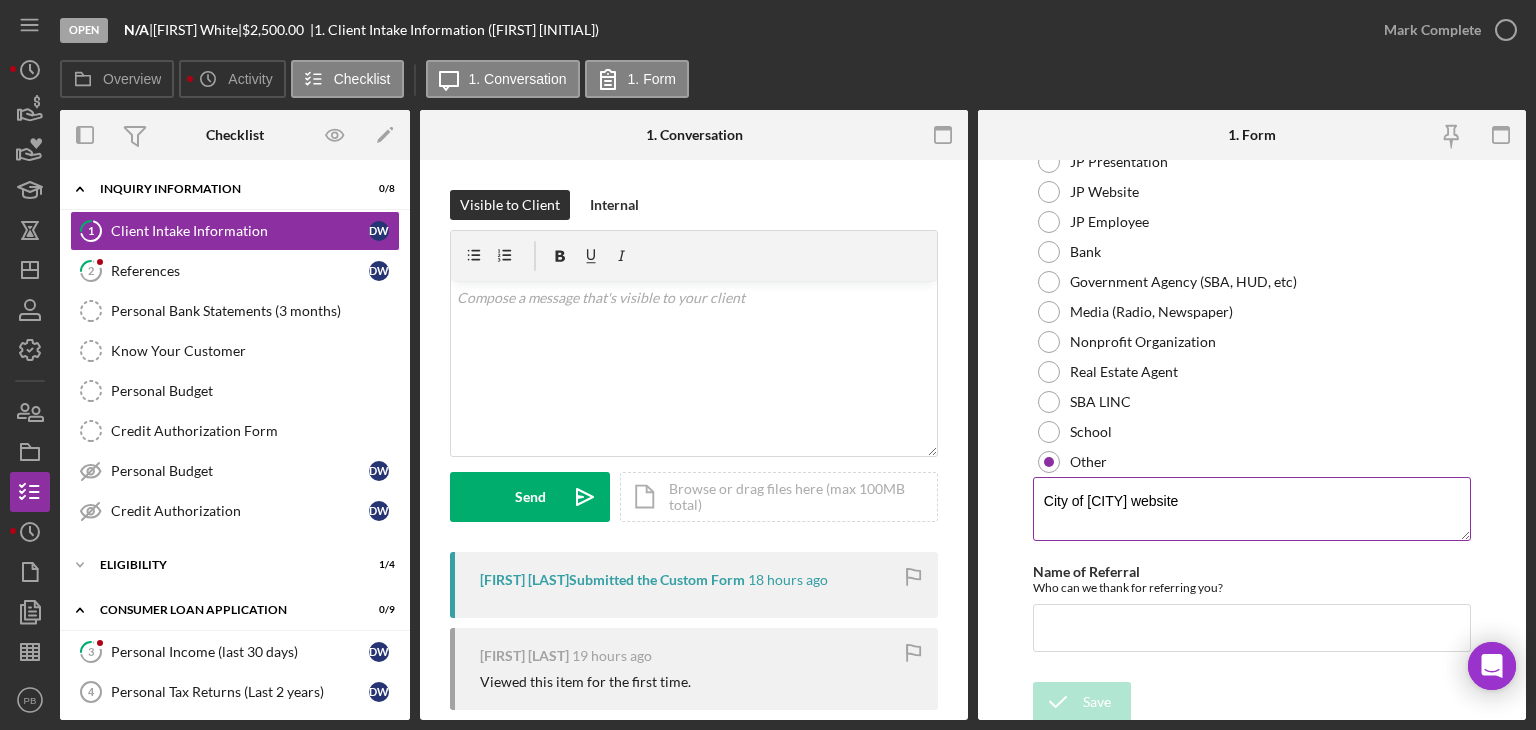 click on "City of [CITY] website" at bounding box center (1252, 509) 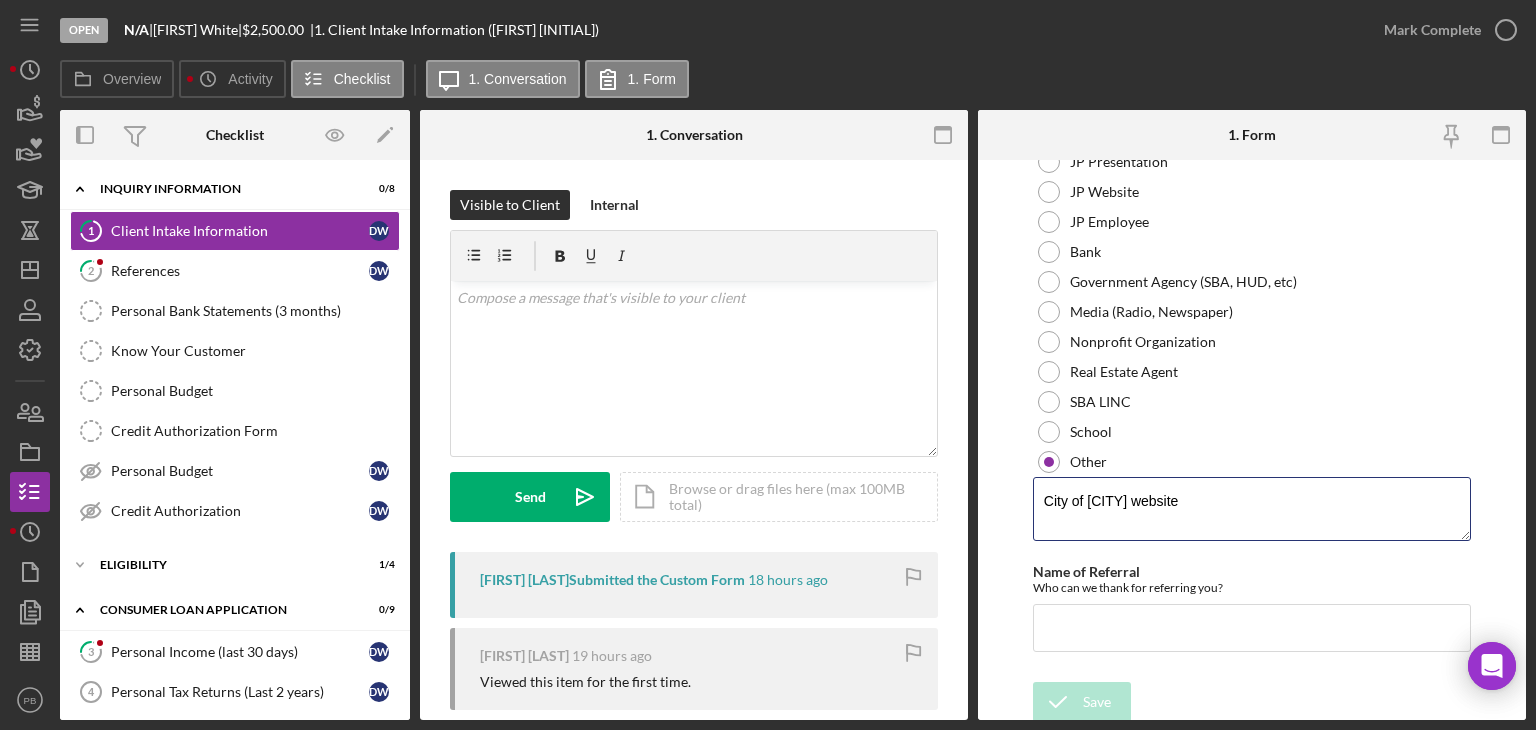 scroll, scrollTop: 1168, scrollLeft: 0, axis: vertical 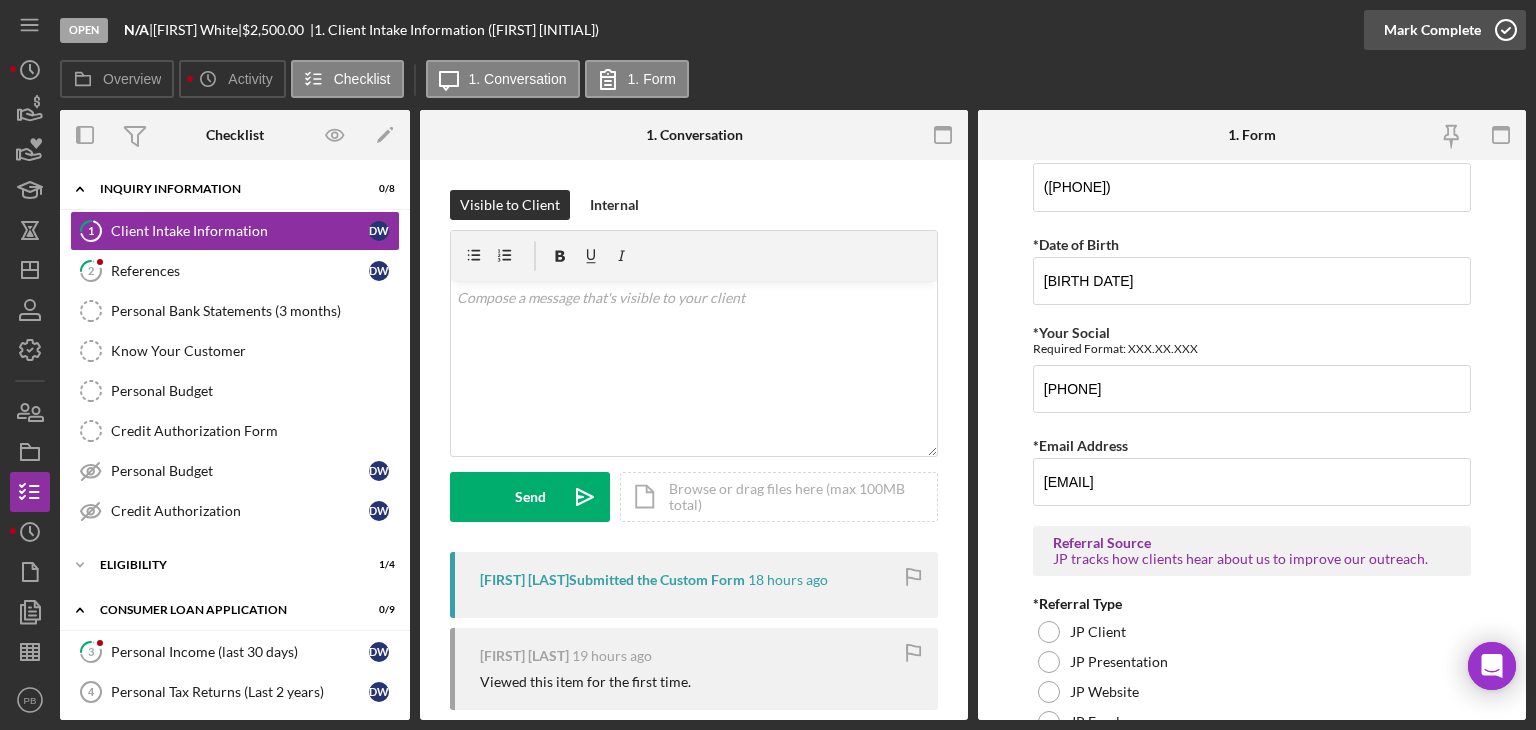 click on "Mark Complete" at bounding box center (1432, 30) 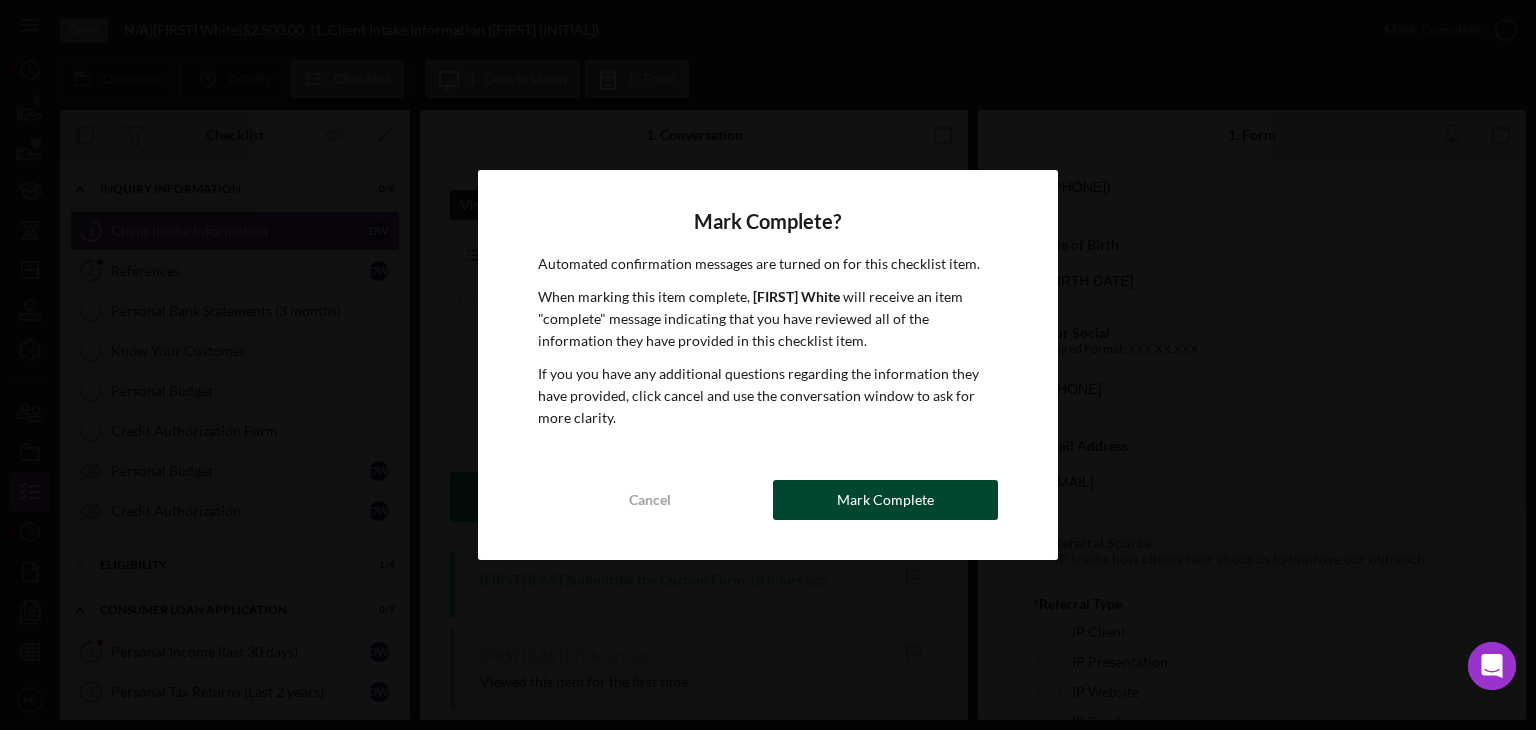 click on "Mark Complete" at bounding box center (885, 500) 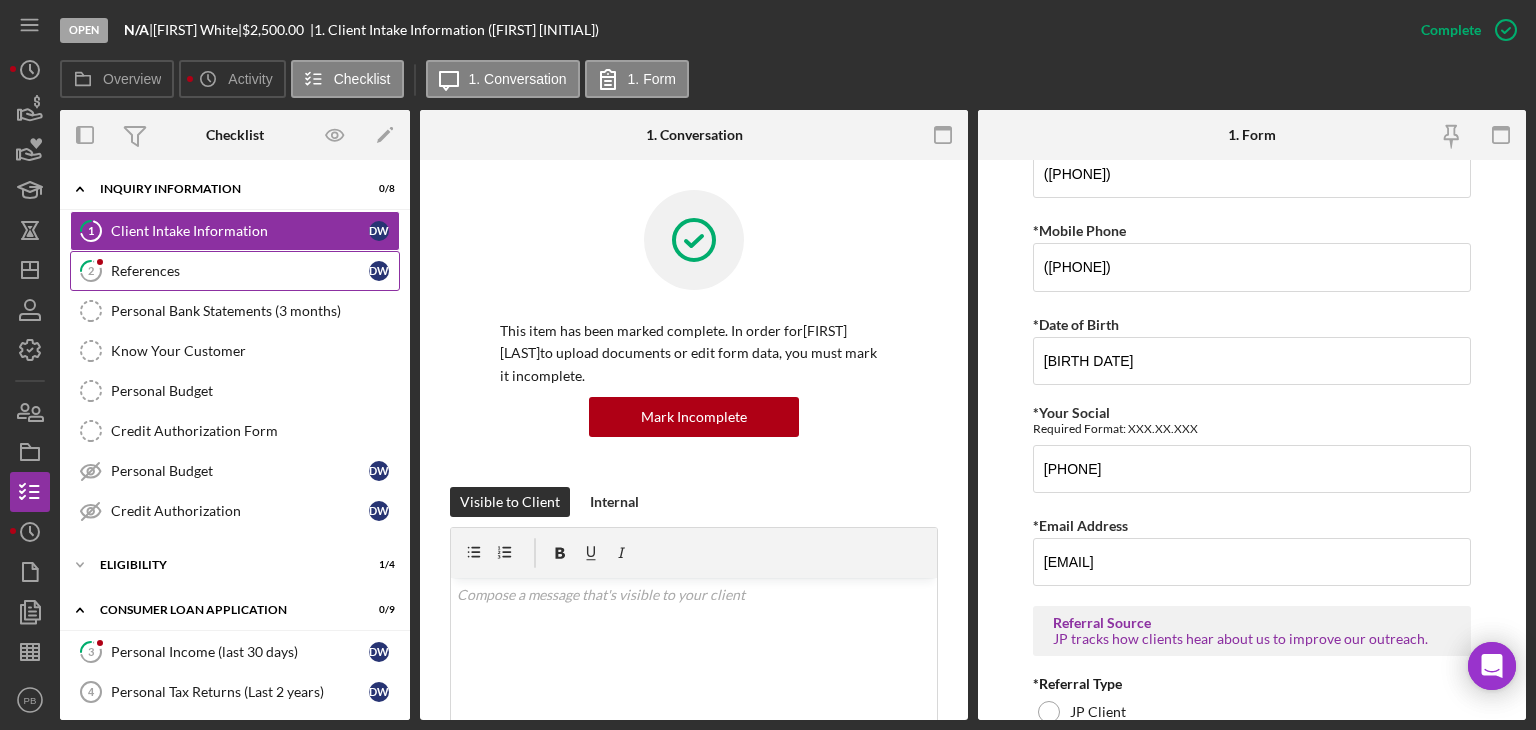 scroll, scrollTop: 1248, scrollLeft: 0, axis: vertical 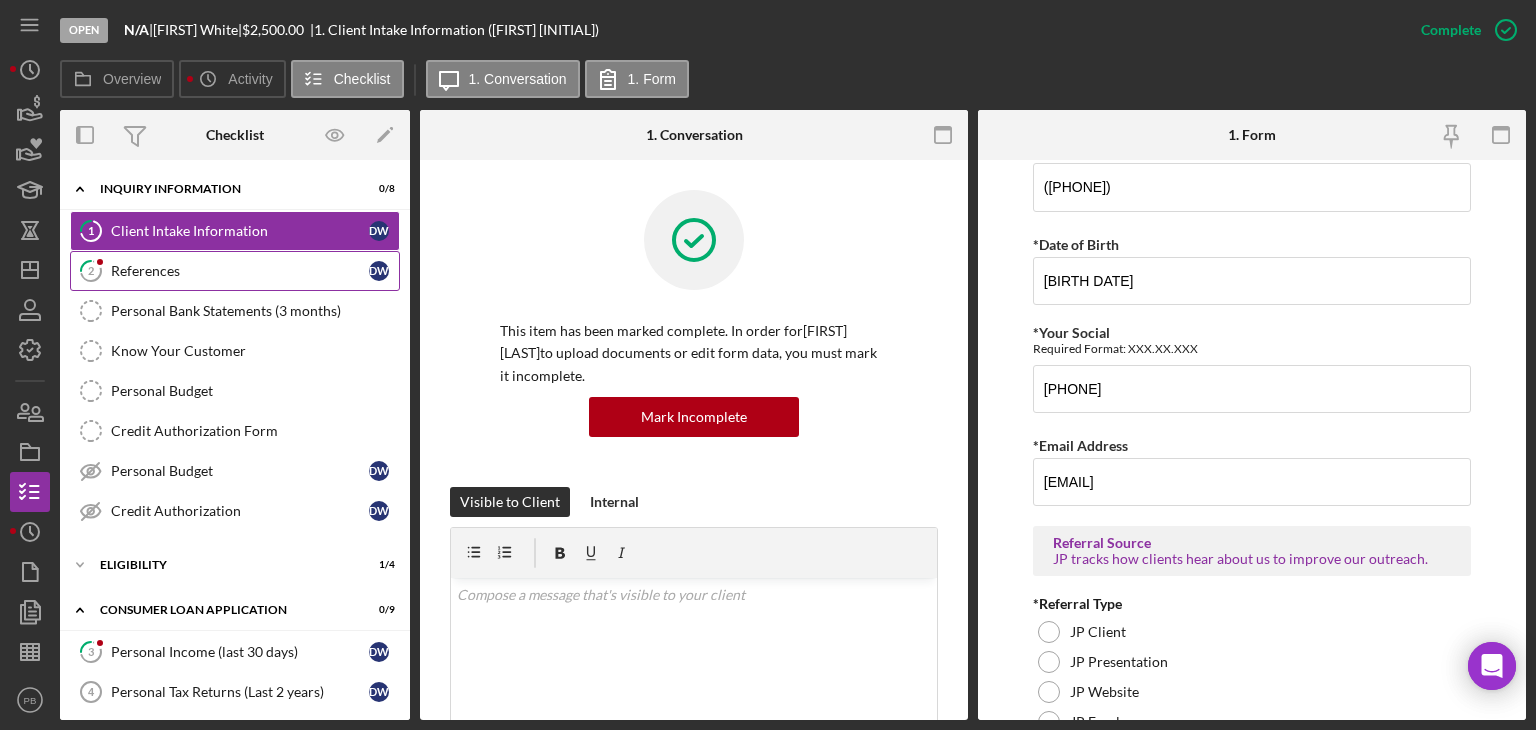 click on "References" at bounding box center (240, 271) 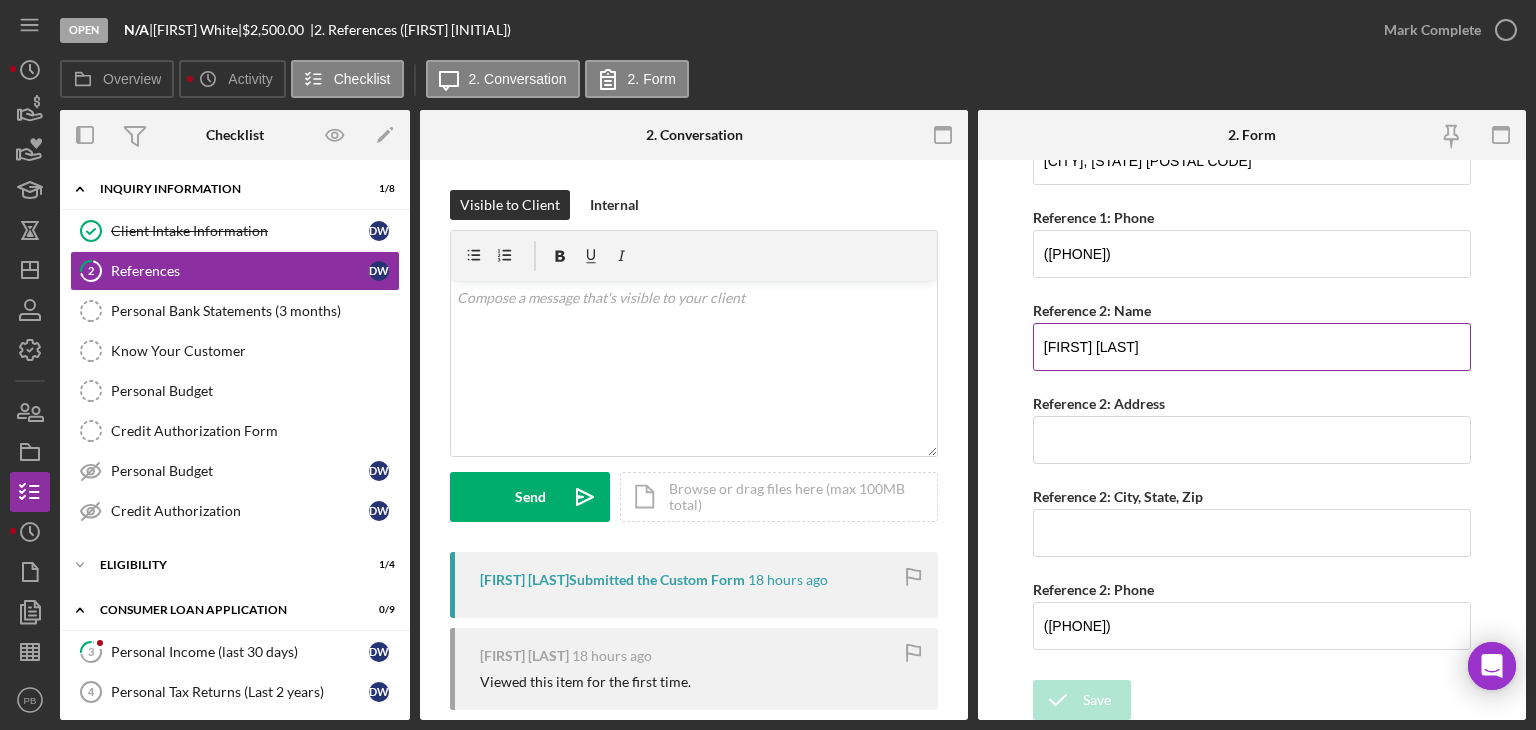 scroll, scrollTop: 129, scrollLeft: 0, axis: vertical 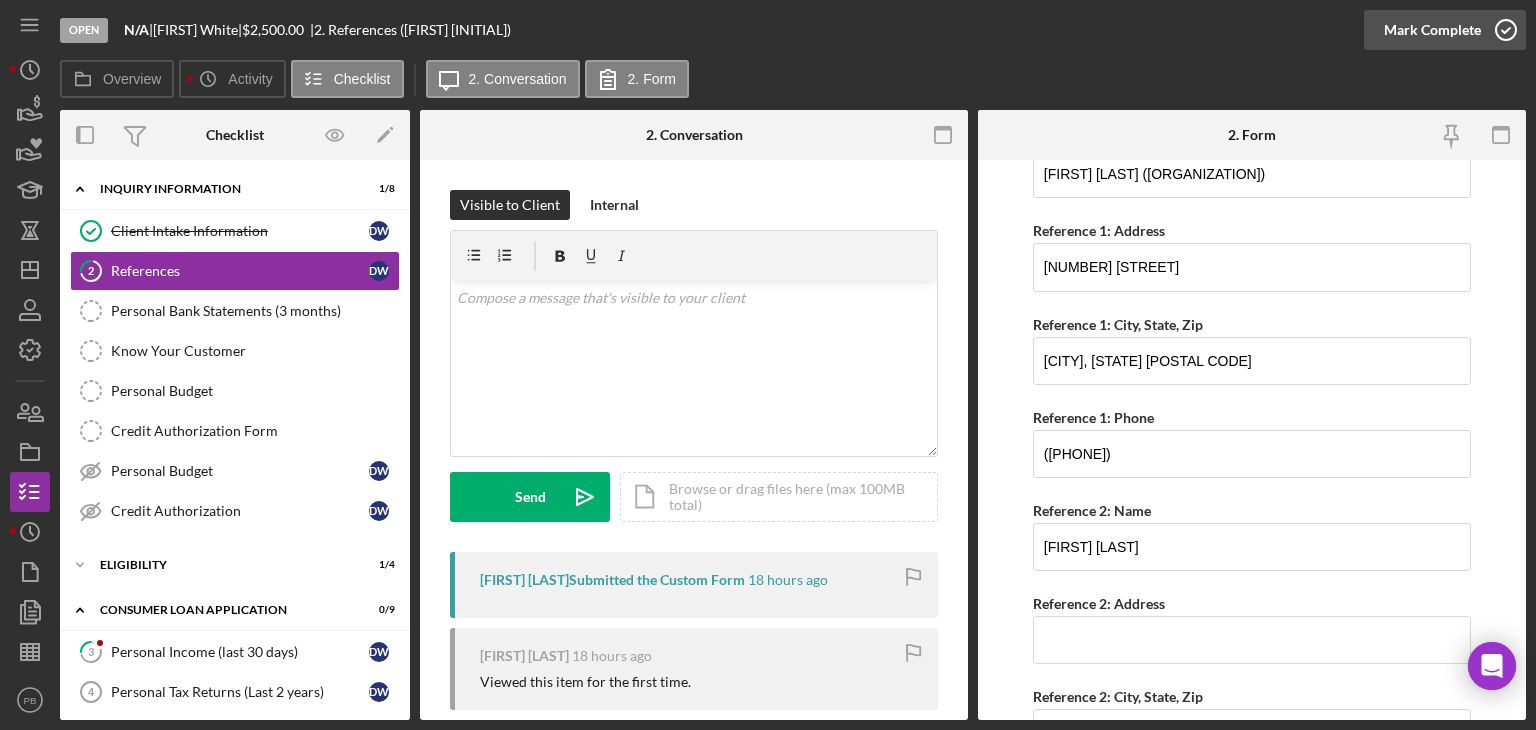 click on "Mark Complete" at bounding box center (1432, 30) 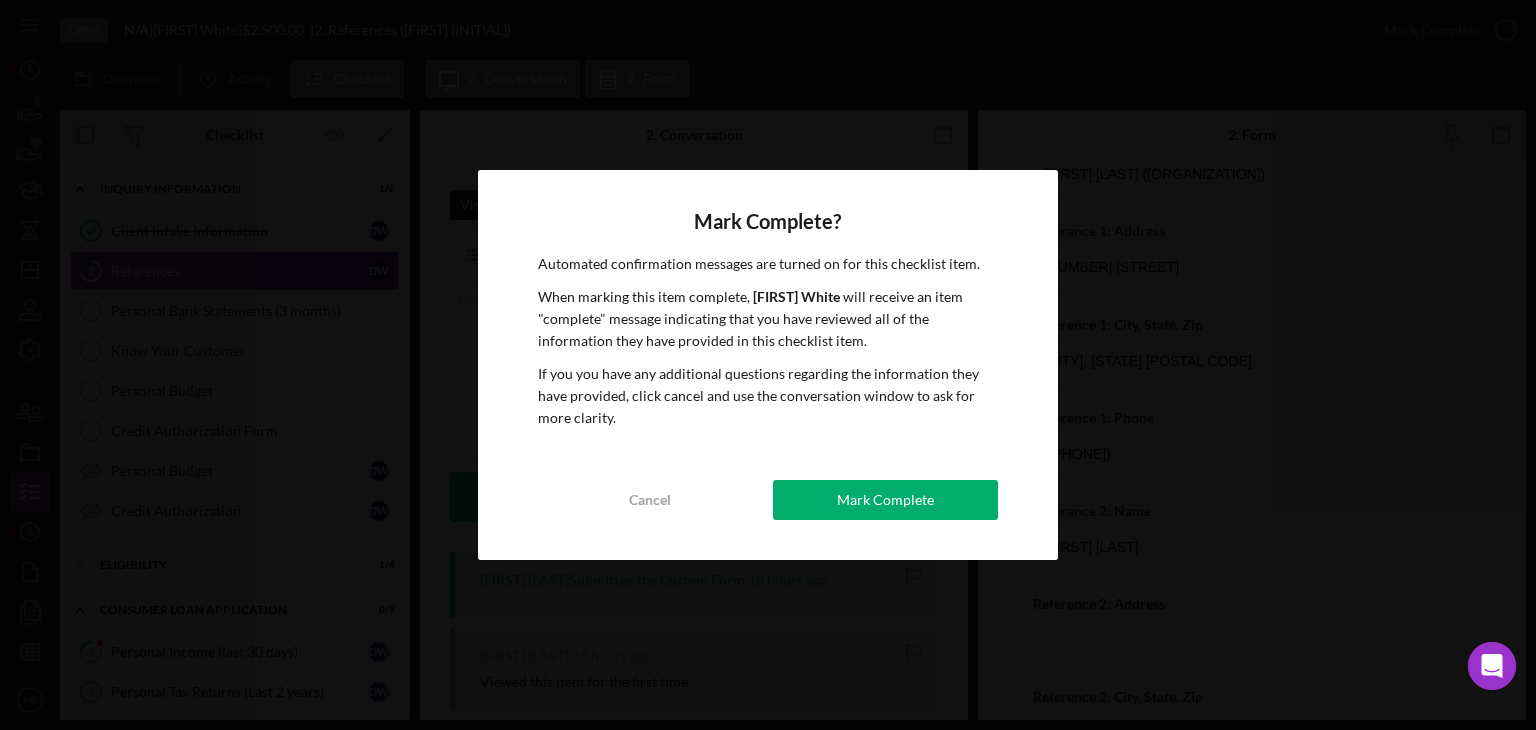 click on "Mark Complete" at bounding box center (885, 500) 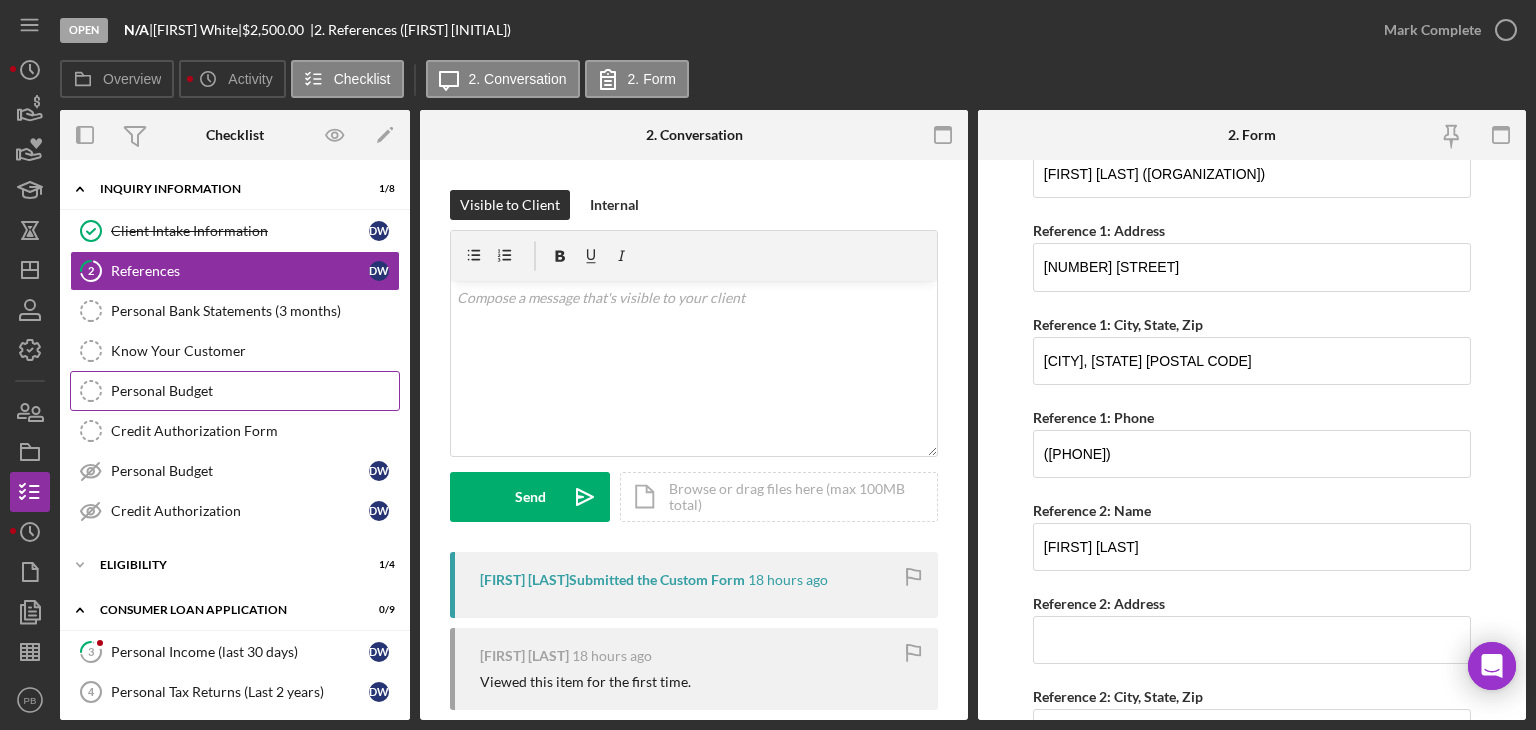 scroll, scrollTop: 209, scrollLeft: 0, axis: vertical 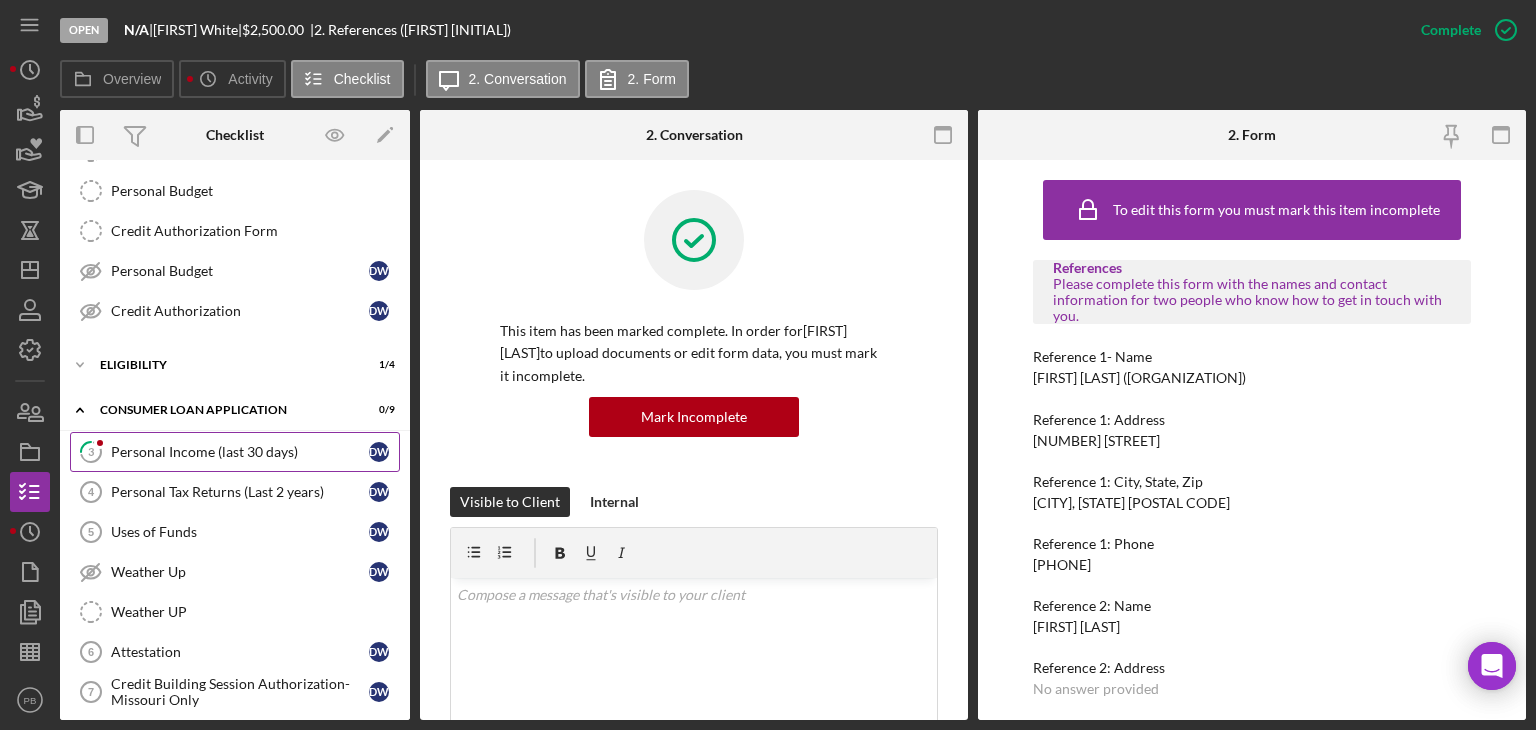 click on "Personal Income (last 30 days)" at bounding box center (240, 452) 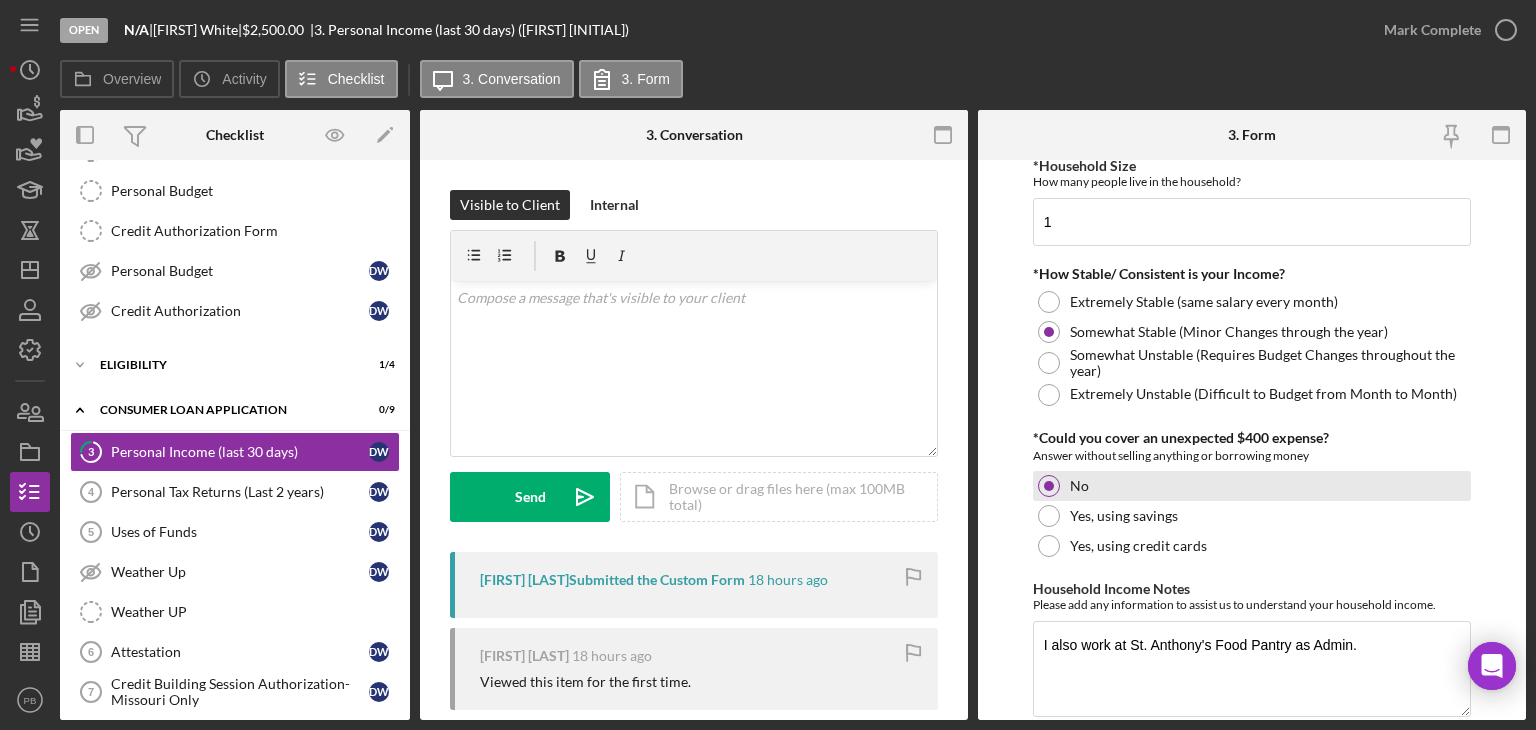 scroll, scrollTop: 1170, scrollLeft: 0, axis: vertical 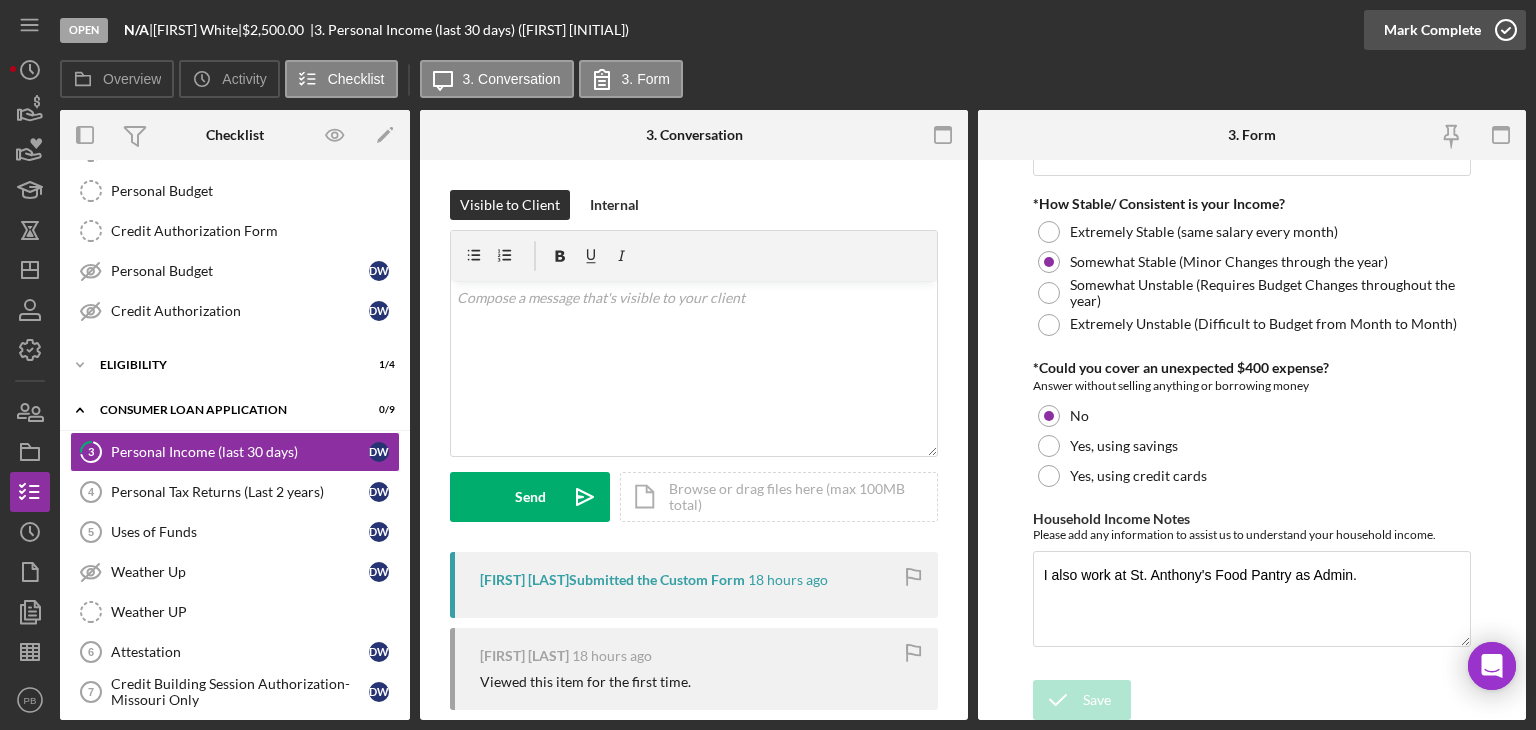 click on "Mark Complete" at bounding box center [1432, 30] 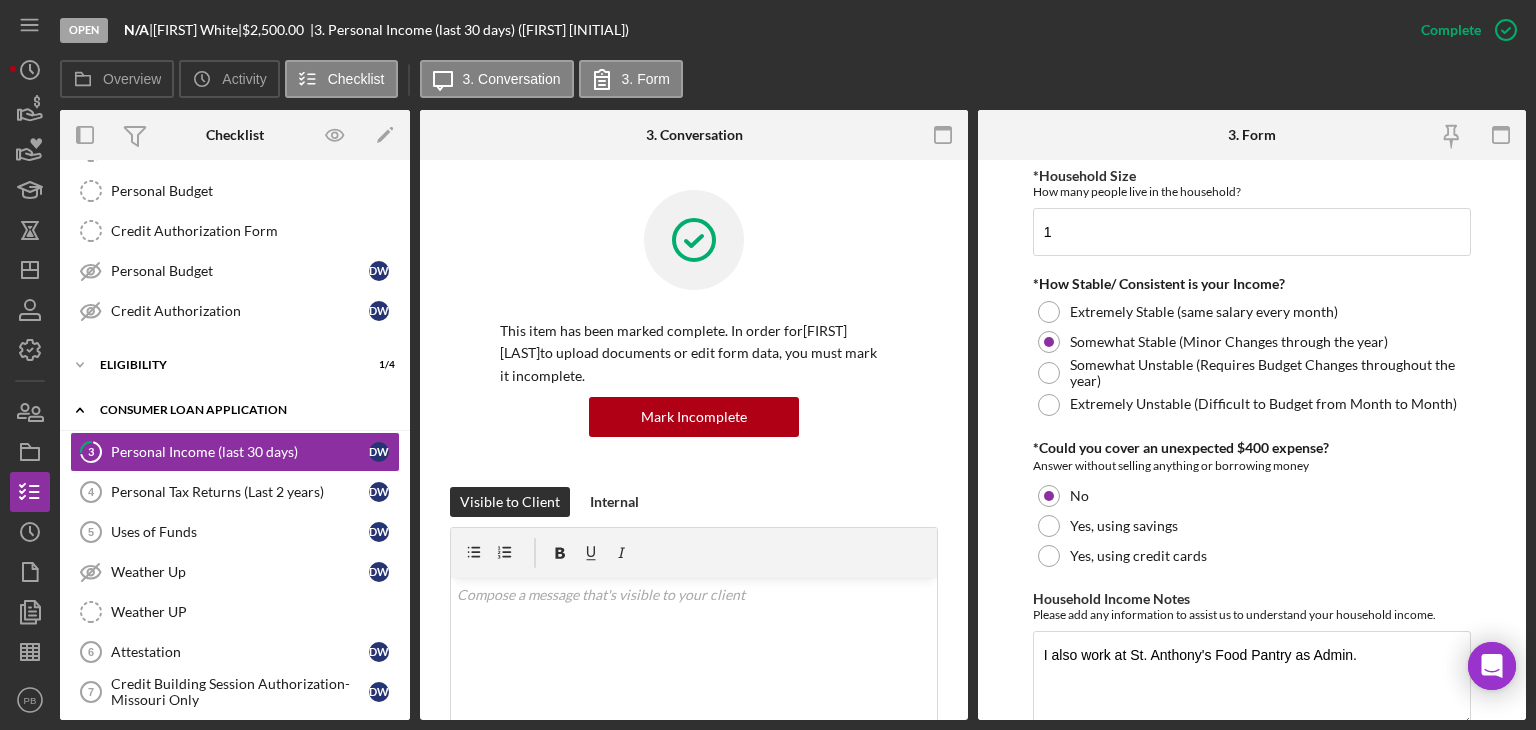 scroll, scrollTop: 1250, scrollLeft: 0, axis: vertical 